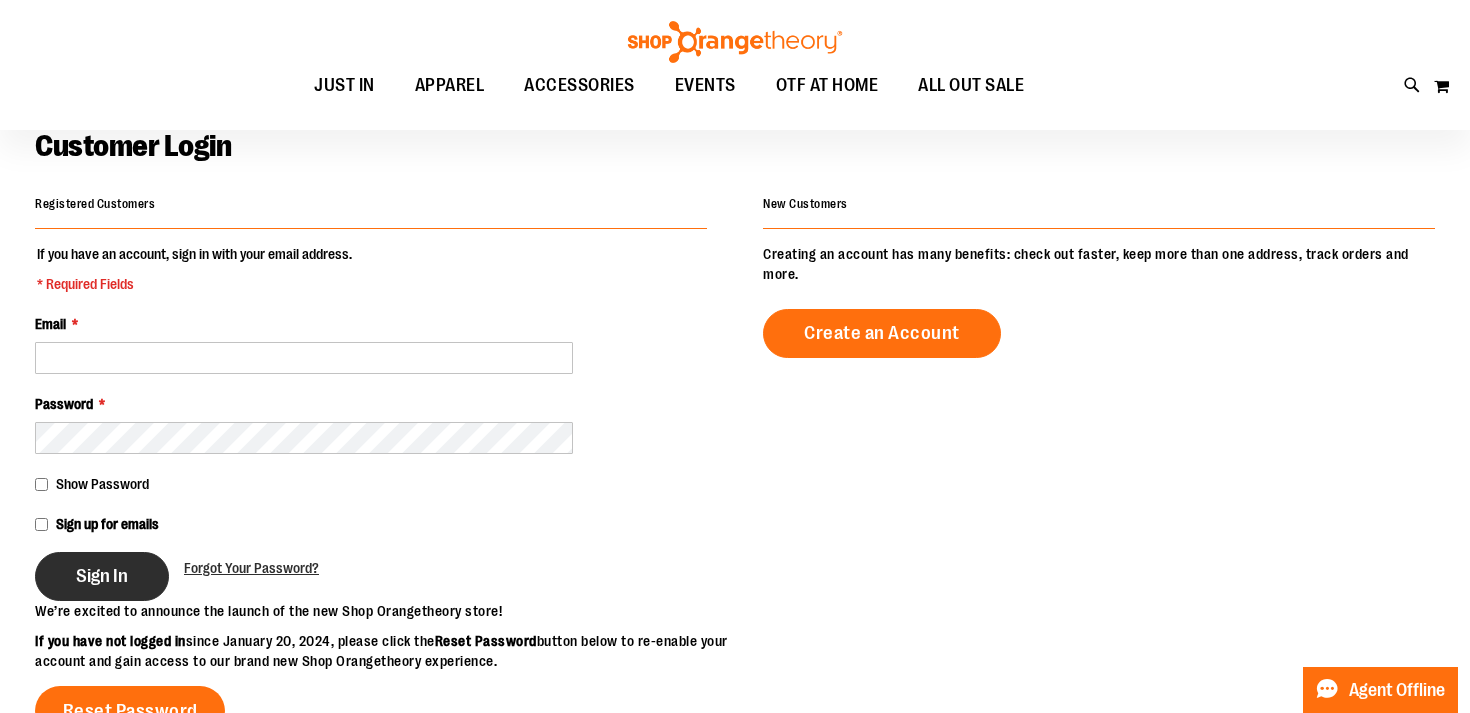 scroll, scrollTop: 111, scrollLeft: 0, axis: vertical 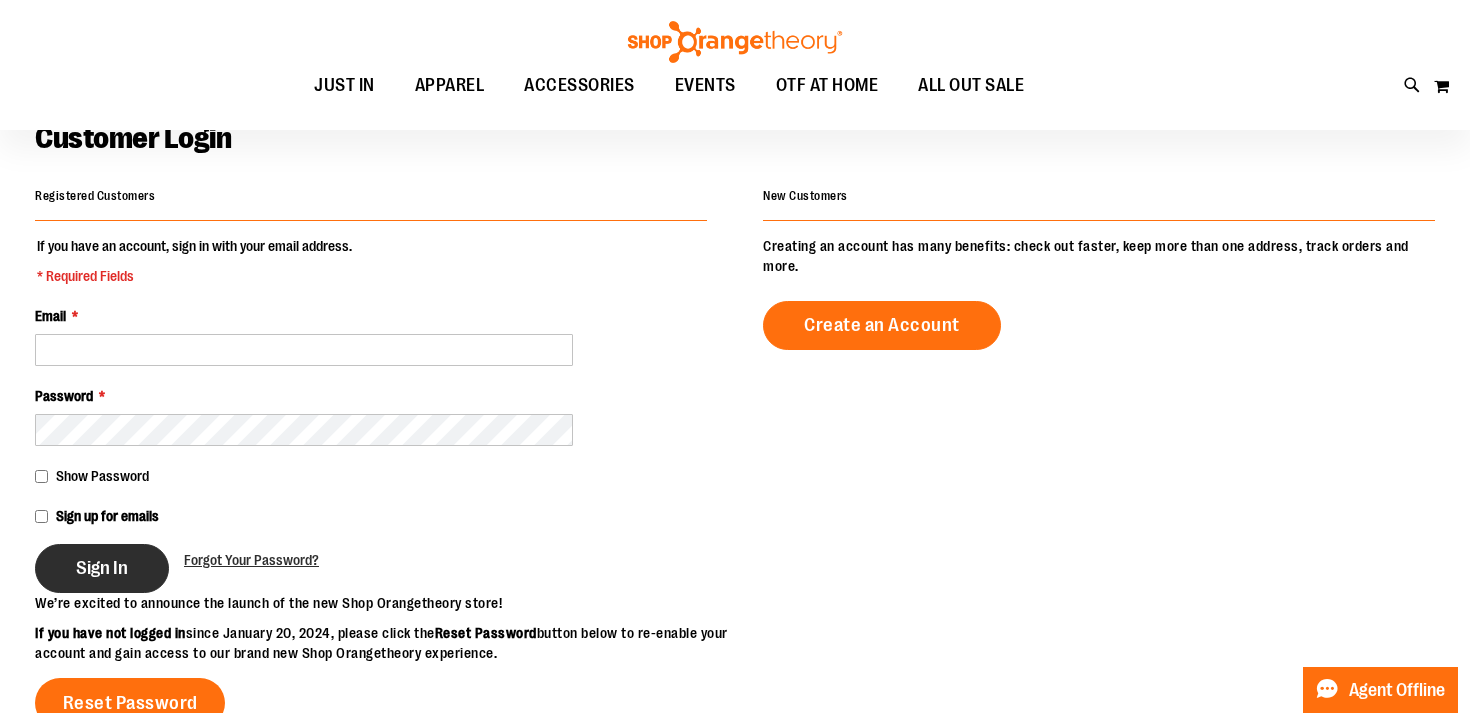 type on "**********" 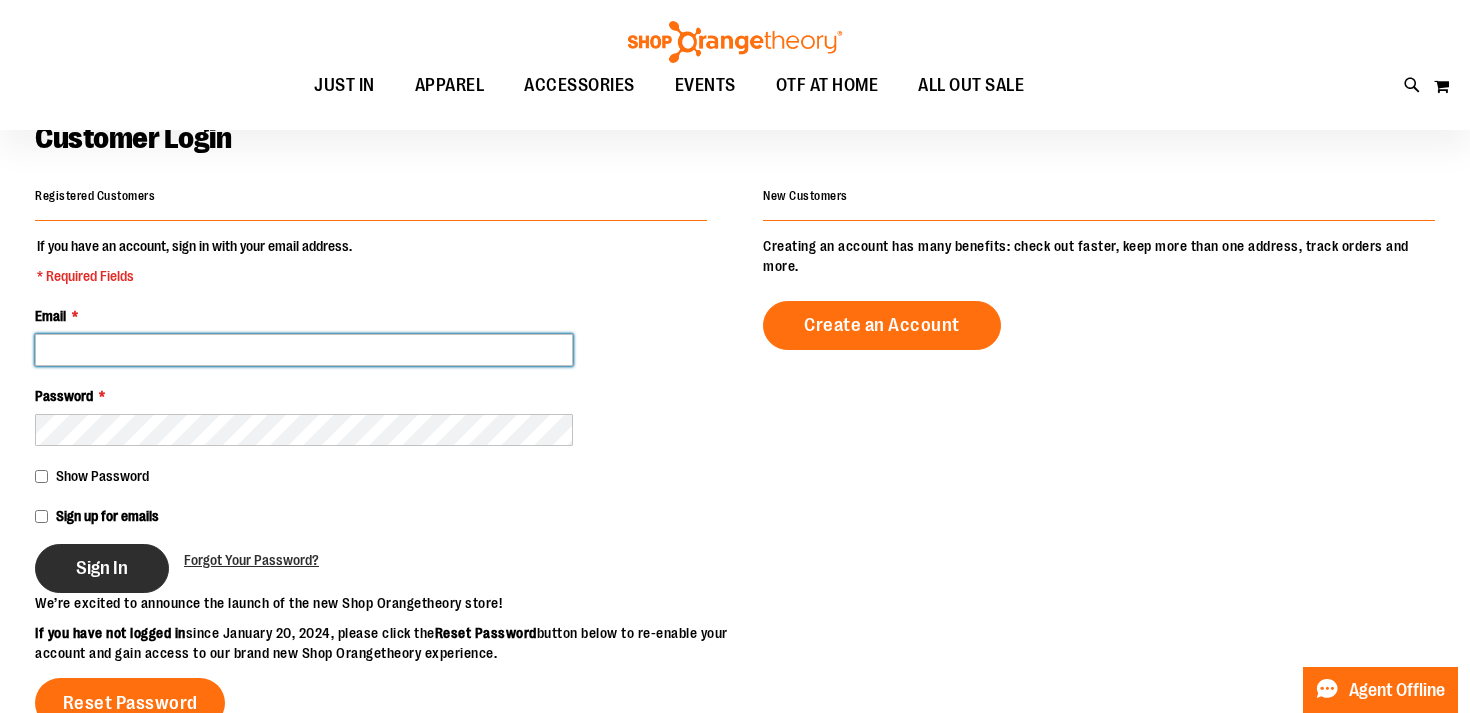 type on "**********" 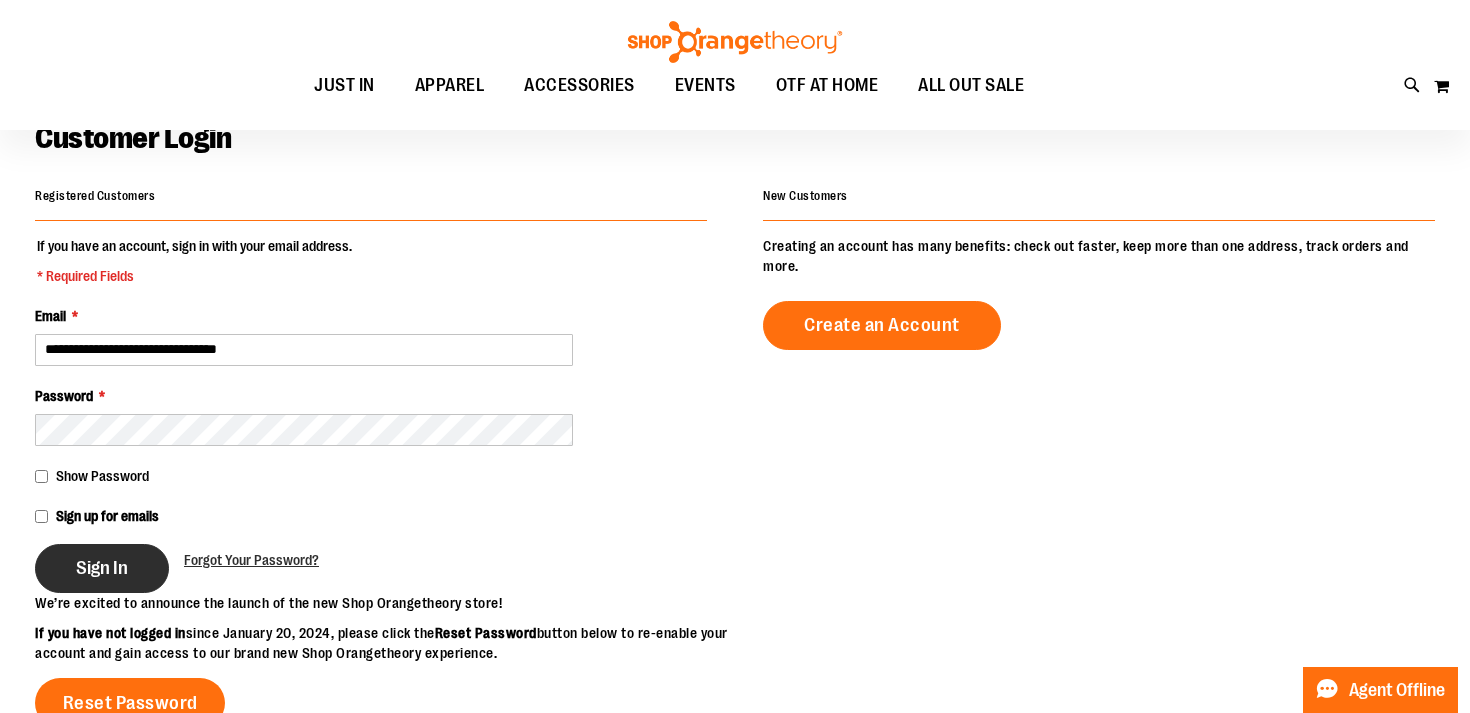 click on "Sign In" at bounding box center [102, 568] 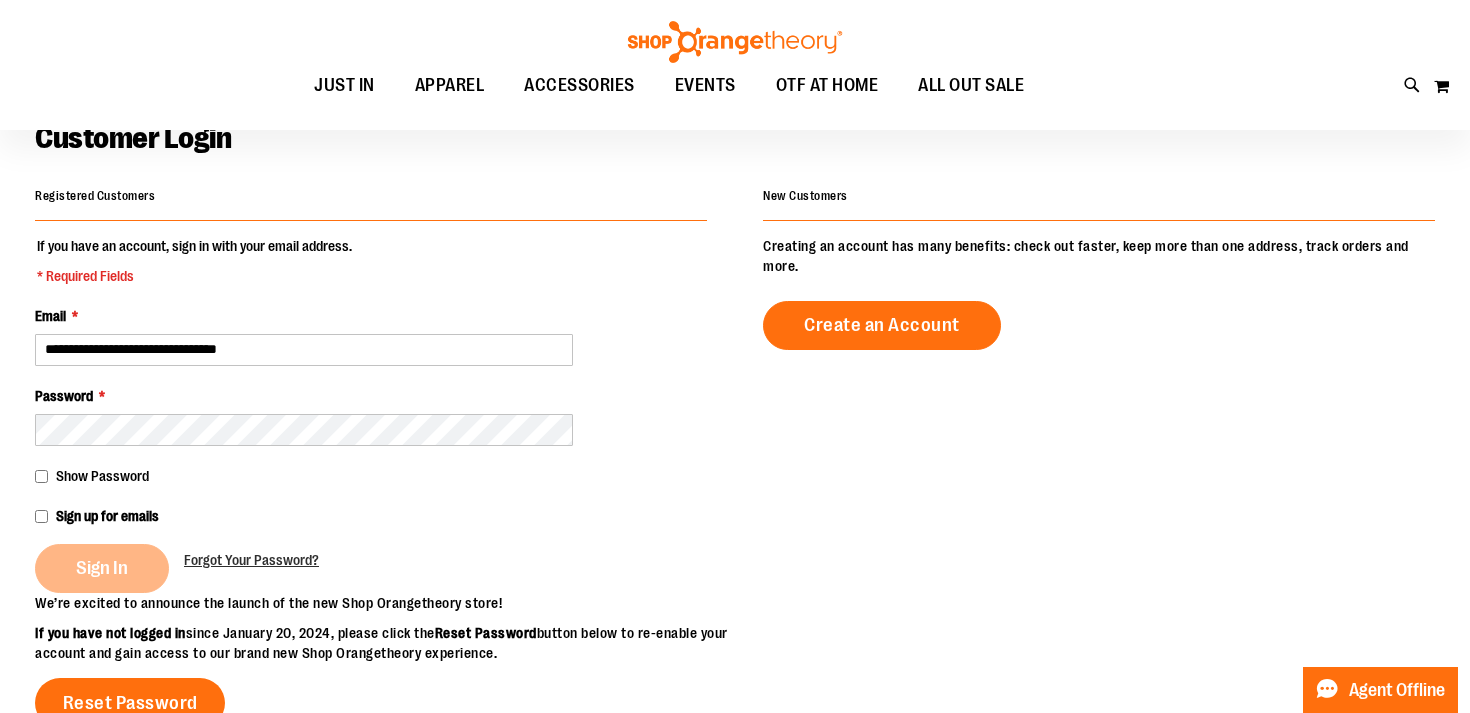 click on "Sign In" at bounding box center [109, 568] 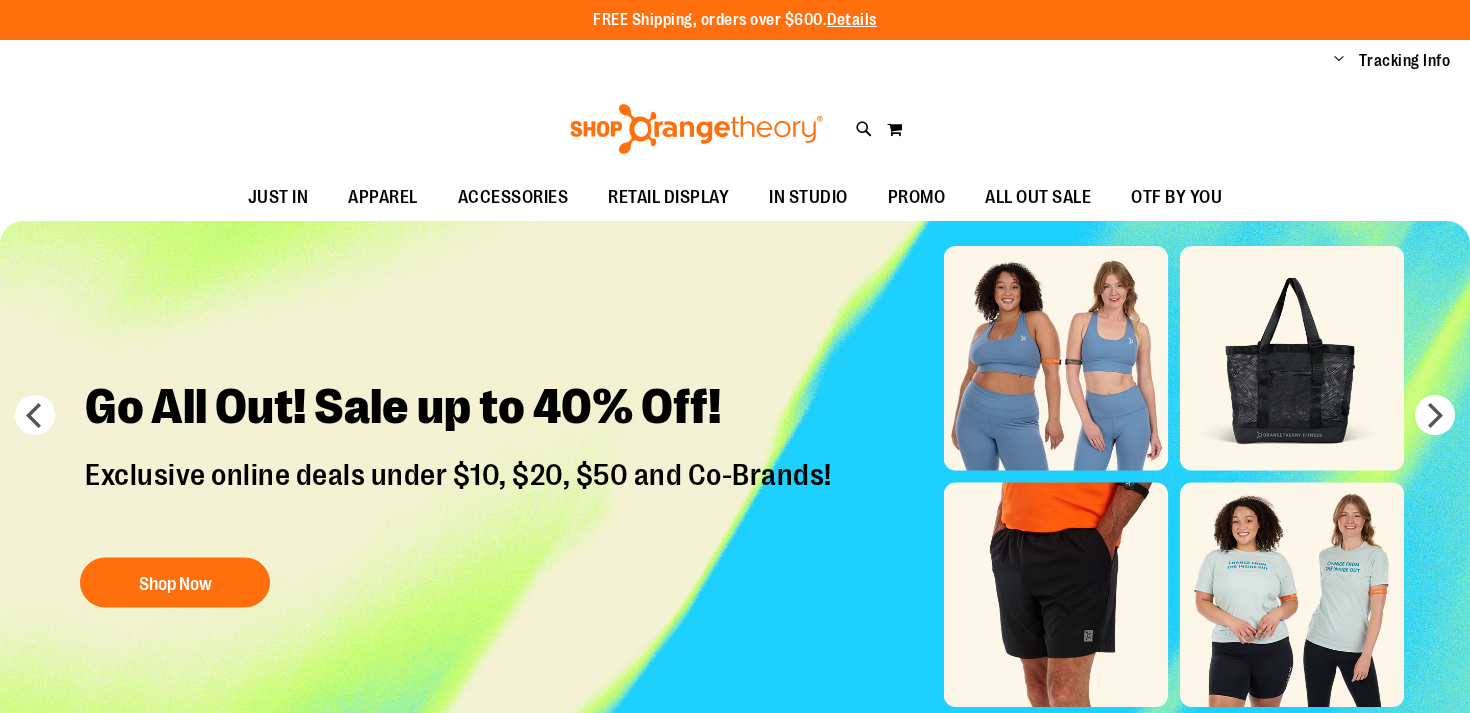 scroll, scrollTop: 0, scrollLeft: 0, axis: both 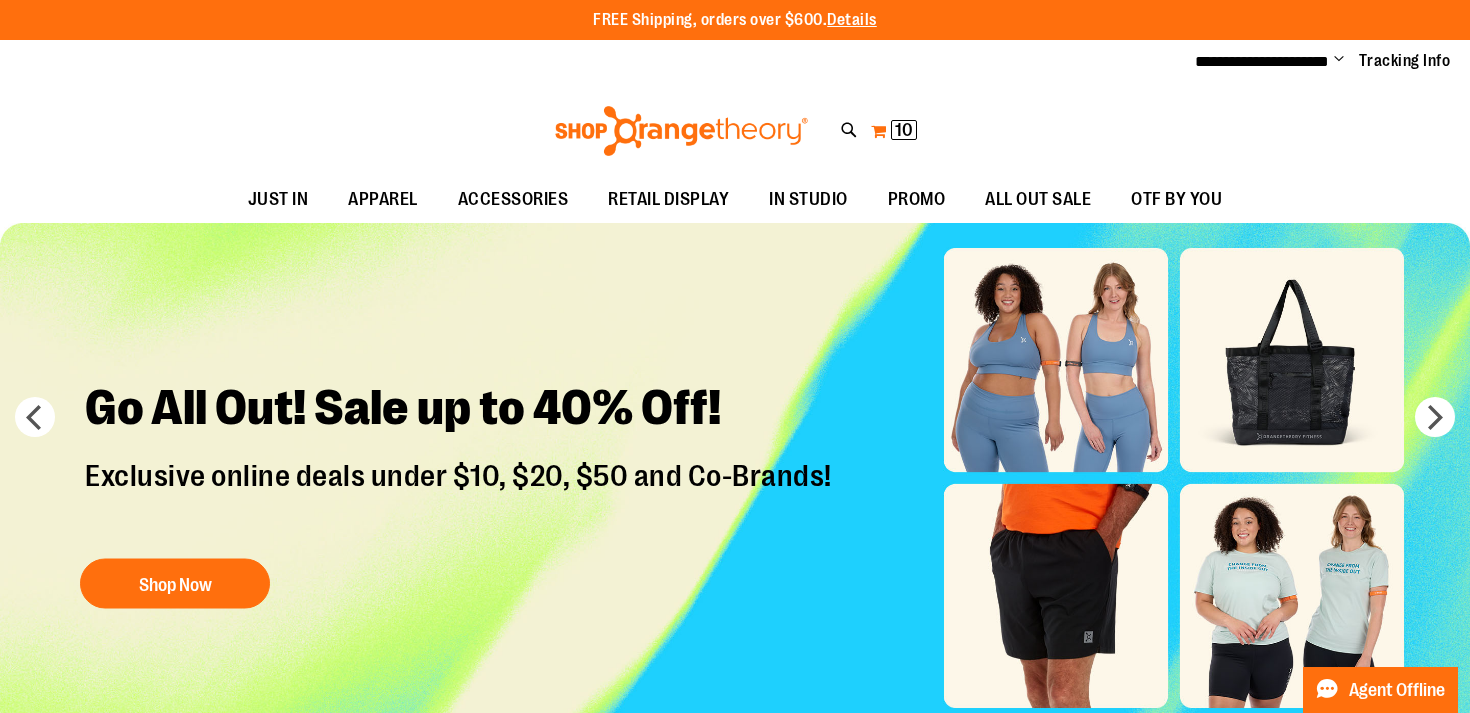 type on "**********" 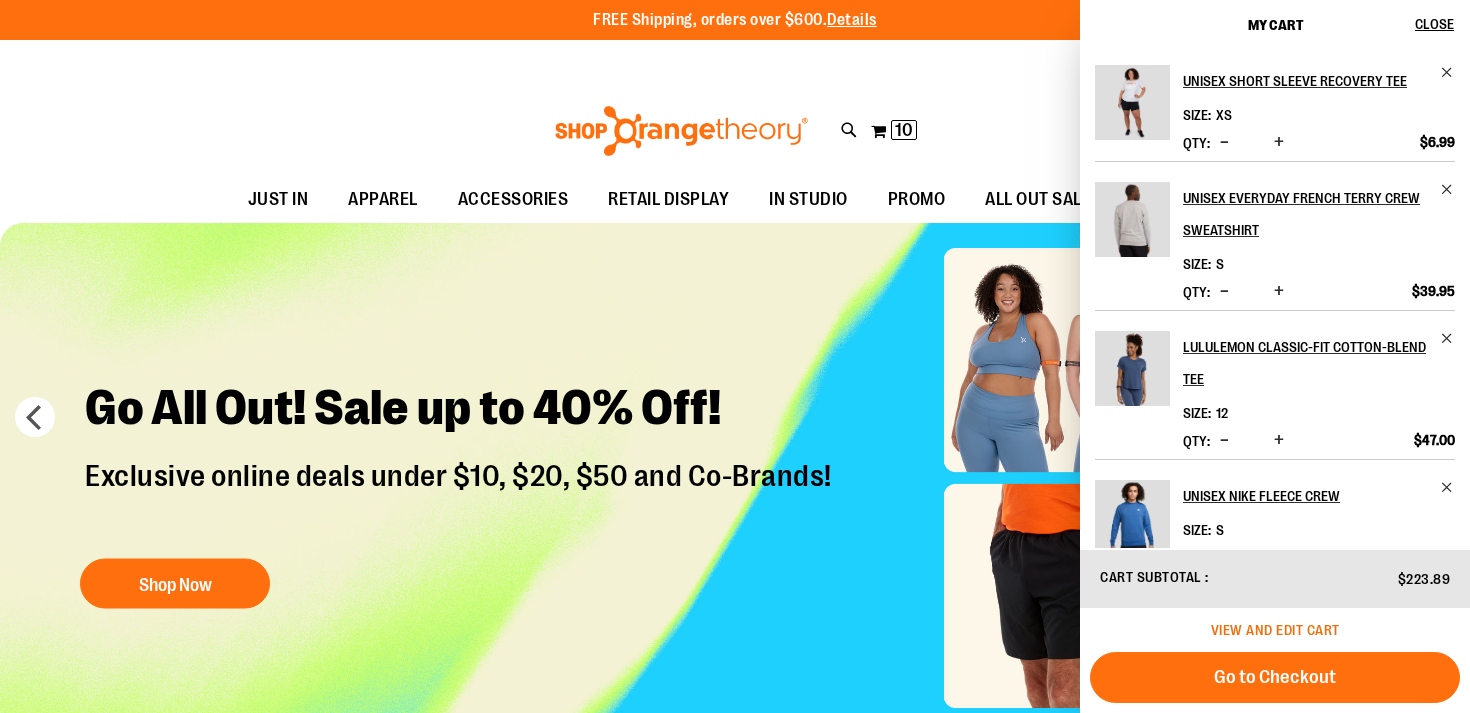 click on "View and edit cart" at bounding box center (1275, 630) 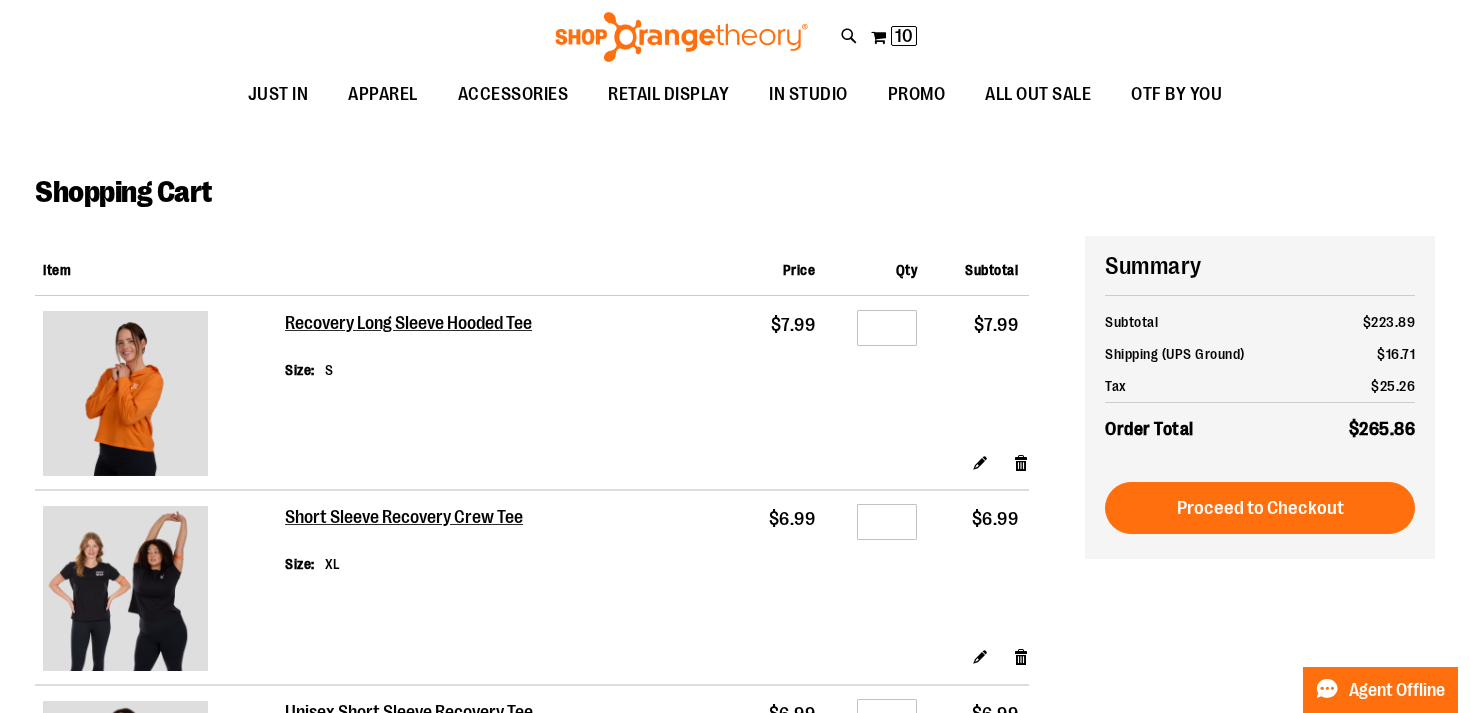 scroll, scrollTop: 0, scrollLeft: 0, axis: both 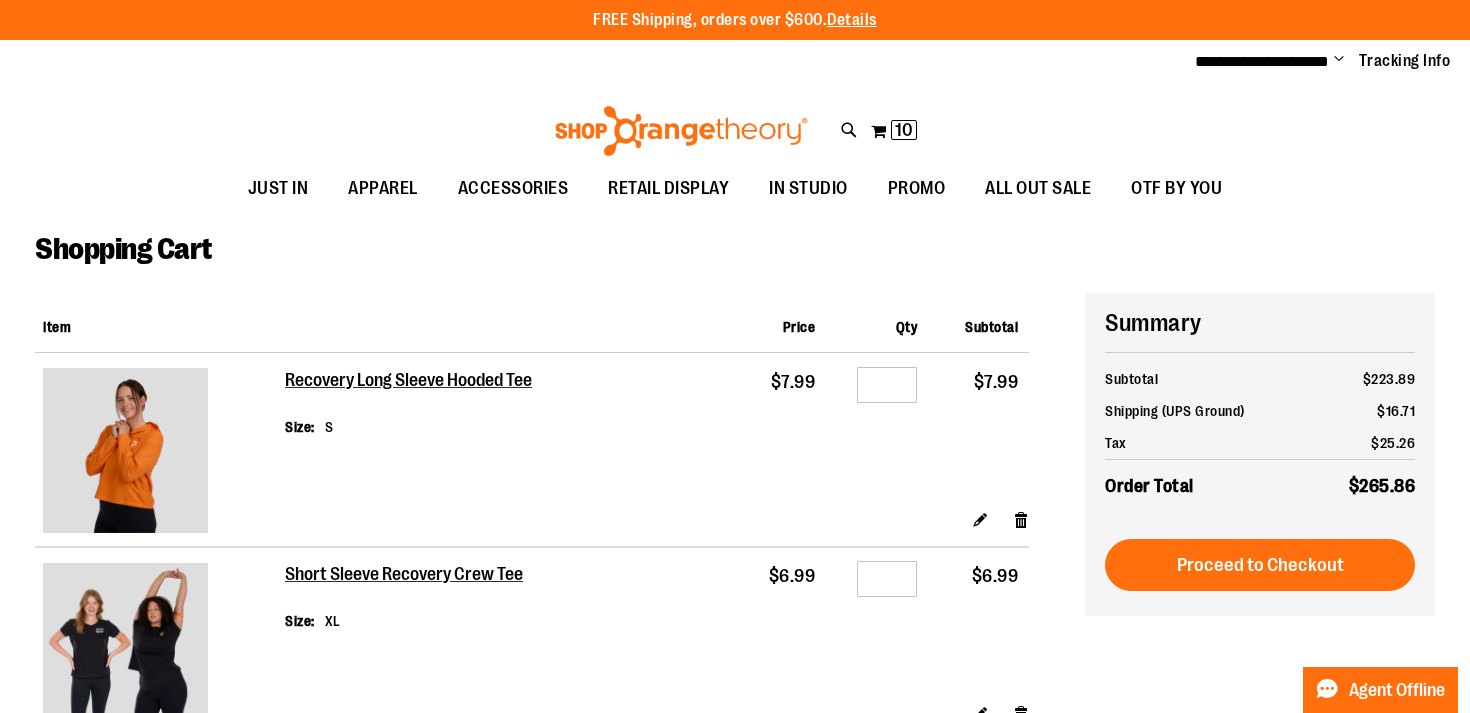 type on "**********" 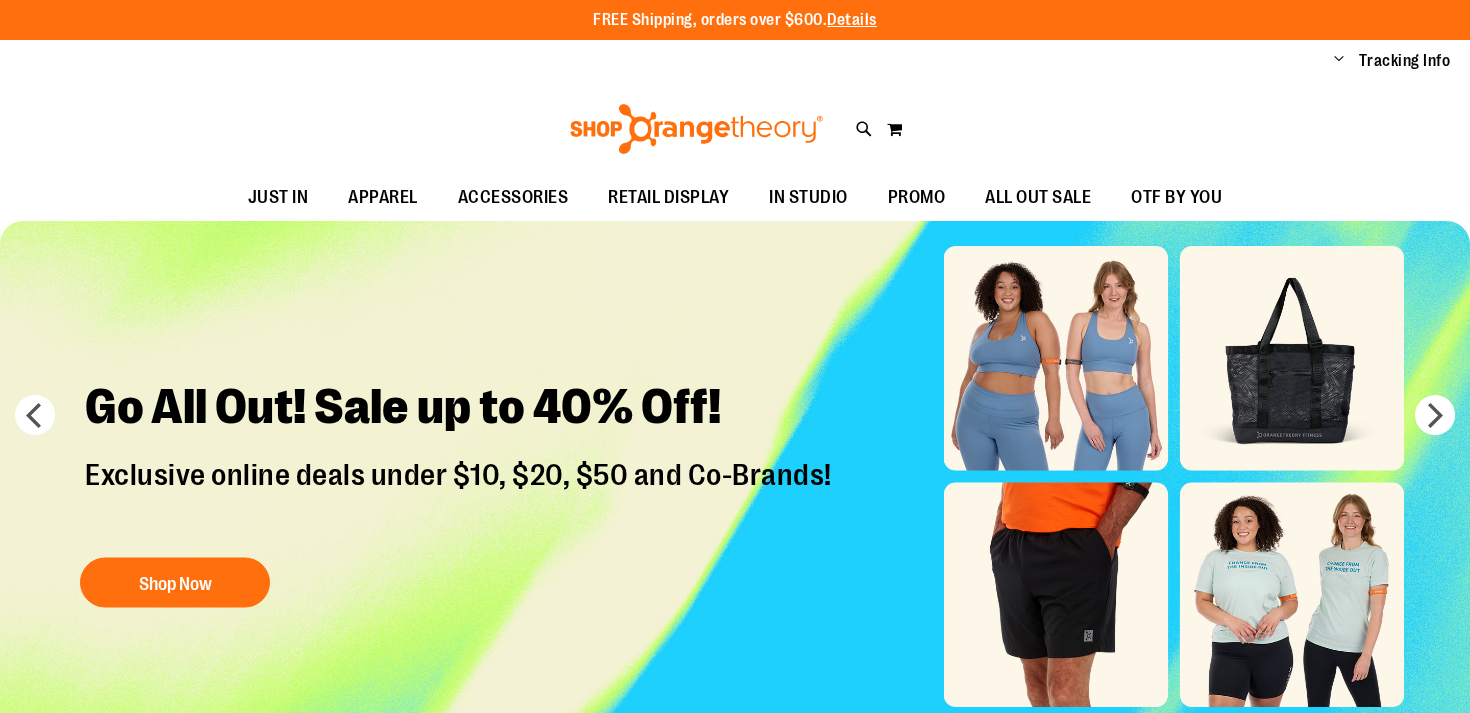 scroll, scrollTop: 0, scrollLeft: 0, axis: both 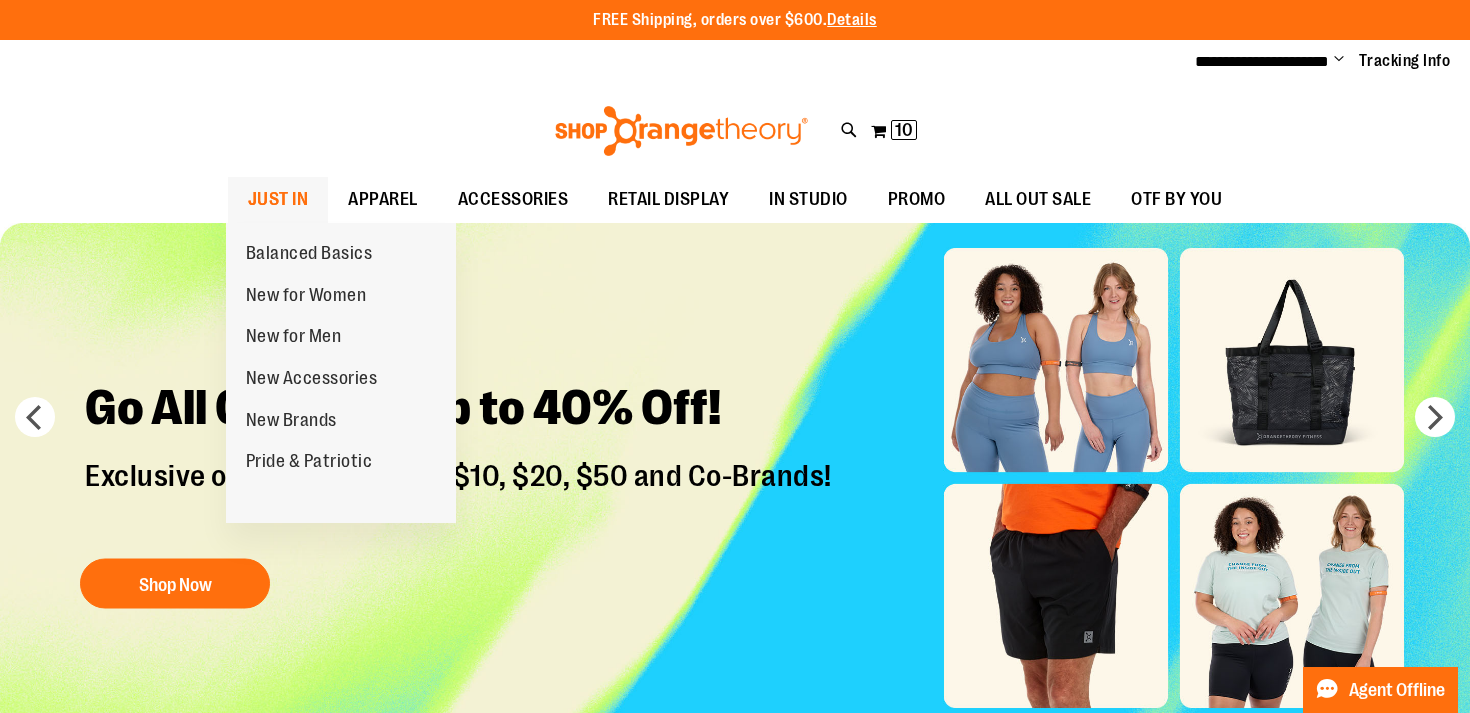 type on "**********" 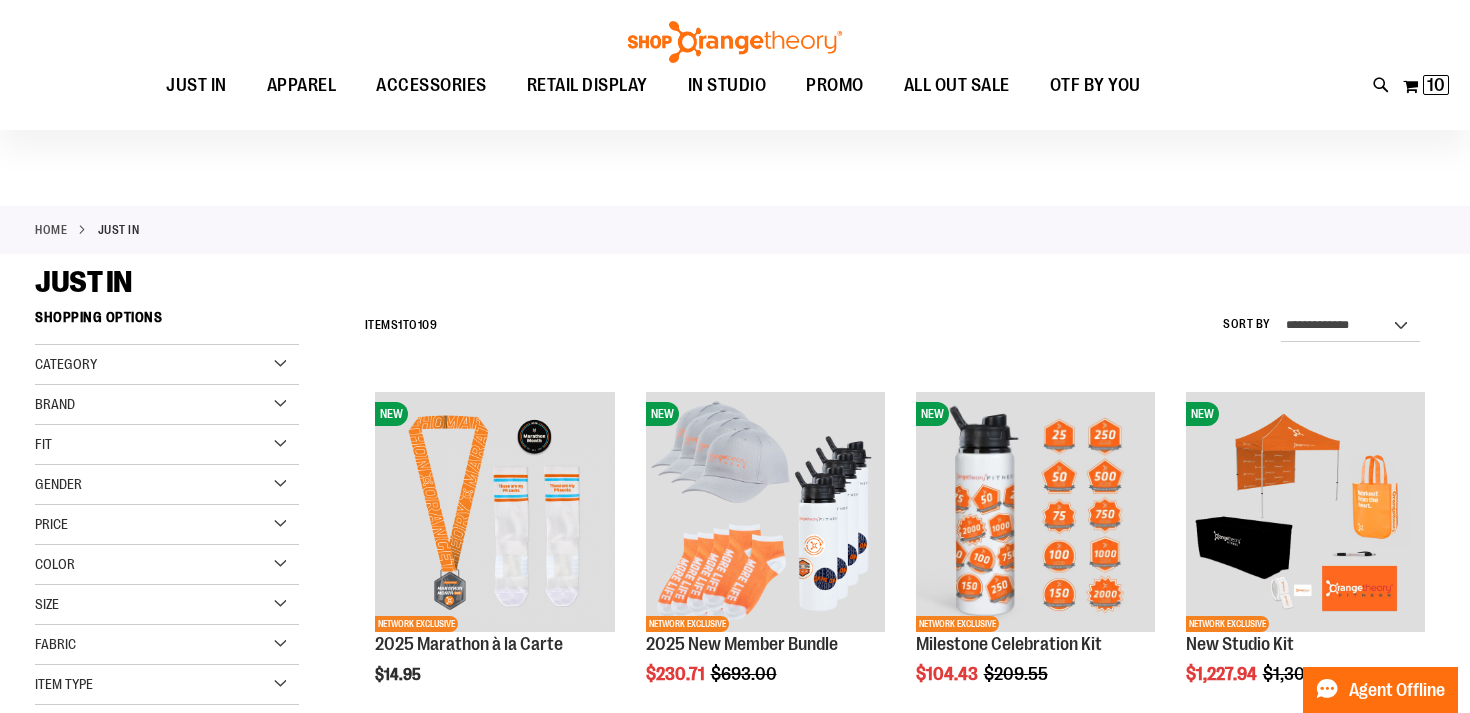 scroll, scrollTop: 0, scrollLeft: 0, axis: both 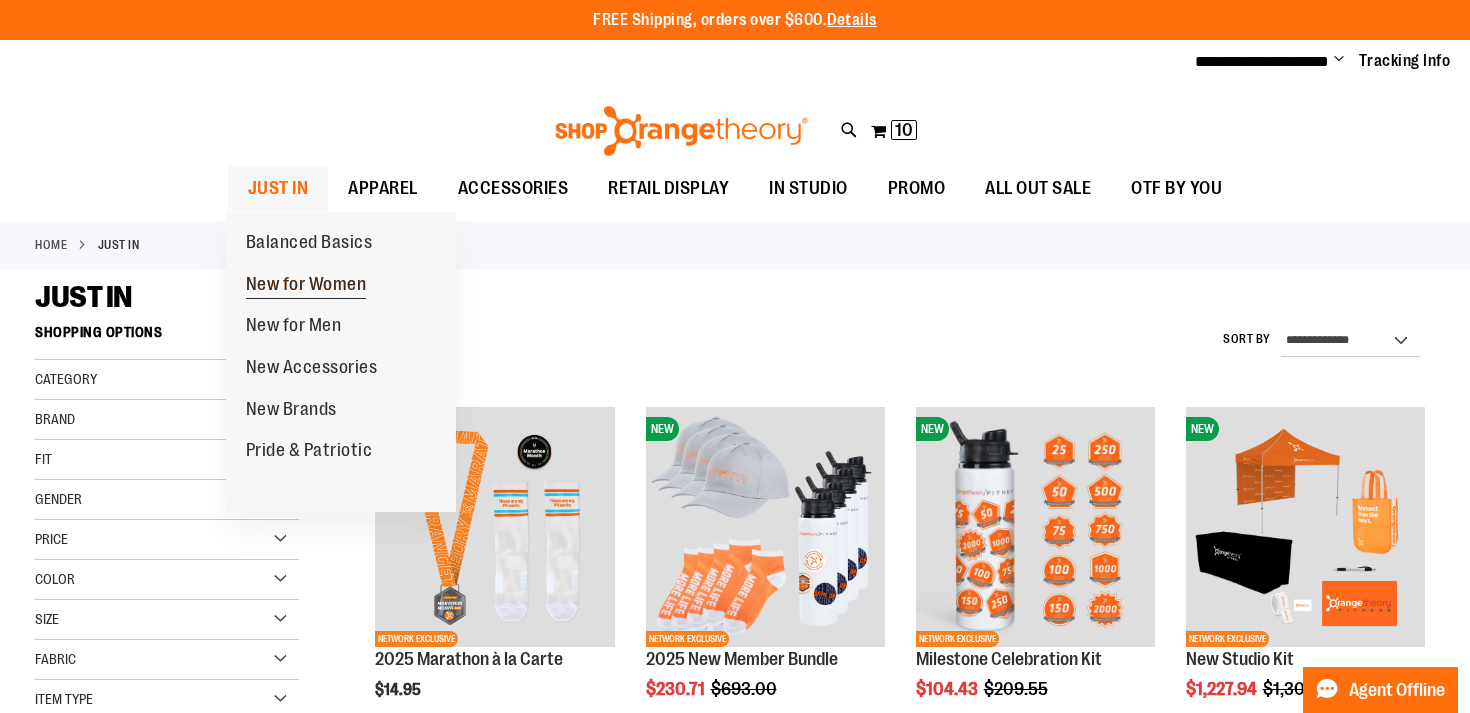 type on "**********" 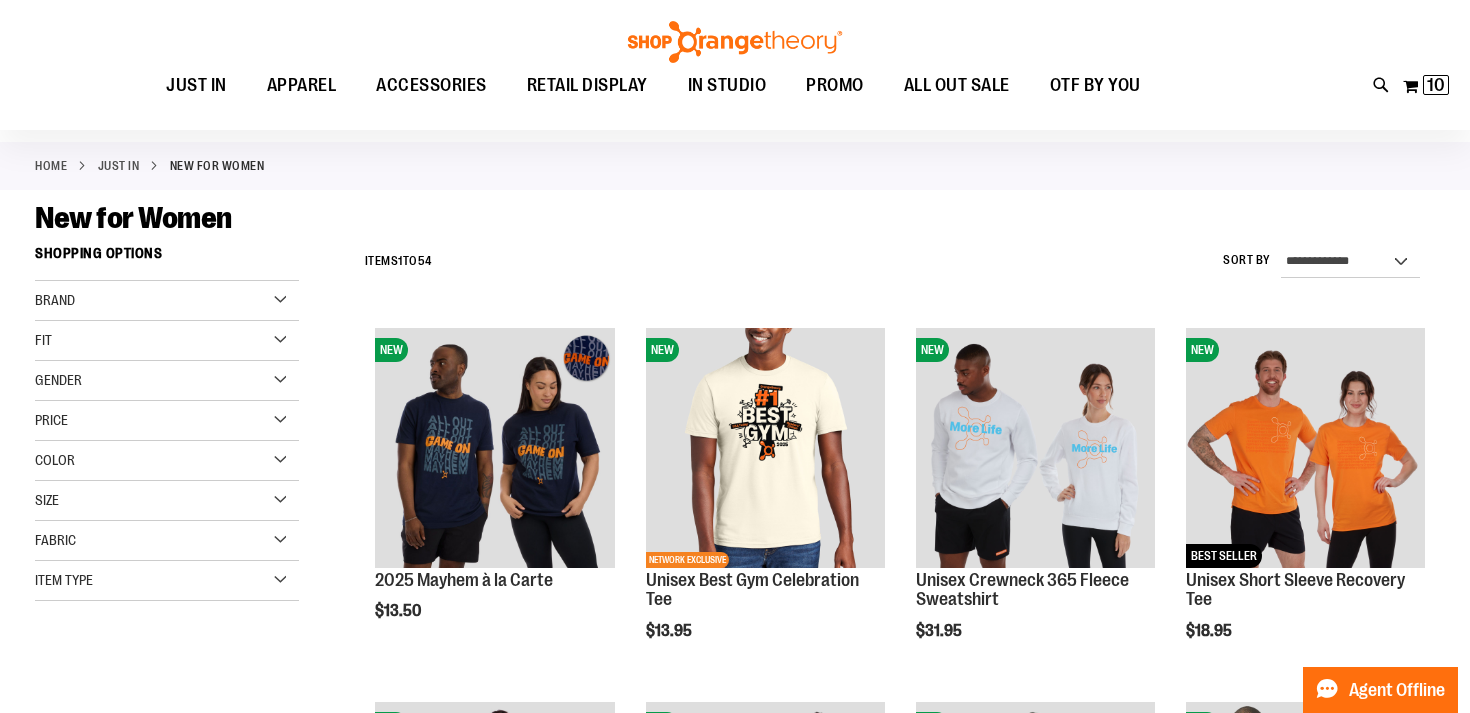 scroll, scrollTop: 83, scrollLeft: 0, axis: vertical 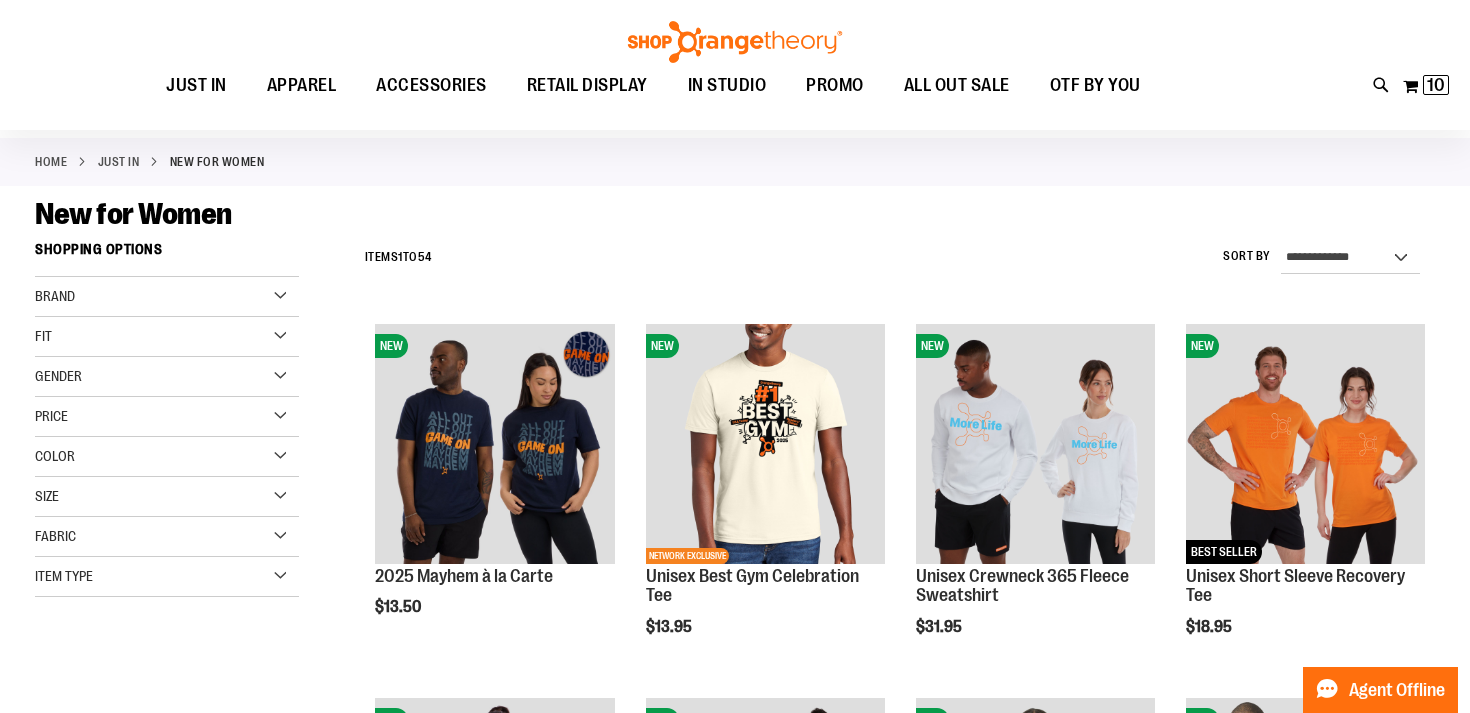 type on "**********" 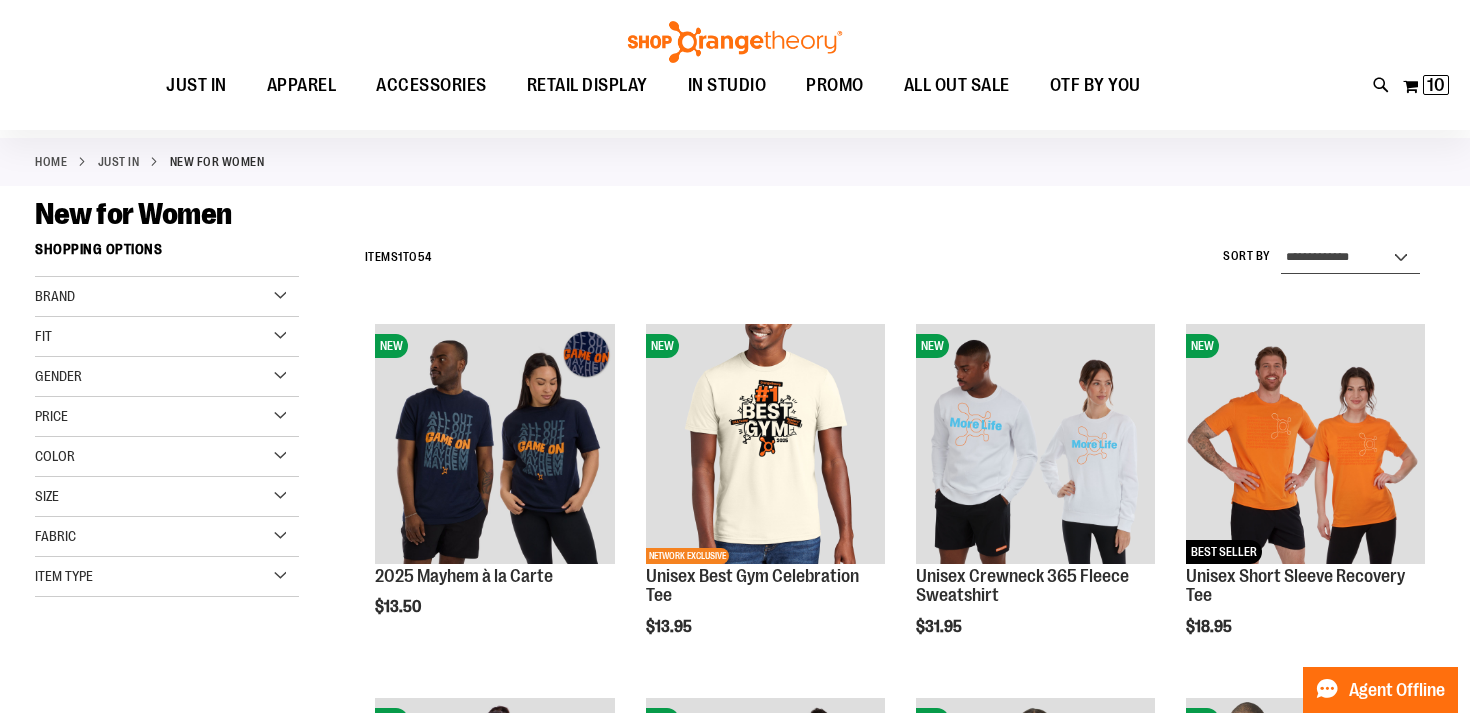 click on "**********" at bounding box center (1350, 258) 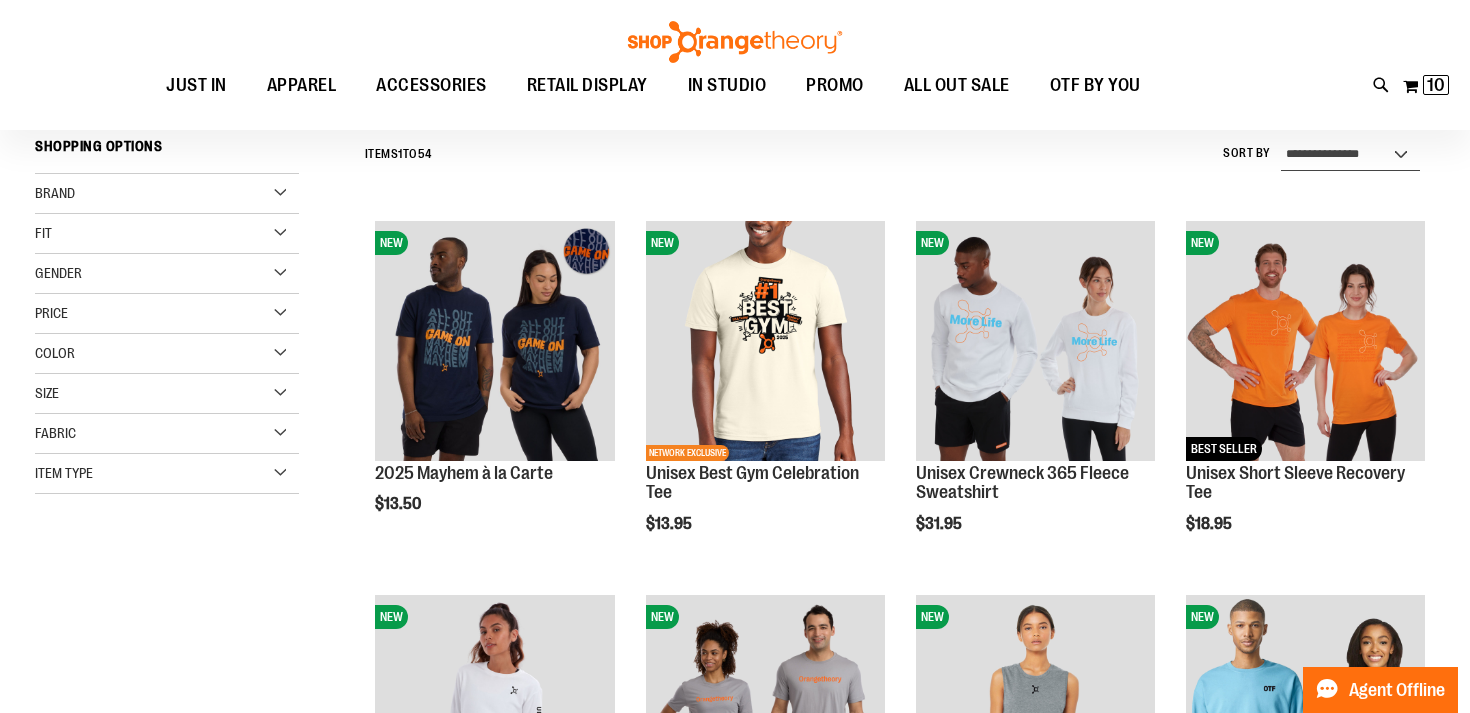 scroll, scrollTop: 186, scrollLeft: 0, axis: vertical 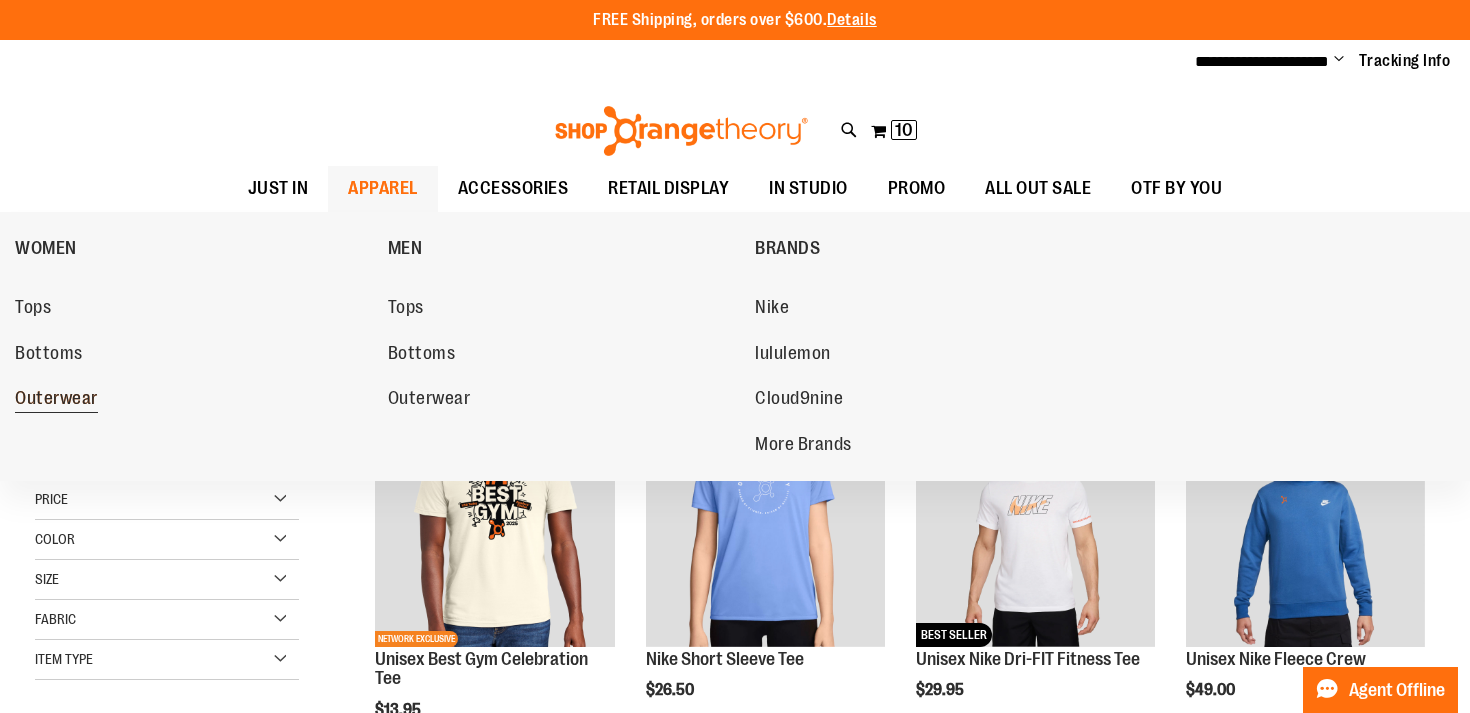 click on "Outerwear" at bounding box center [56, 400] 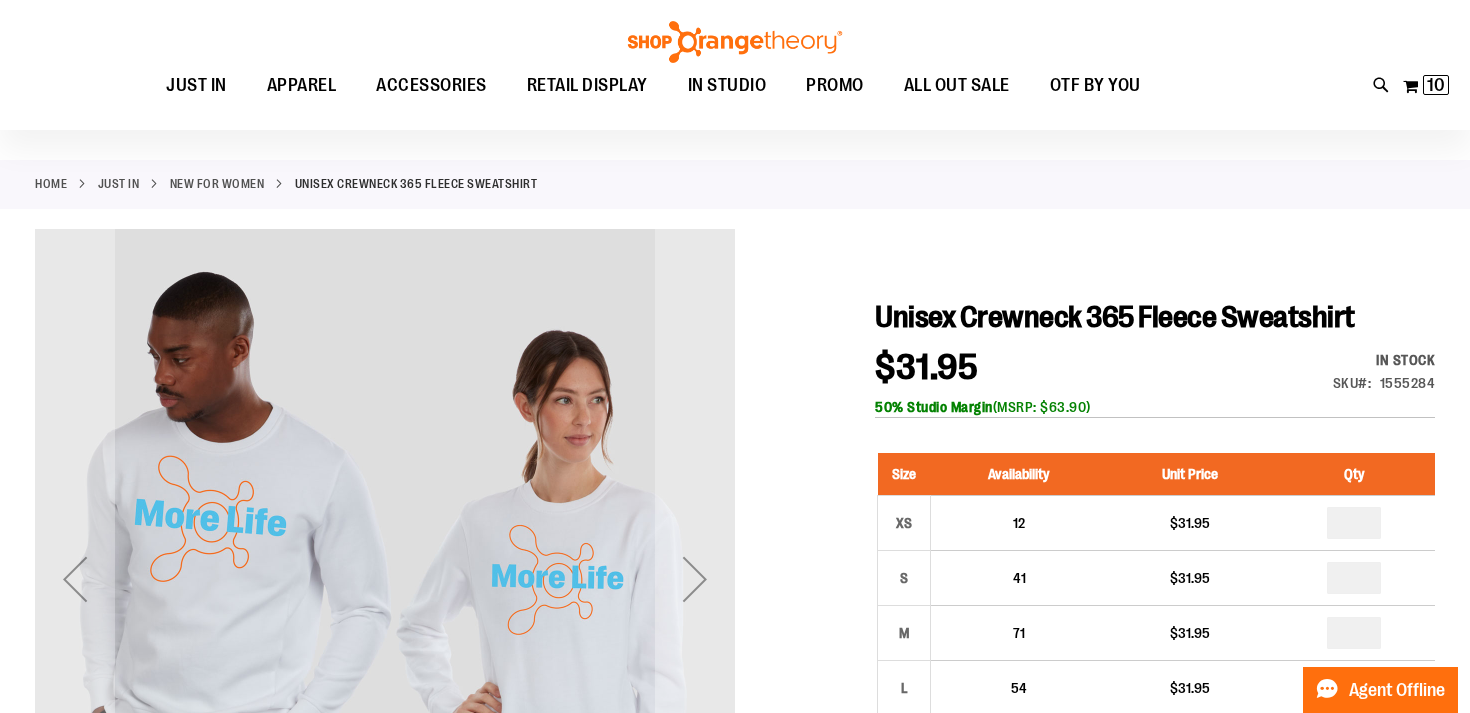 scroll, scrollTop: 117, scrollLeft: 0, axis: vertical 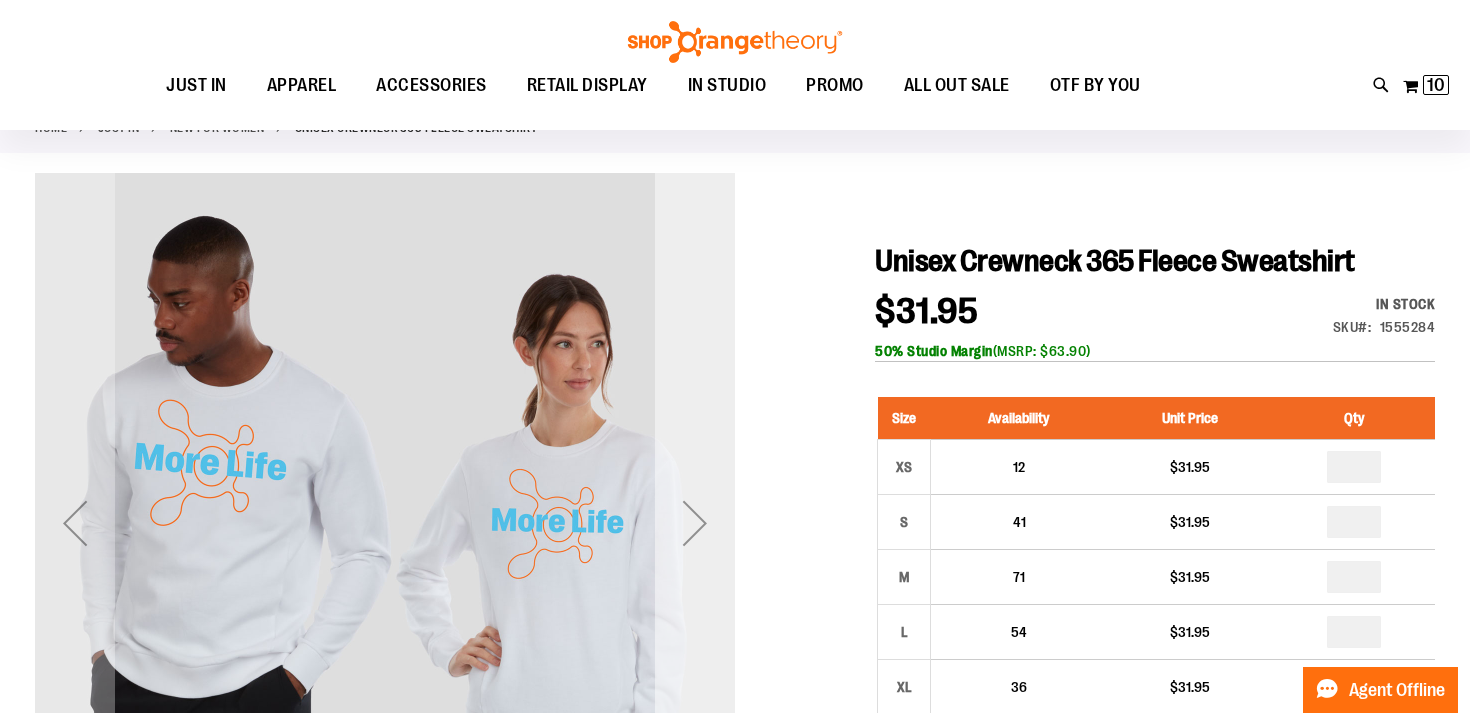 type on "**********" 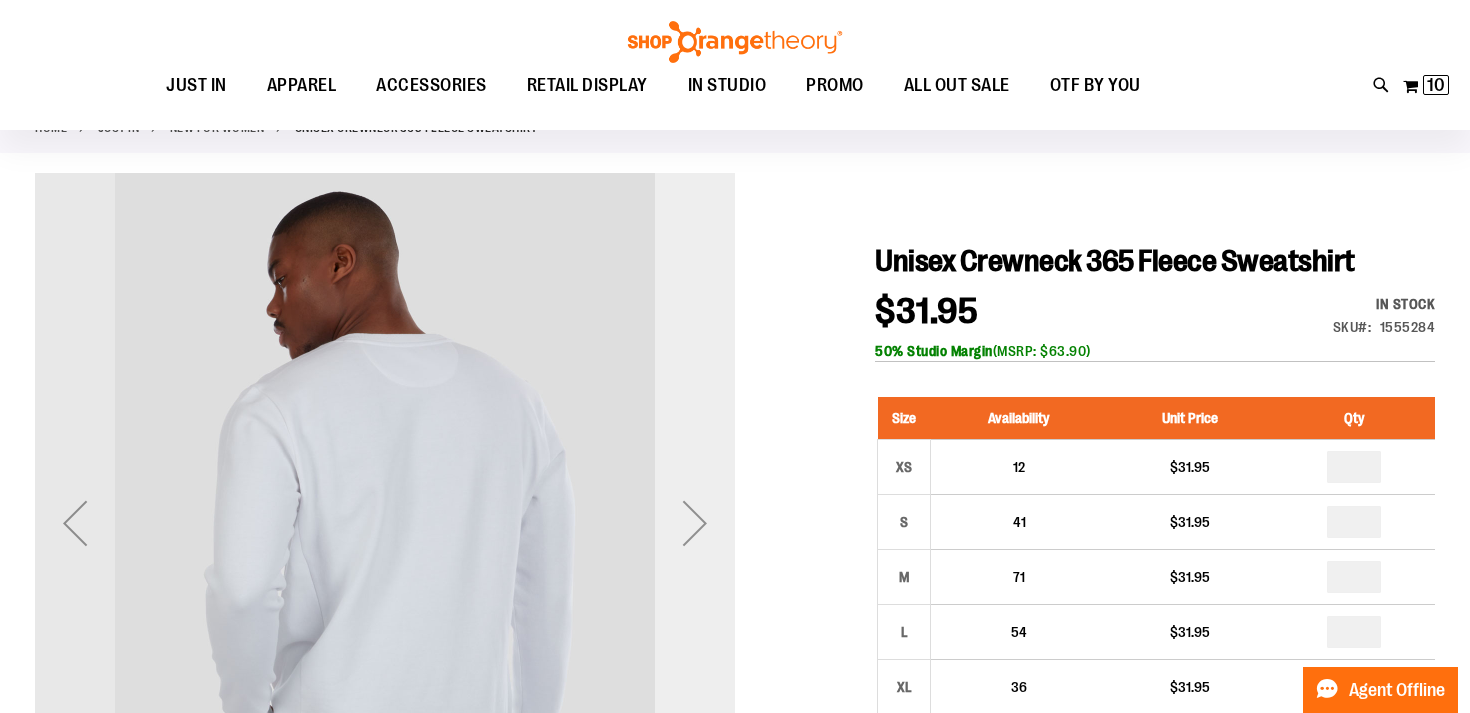 click at bounding box center (695, 523) 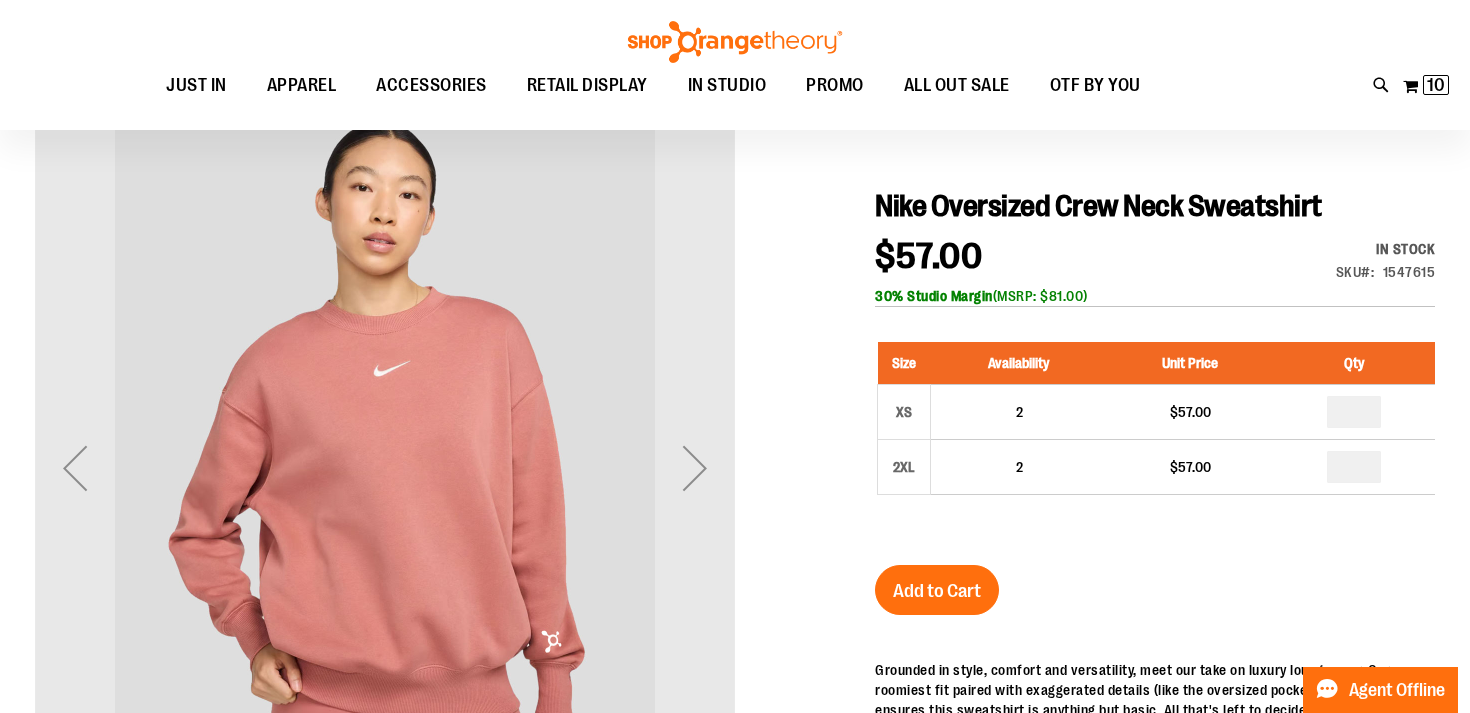 scroll, scrollTop: 177, scrollLeft: 0, axis: vertical 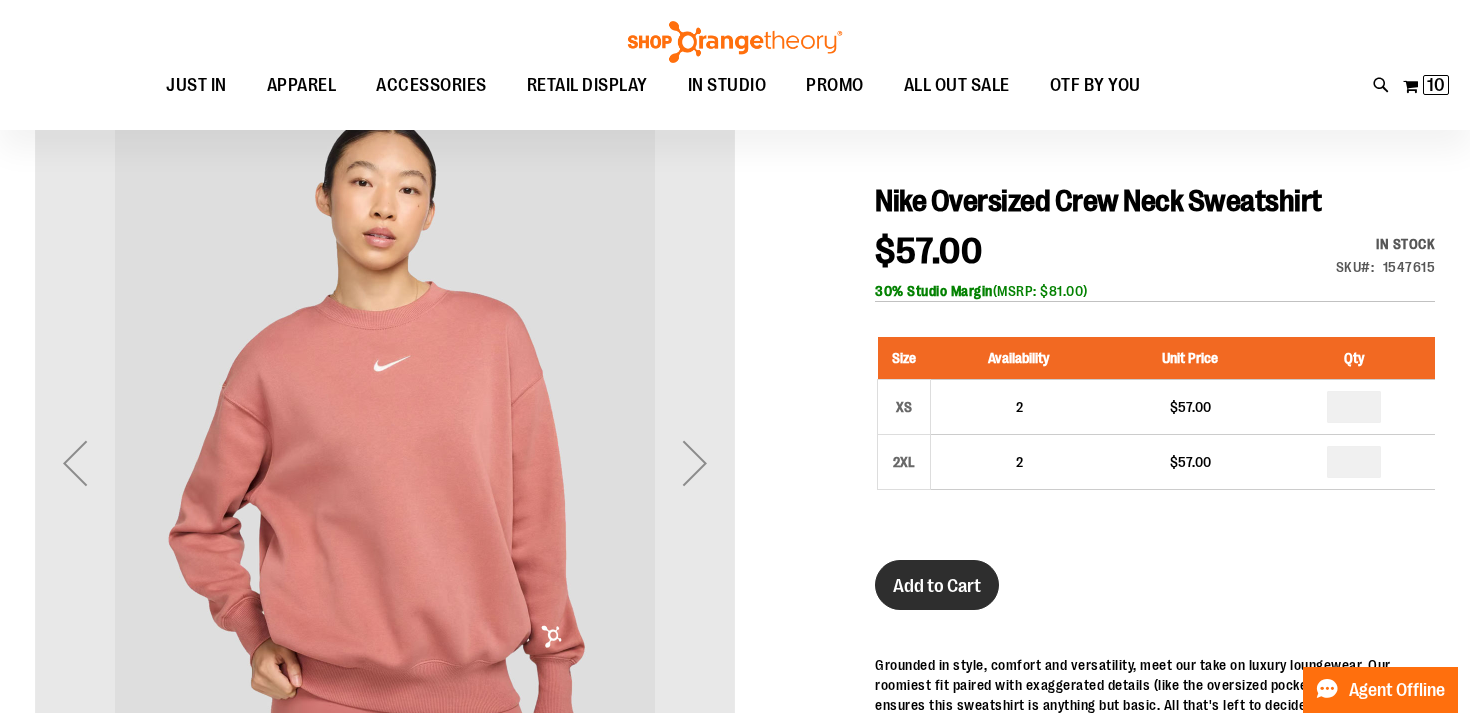 type on "**********" 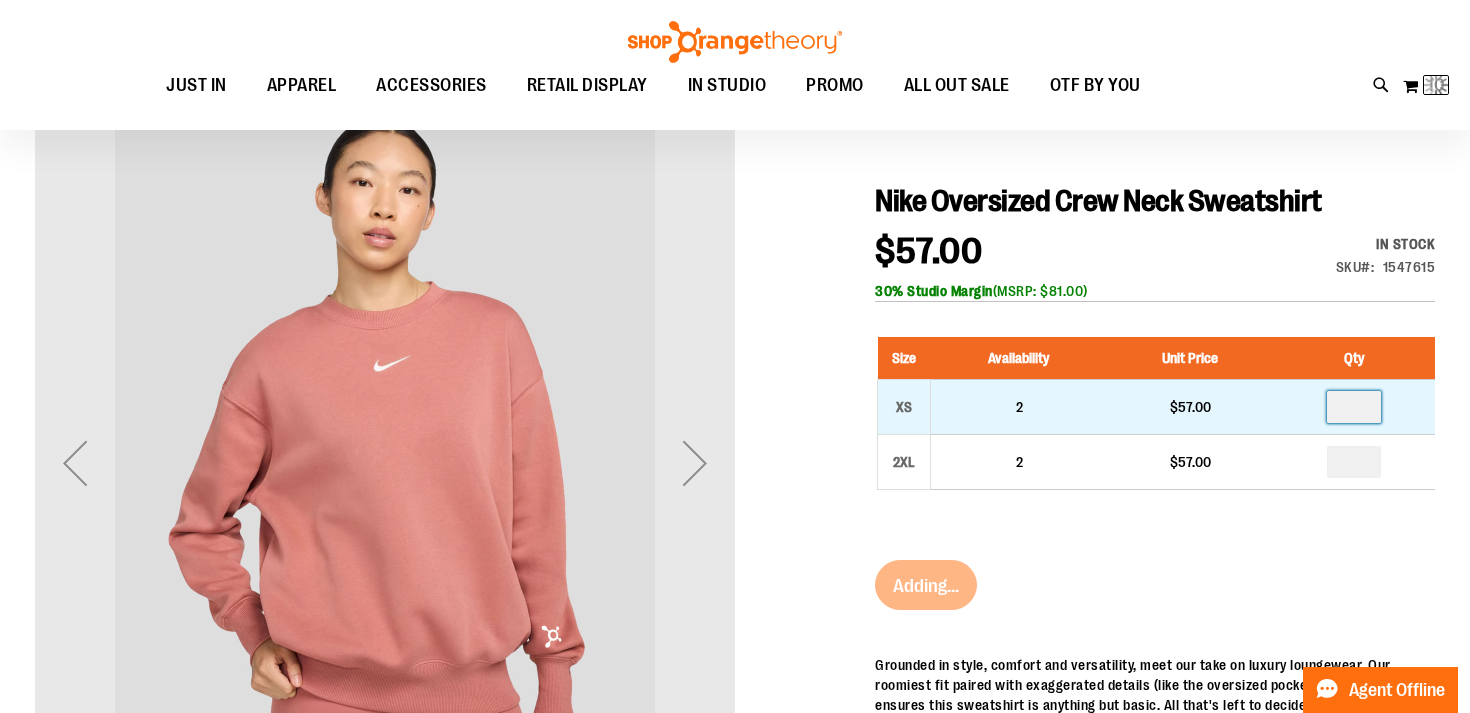 click at bounding box center [1354, 407] 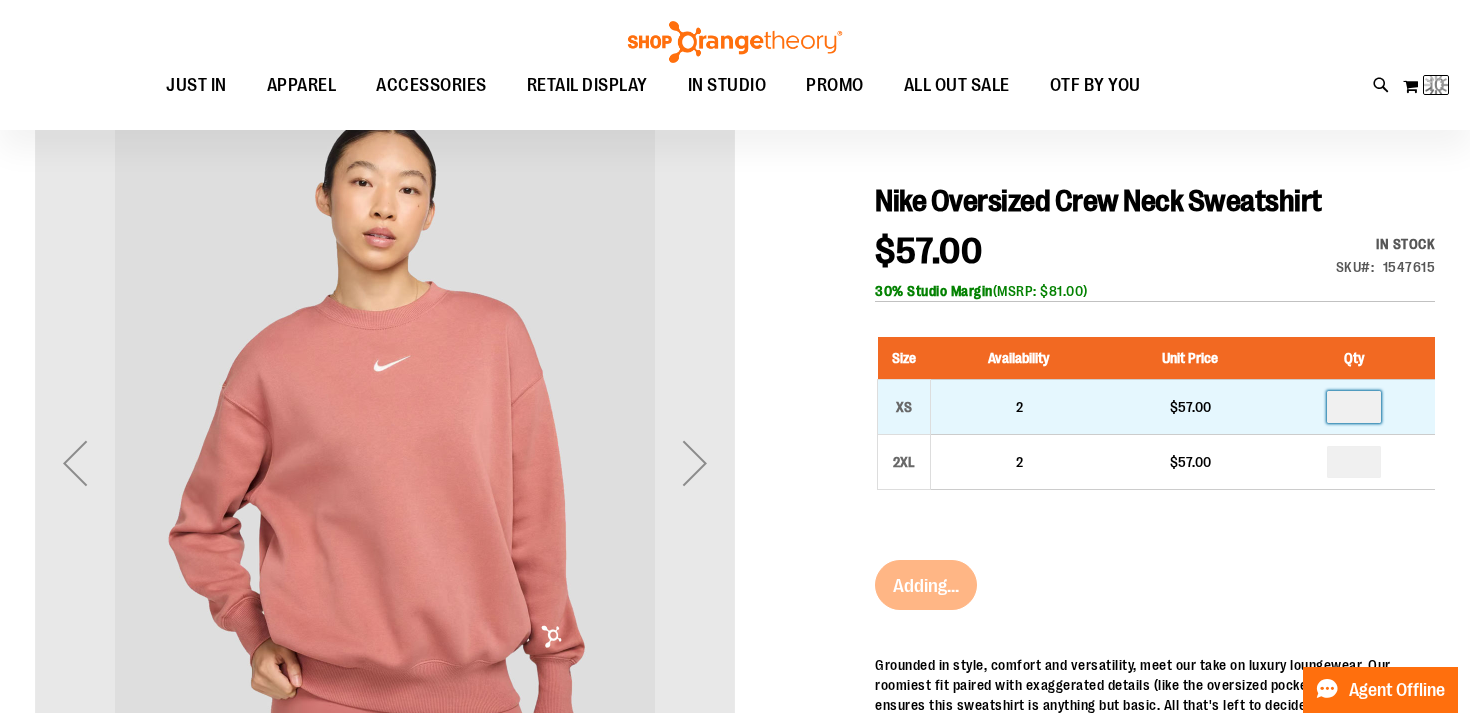 type on "*" 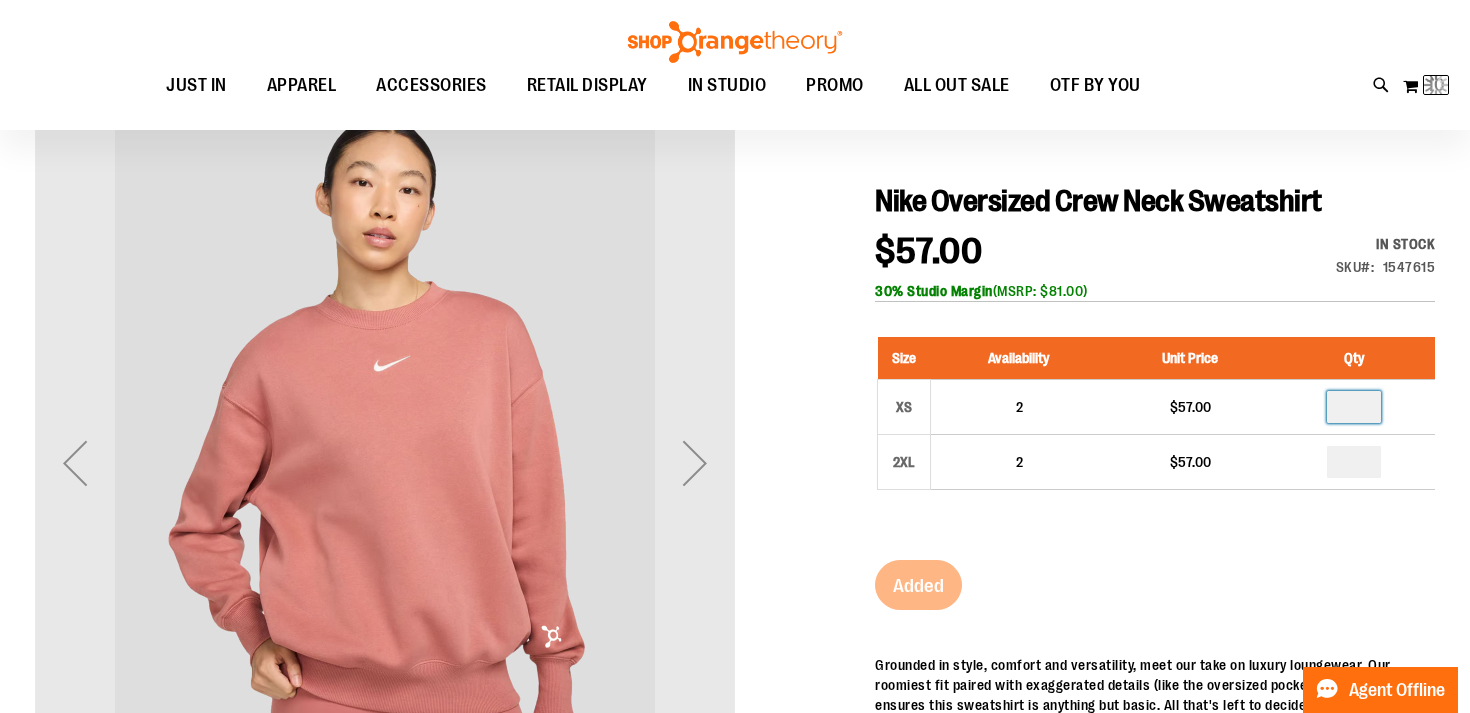 click on "Nike Oversized Crew Neck Sweatshirt
$57.00
In stock
Only  %1  left
SKU
1547615
30% Studio Margin  (MSRP: $81.00)
Size
Availability
Unit Price
Qty
XS
2
$57.00
*" at bounding box center (1155, 654) 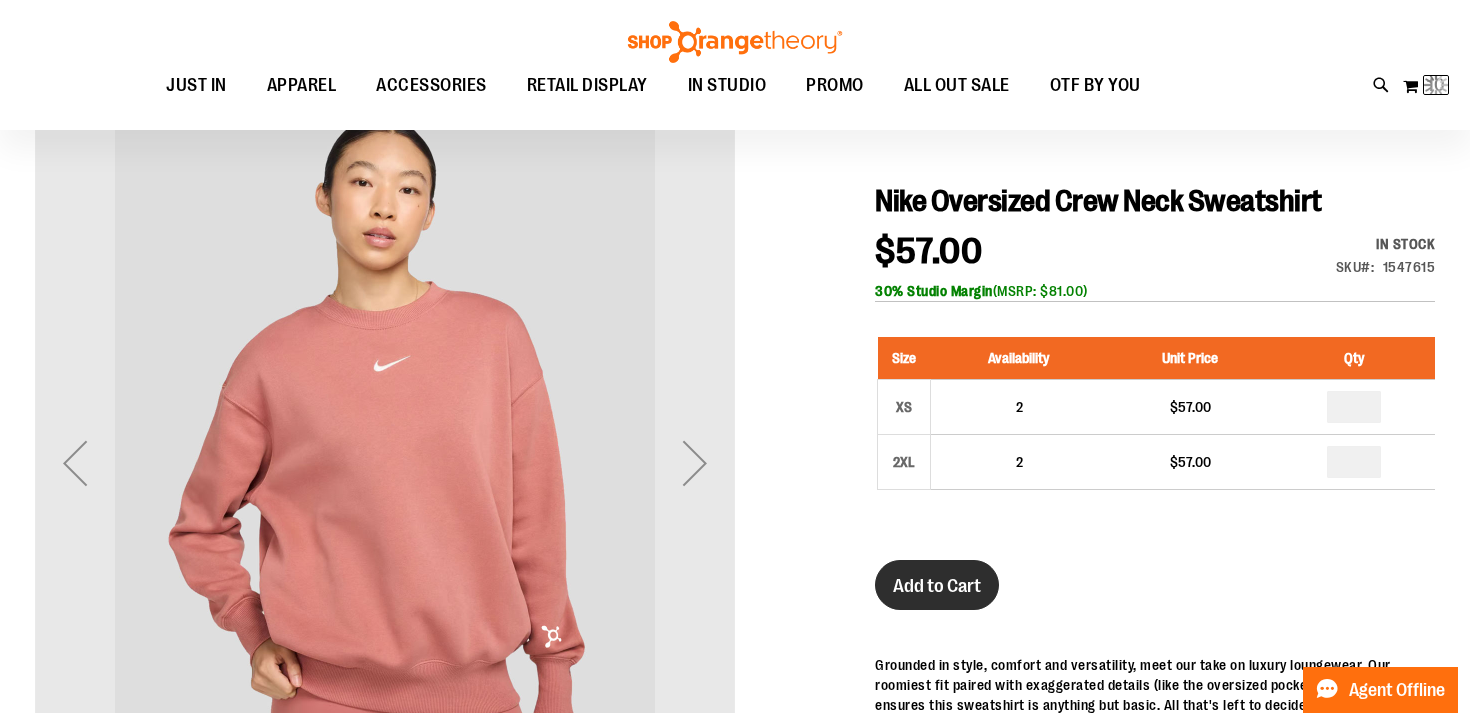 click on "Add to Cart" at bounding box center [937, 585] 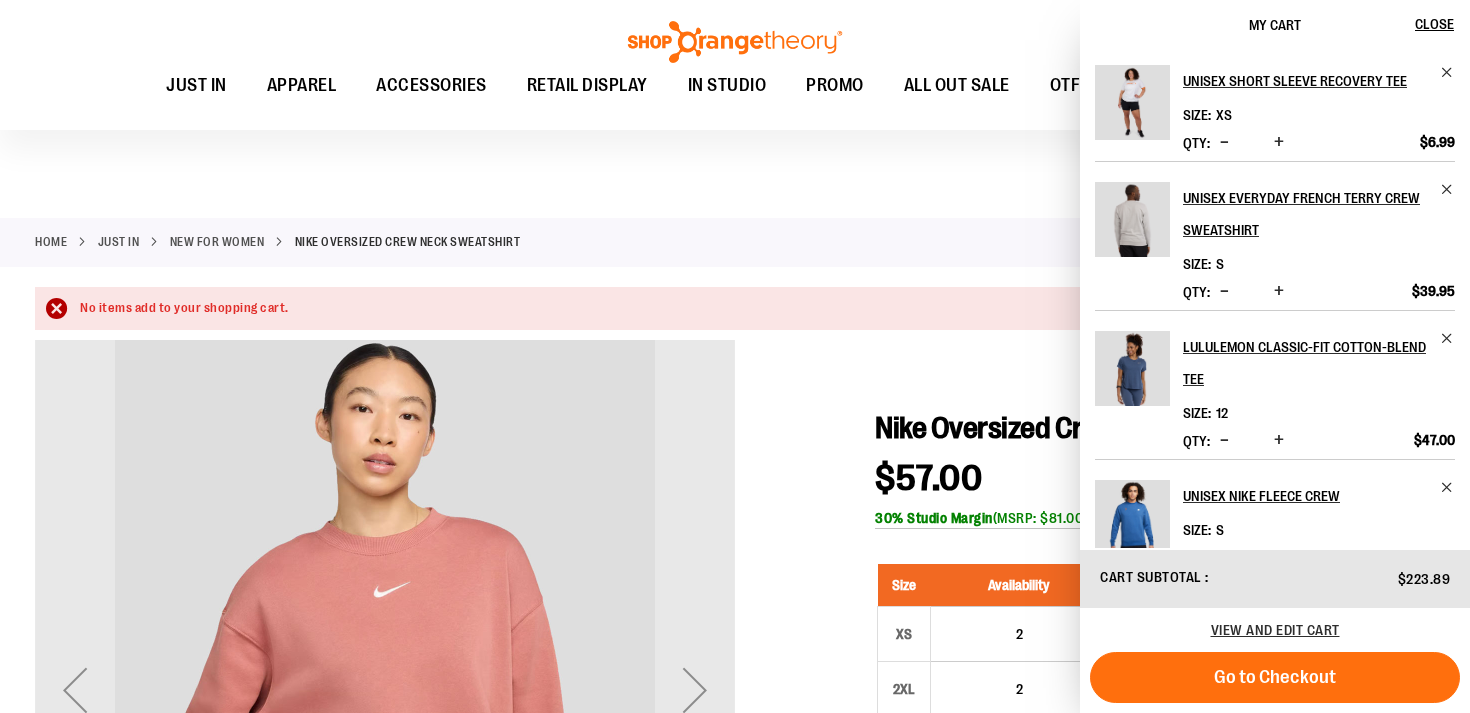 scroll, scrollTop: 0, scrollLeft: 0, axis: both 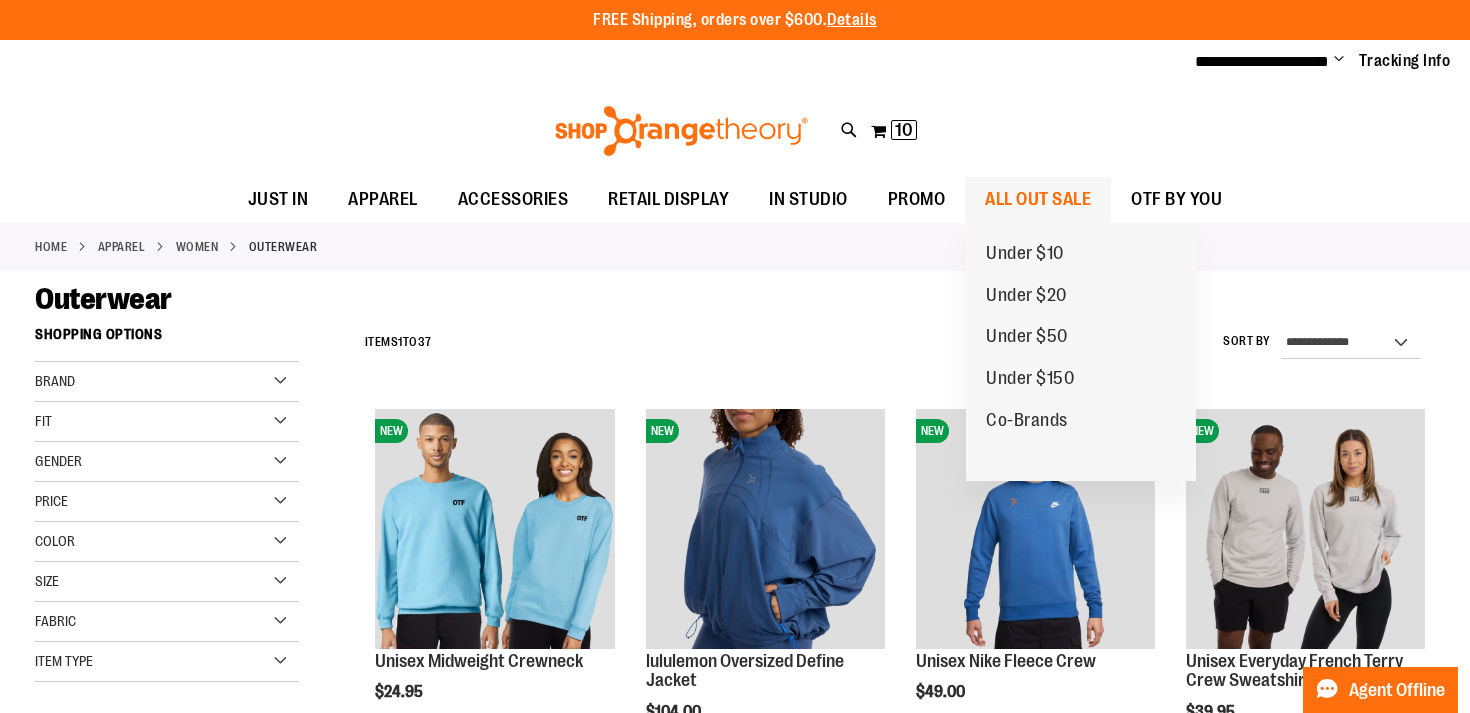type on "**********" 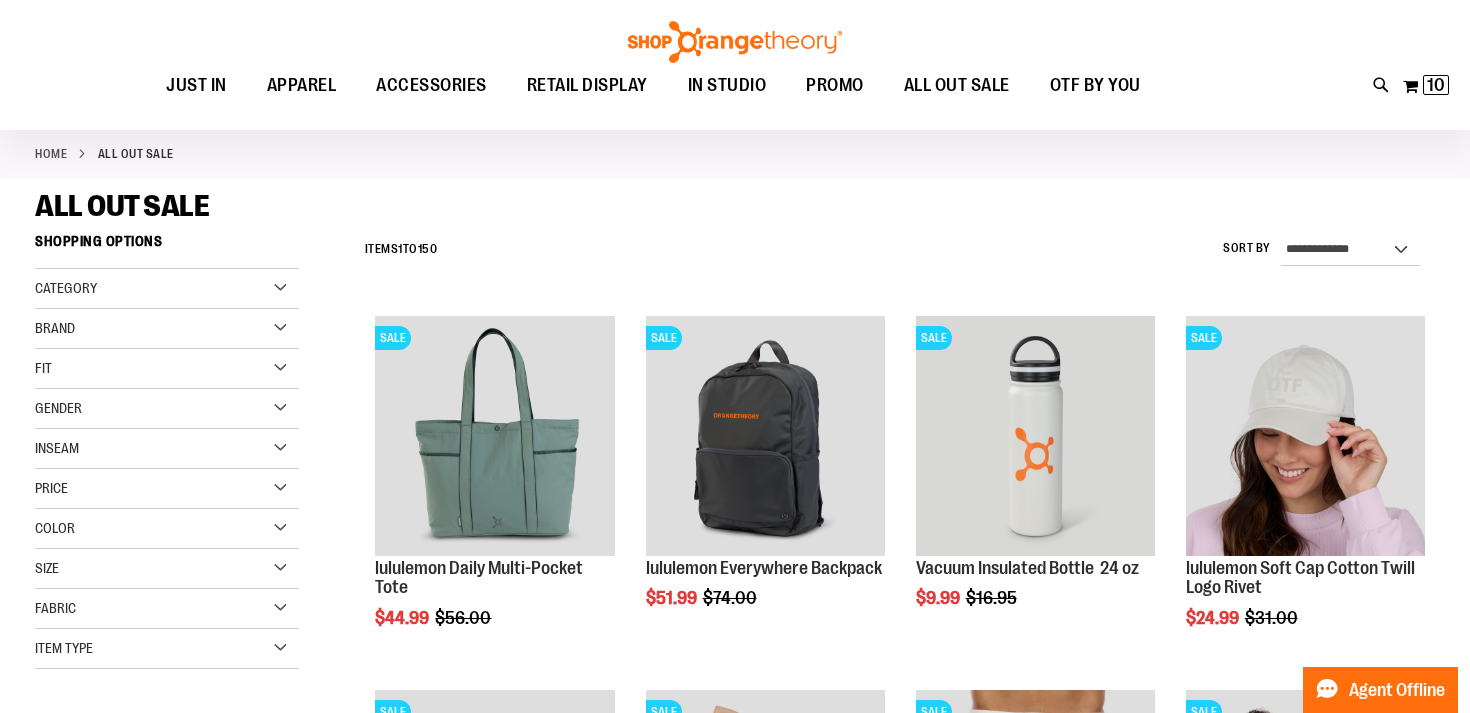 scroll, scrollTop: 155, scrollLeft: 0, axis: vertical 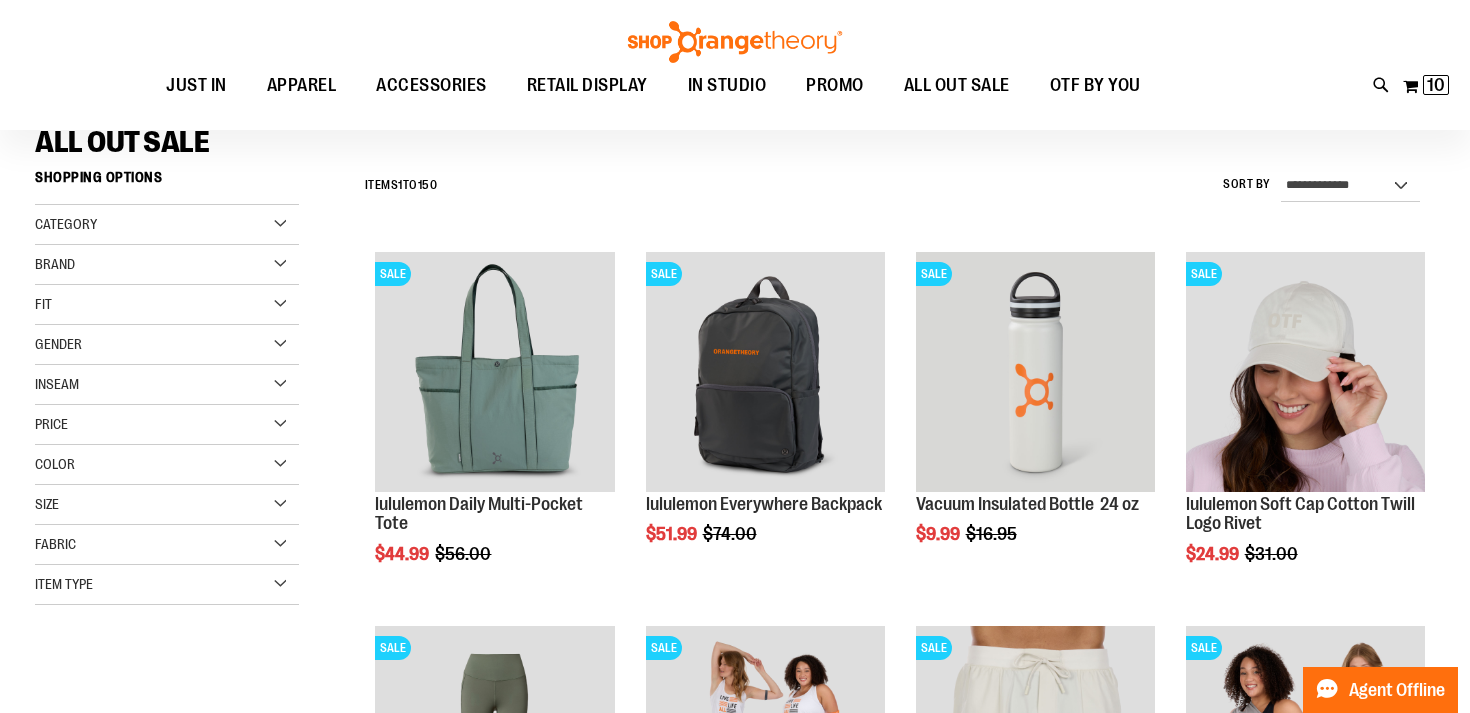 type on "**********" 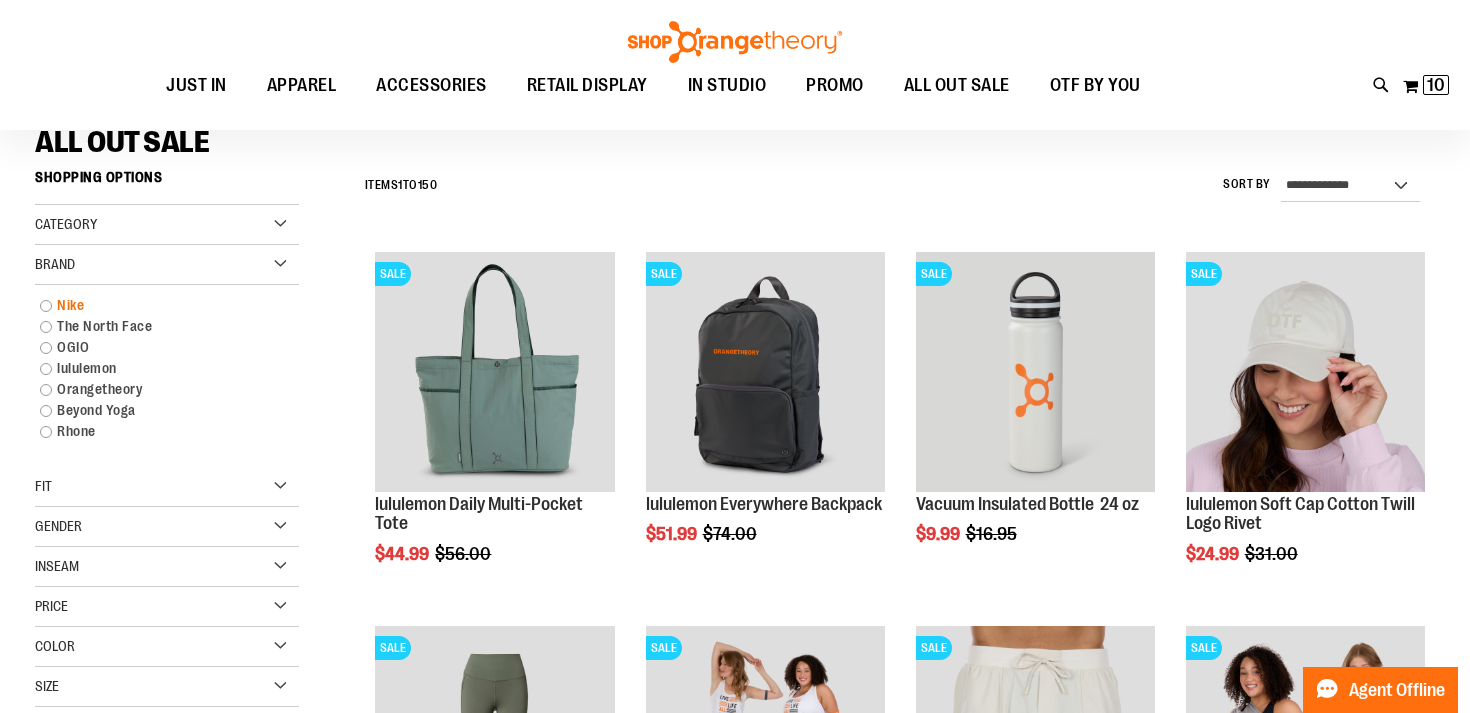 click on "Nike" at bounding box center (156, 305) 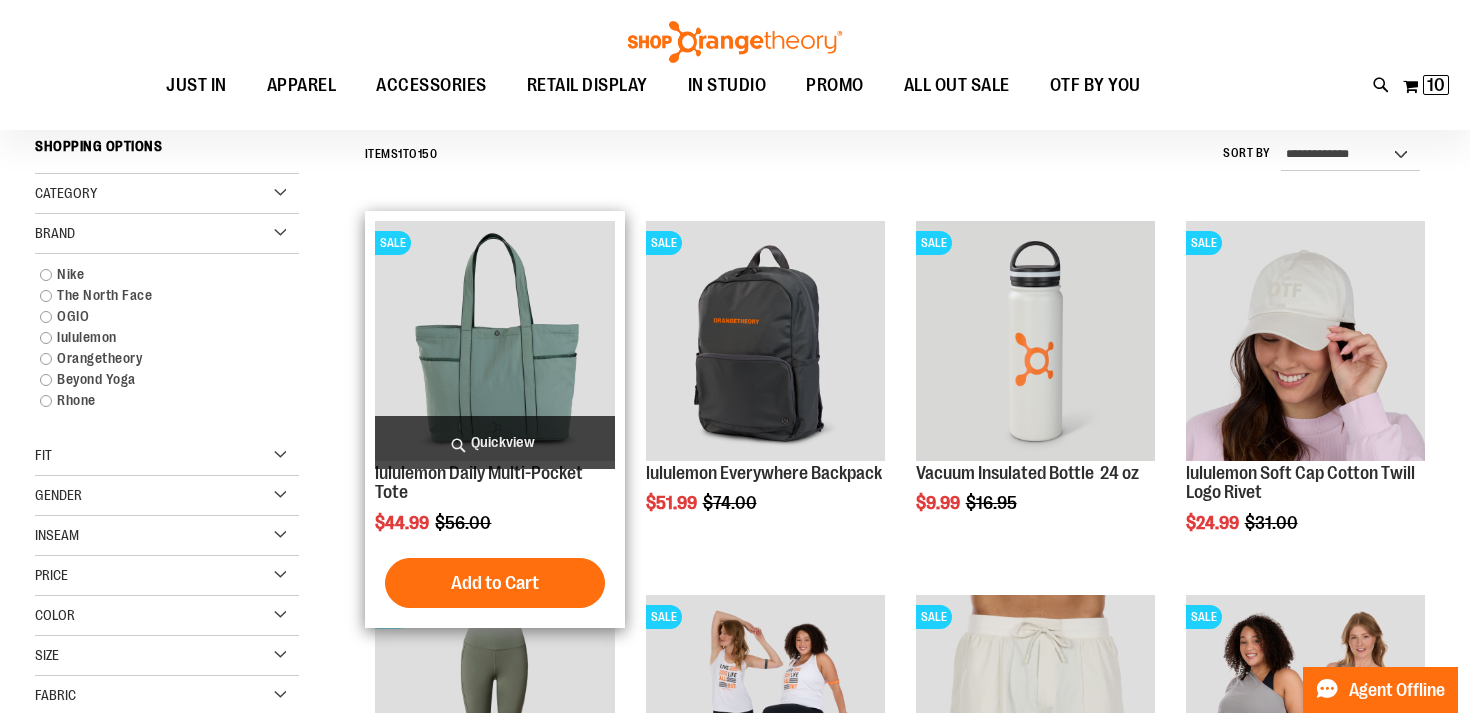 scroll, scrollTop: 186, scrollLeft: 0, axis: vertical 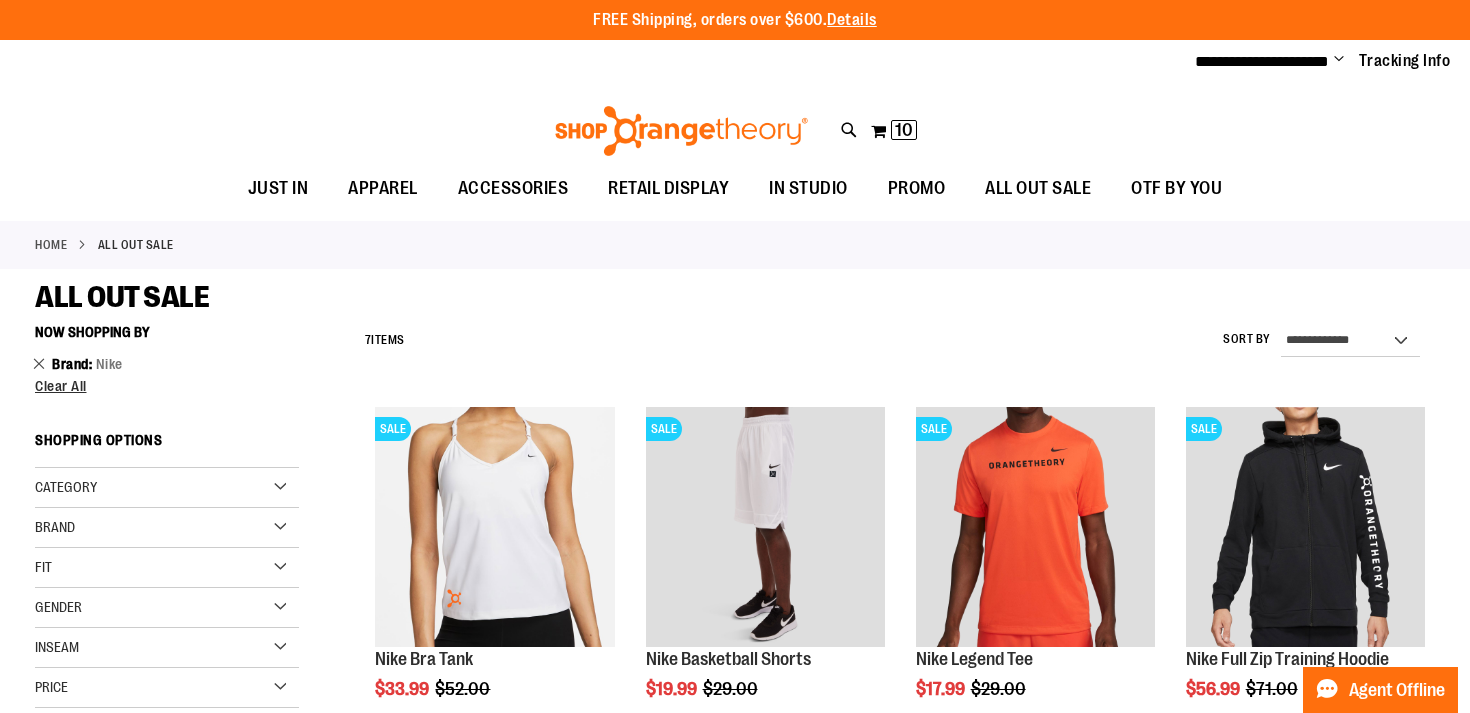click on "Remove This Item" at bounding box center (39, 363) 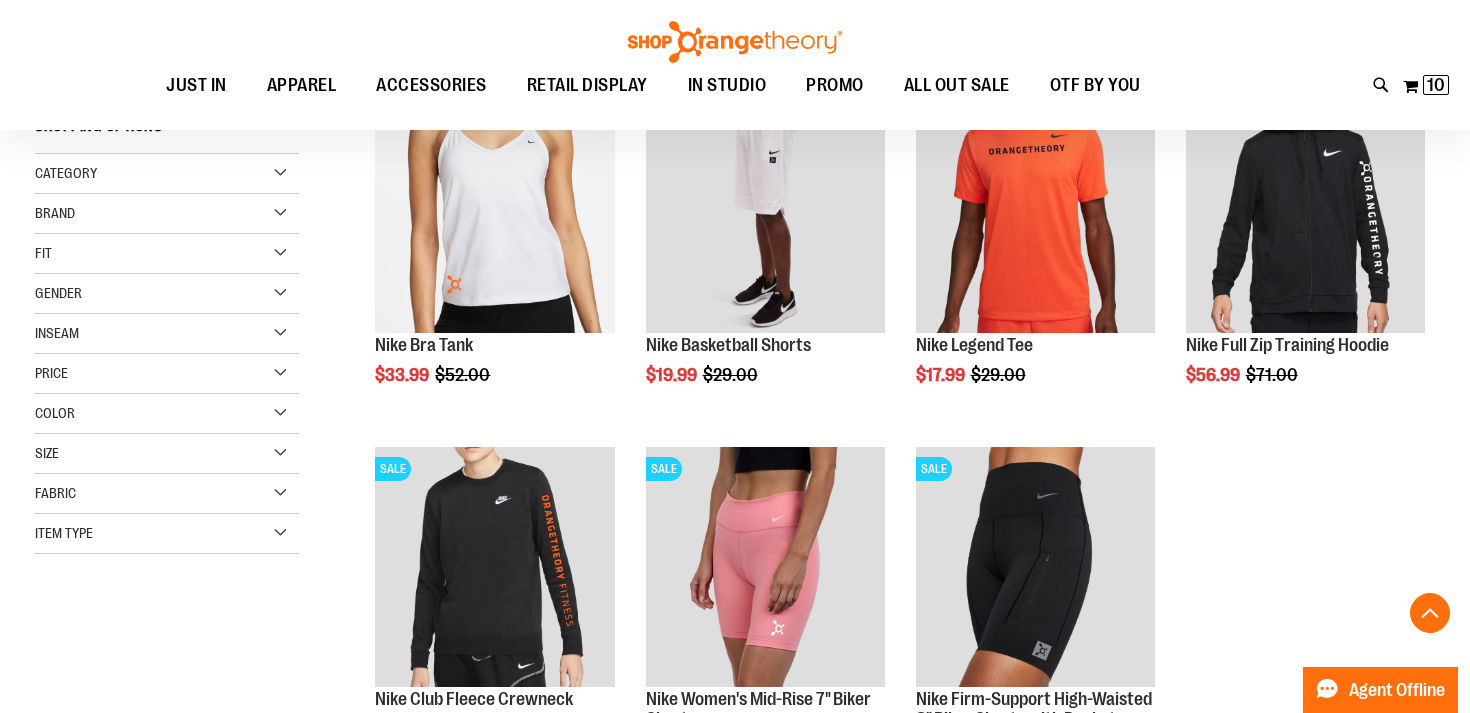 scroll, scrollTop: 315, scrollLeft: 0, axis: vertical 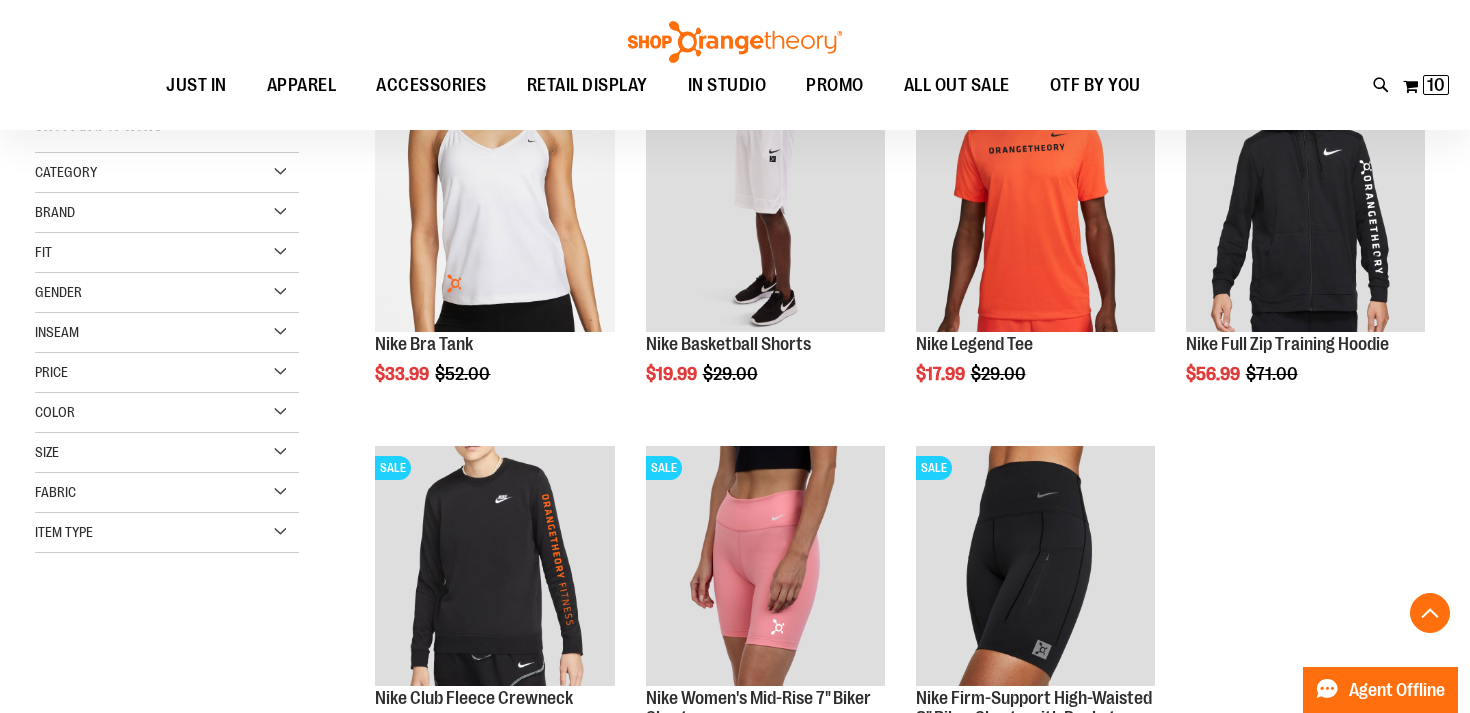 click on "Brand" at bounding box center (167, 213) 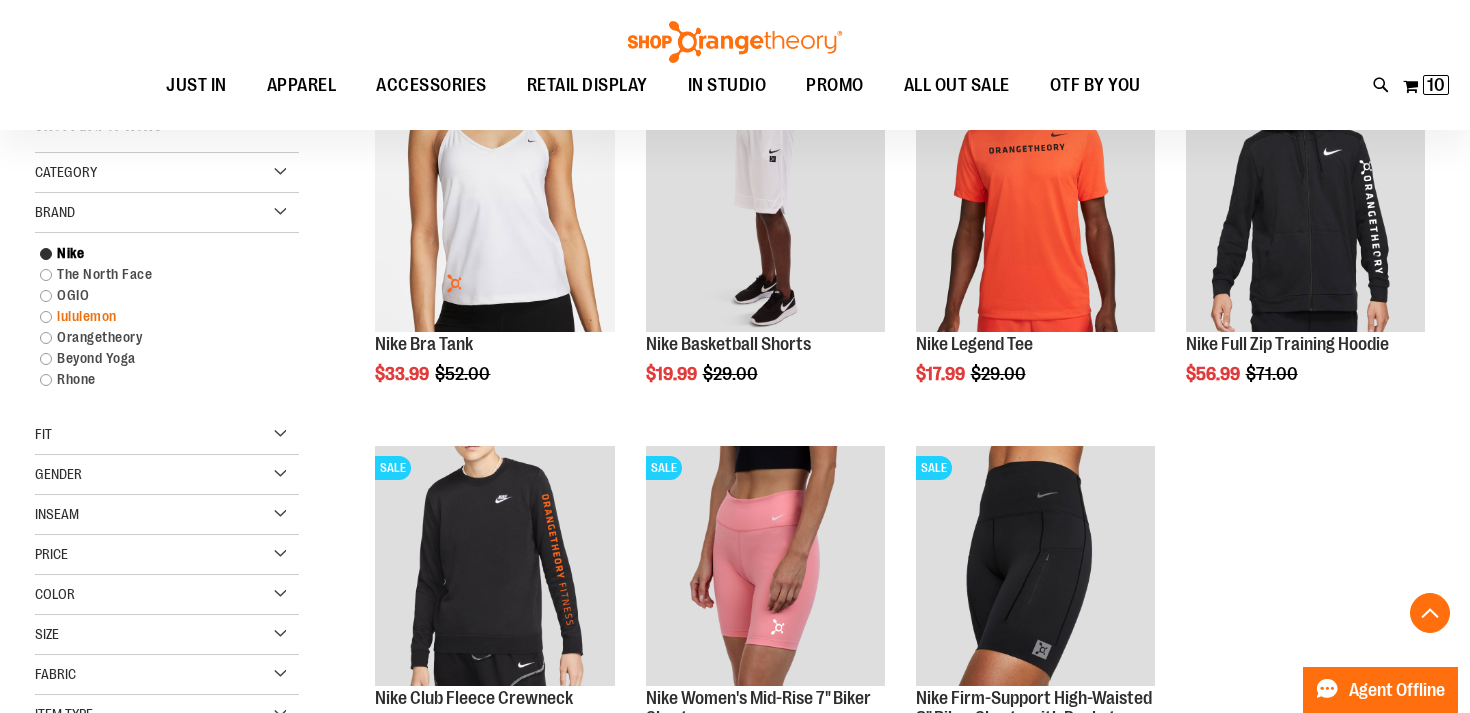 click on "lululemon" at bounding box center [156, 316] 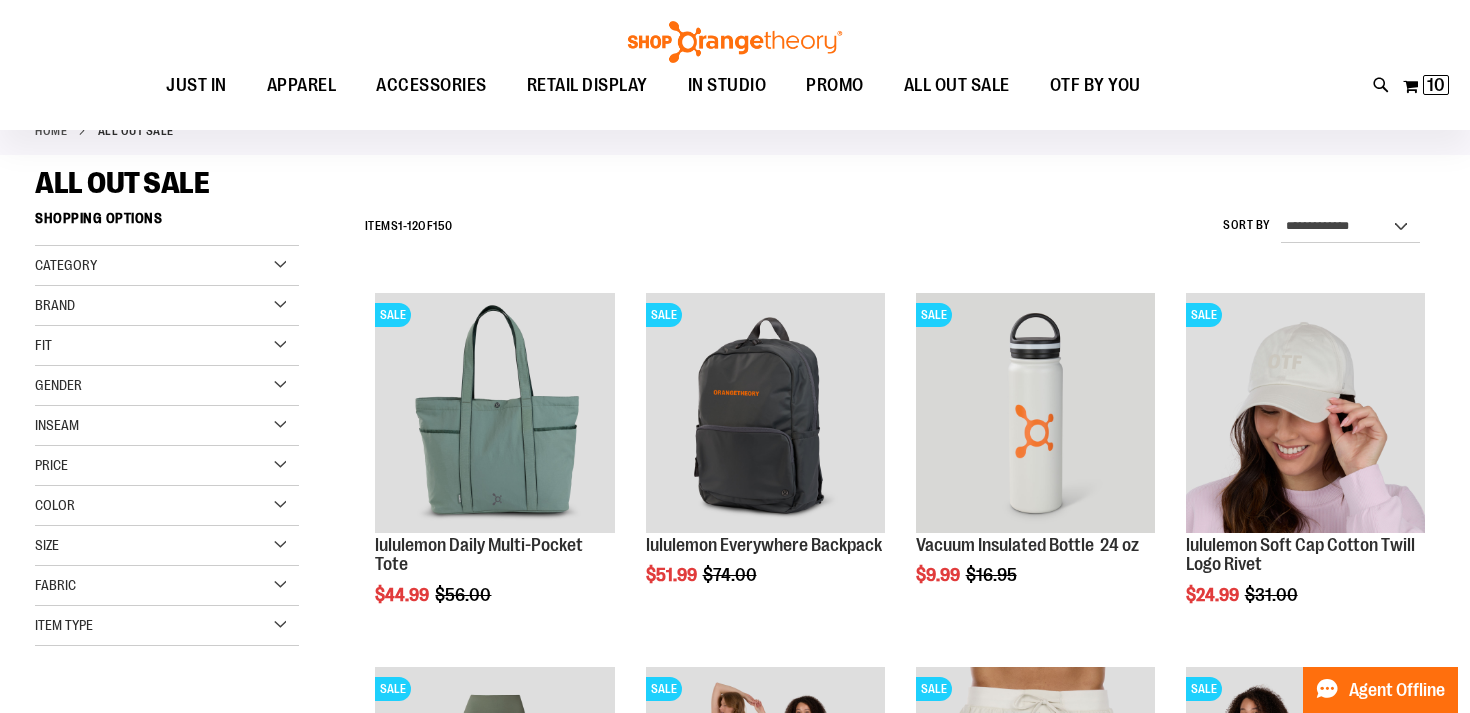 scroll, scrollTop: 115, scrollLeft: 0, axis: vertical 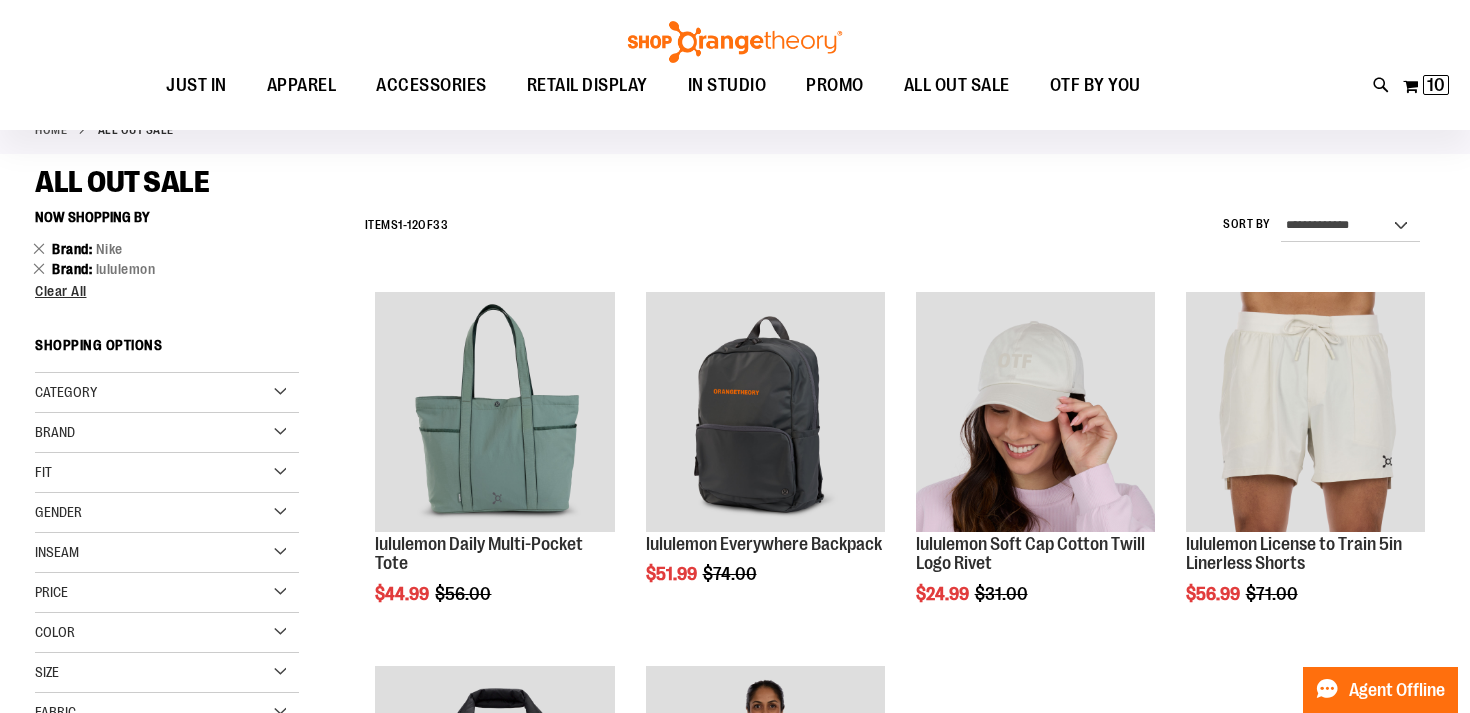 click on "Now Shopping by
Brand
Nike
Remove This Item
Brand
lululemon
Remove This Item
Clear All
Shopping Options
Category" at bounding box center (167, 486) 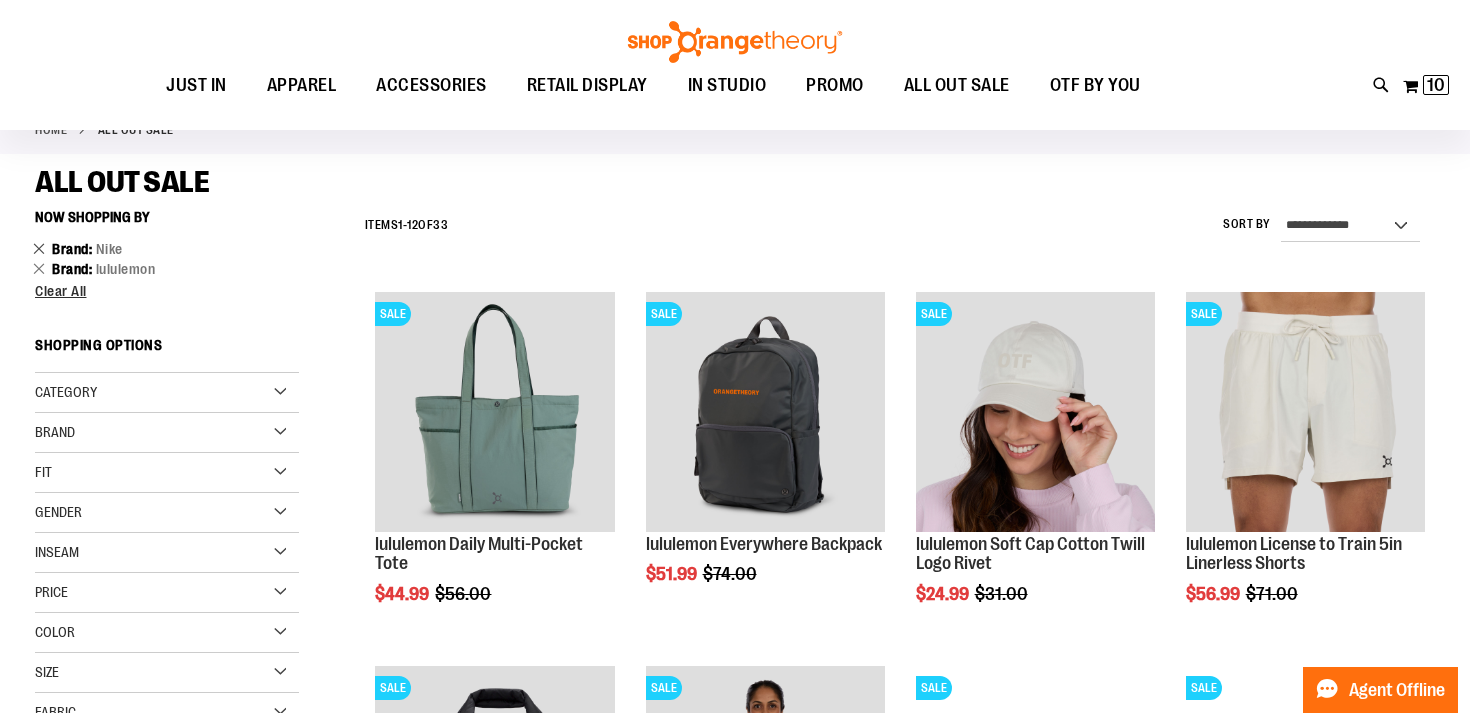 click on "Remove This Item" at bounding box center (39, 248) 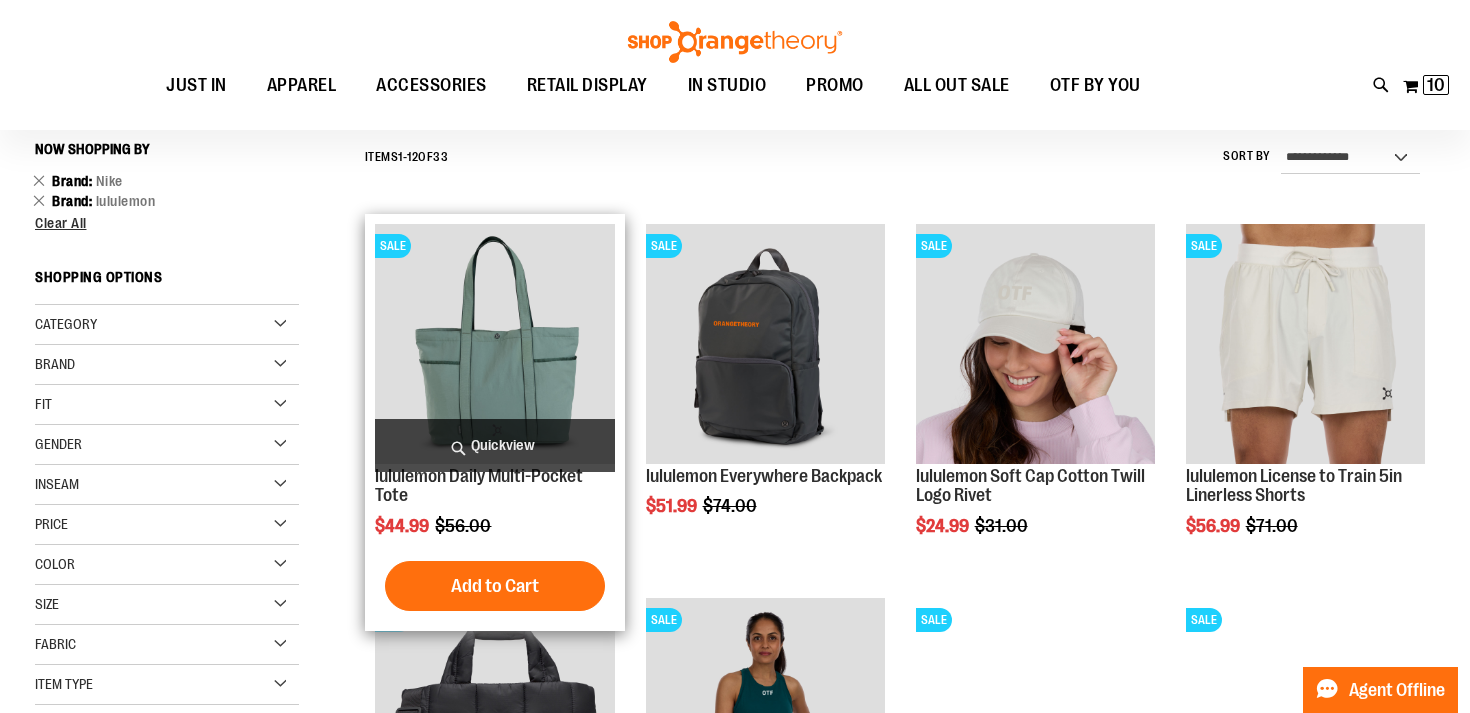 scroll, scrollTop: 186, scrollLeft: 0, axis: vertical 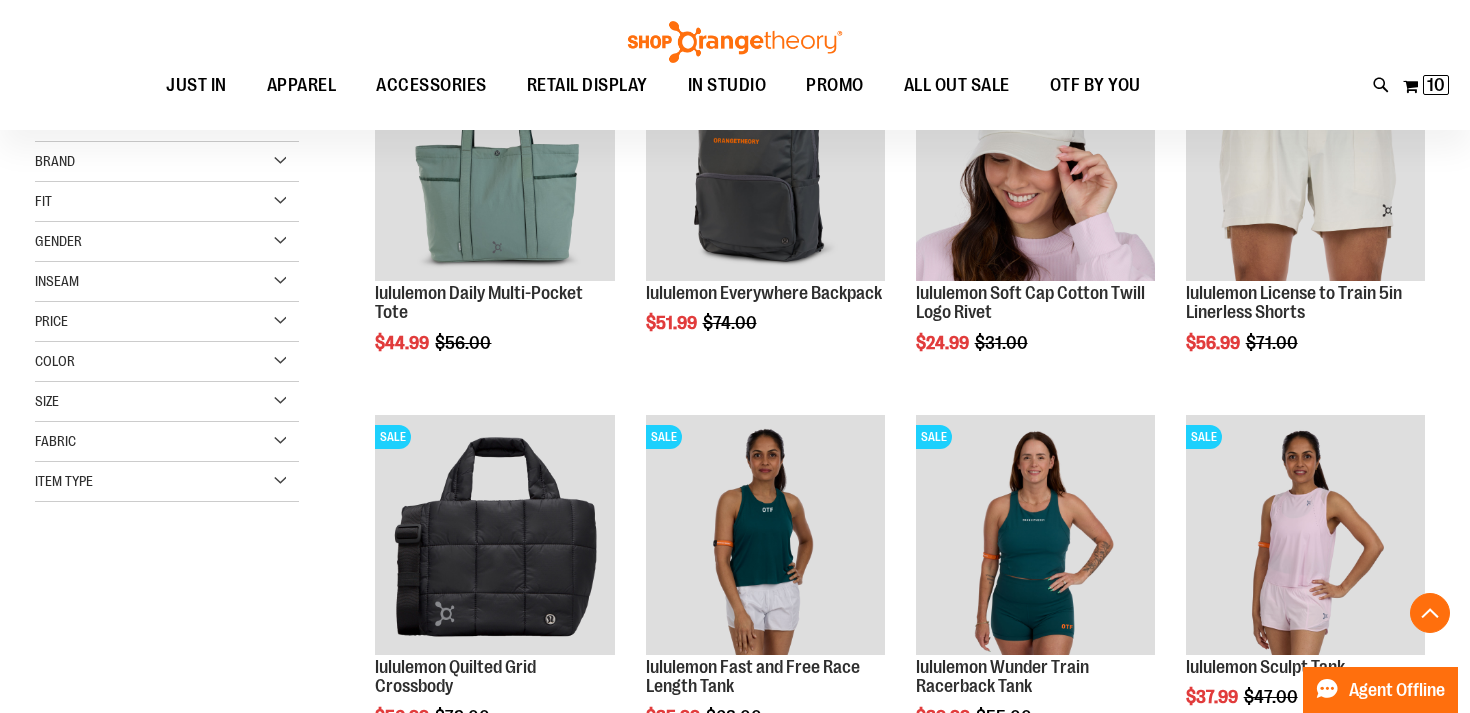 click on "Size" at bounding box center [167, 402] 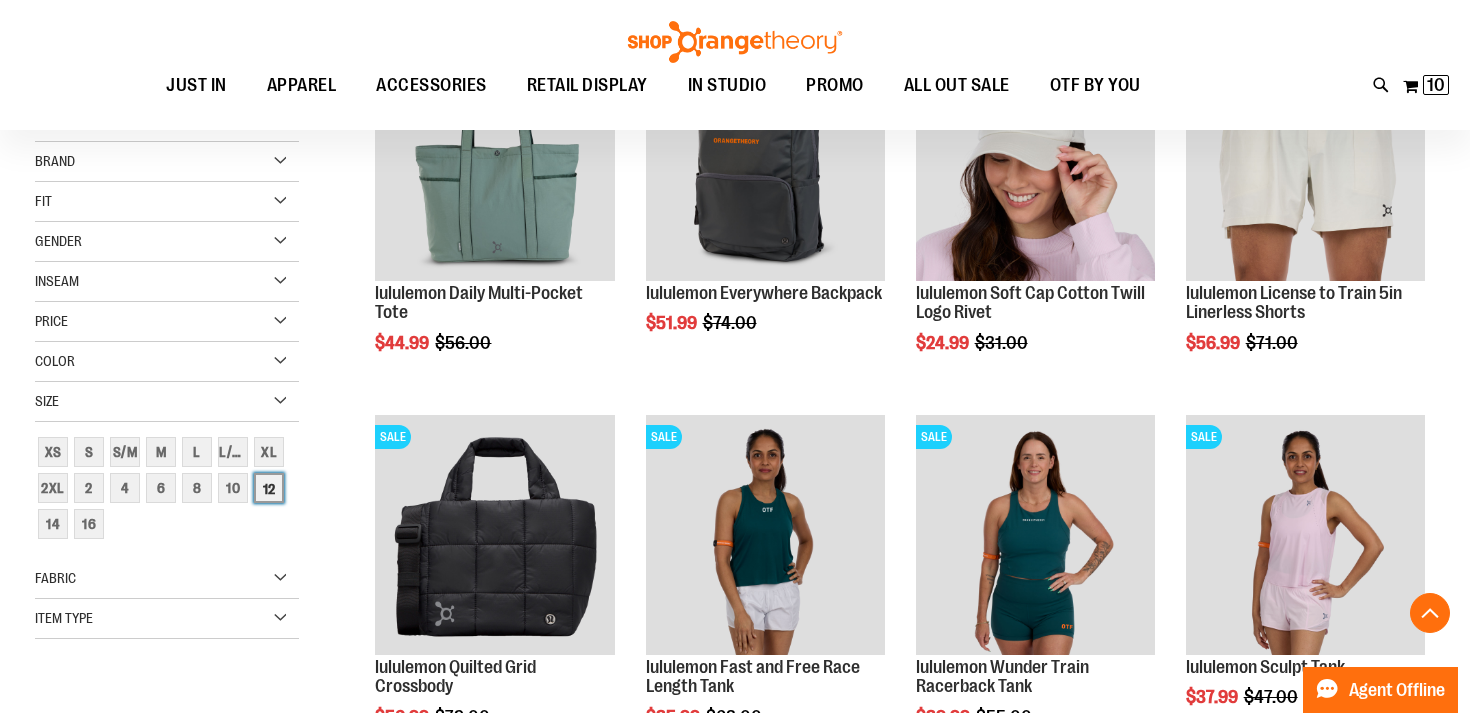 click on "12" at bounding box center (269, 488) 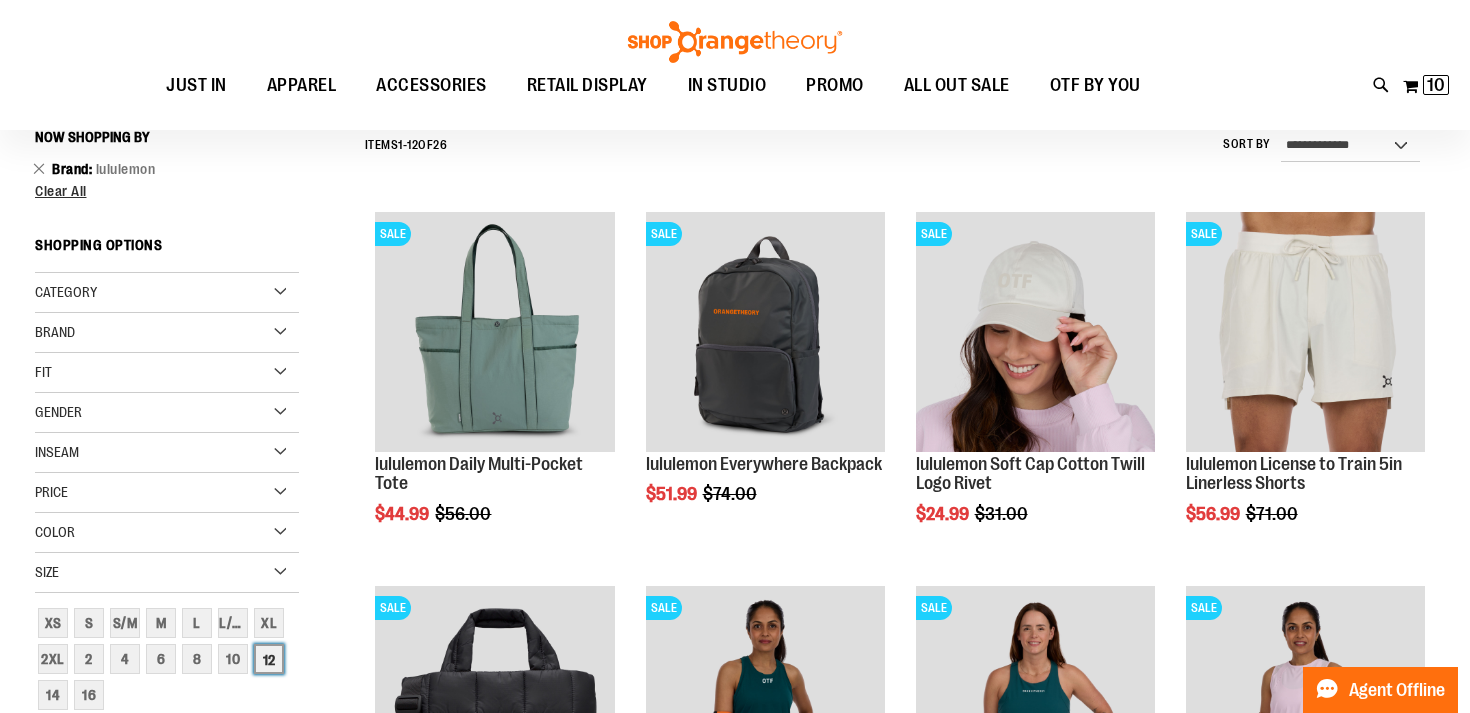 scroll, scrollTop: 186, scrollLeft: 0, axis: vertical 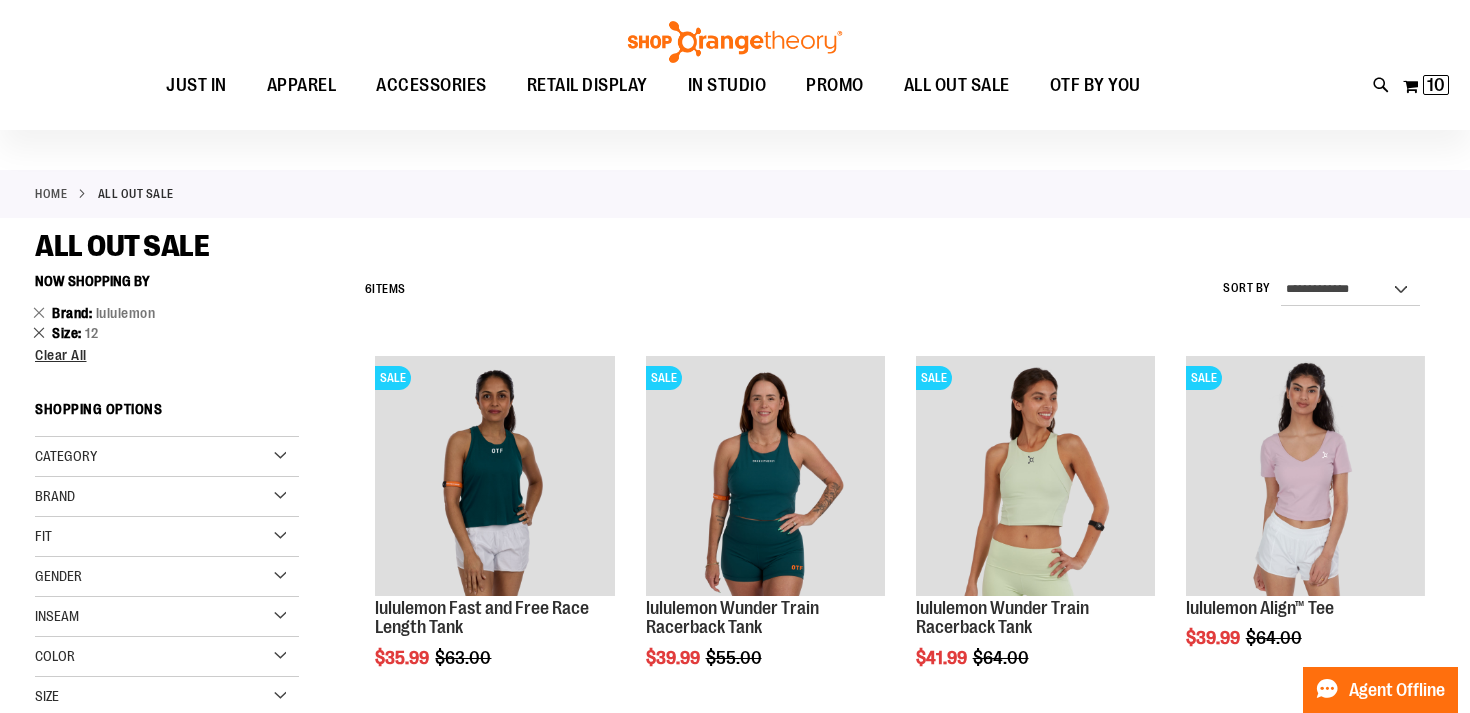 click on "Remove This Item" at bounding box center (39, 332) 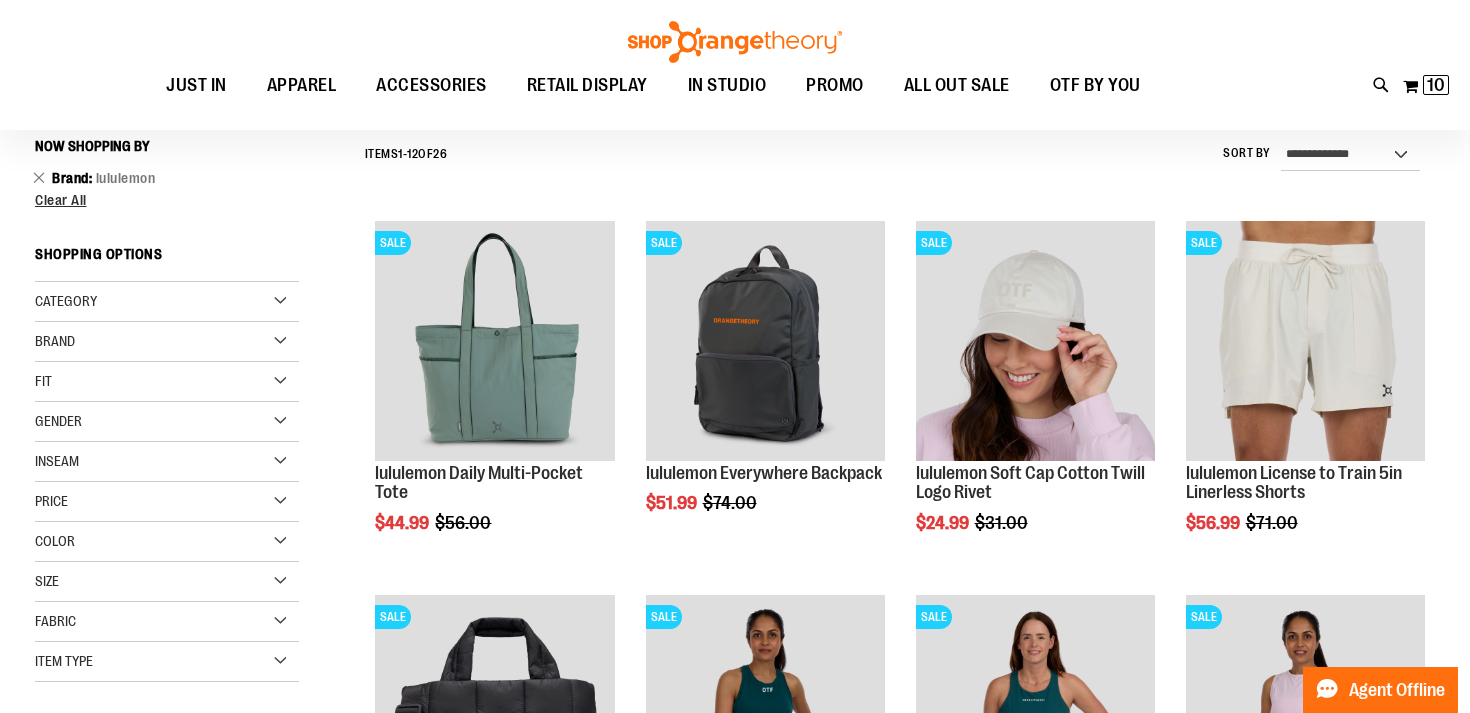 scroll, scrollTop: 186, scrollLeft: 0, axis: vertical 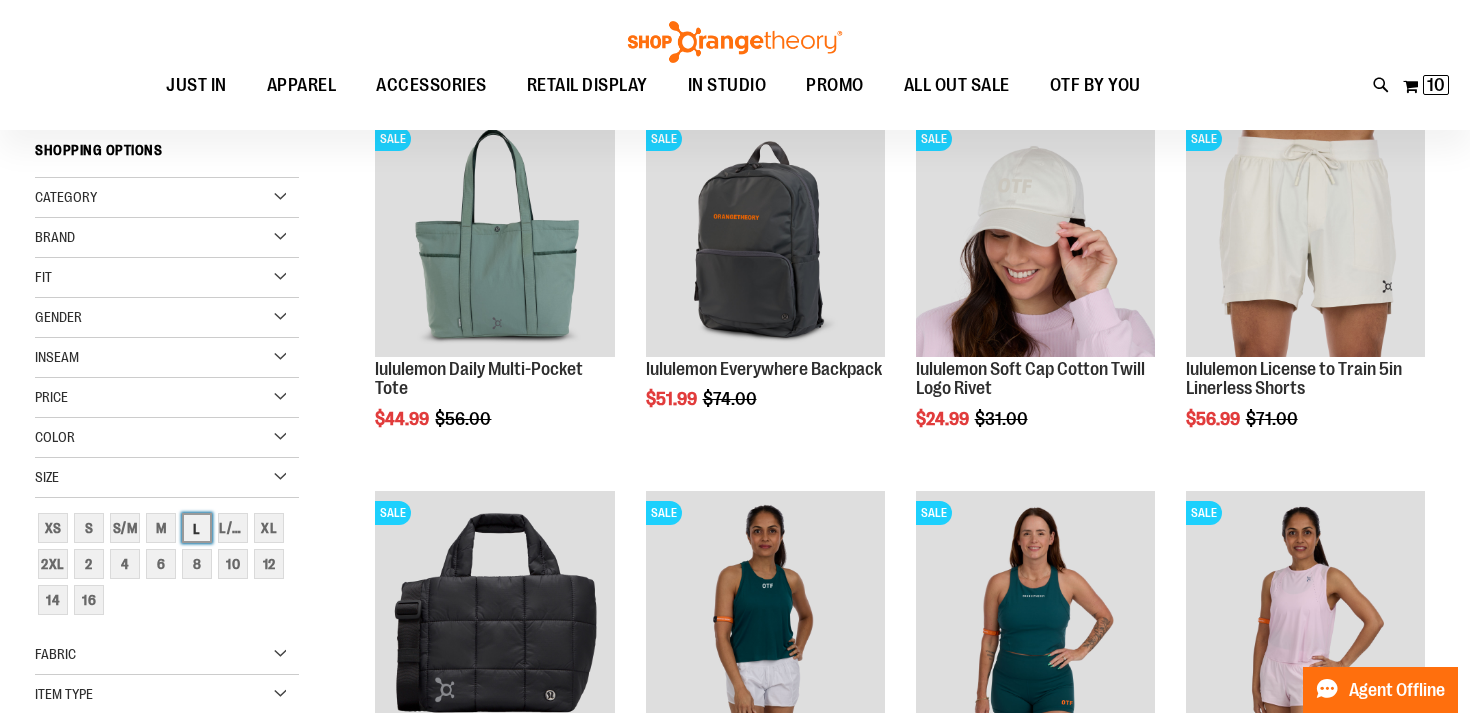 click on "L" at bounding box center (197, 528) 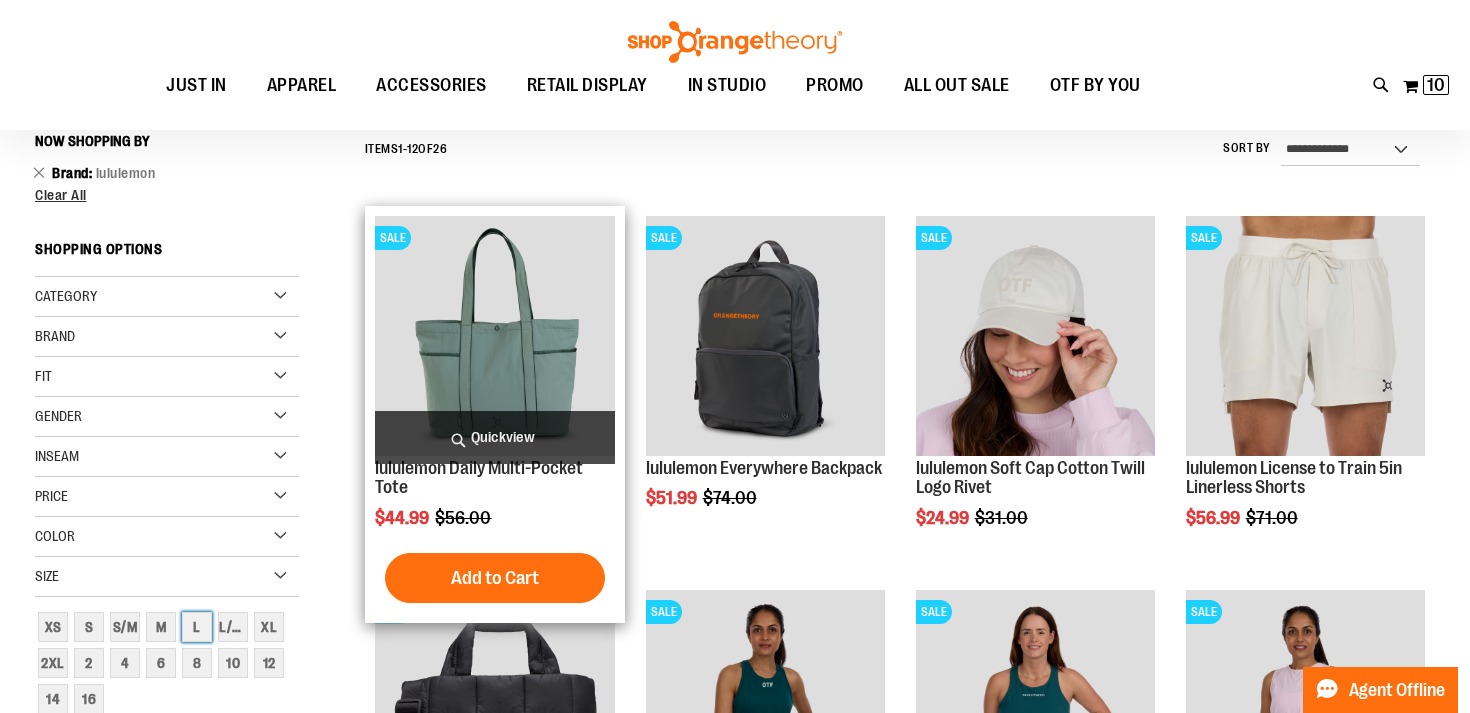 scroll, scrollTop: 186, scrollLeft: 0, axis: vertical 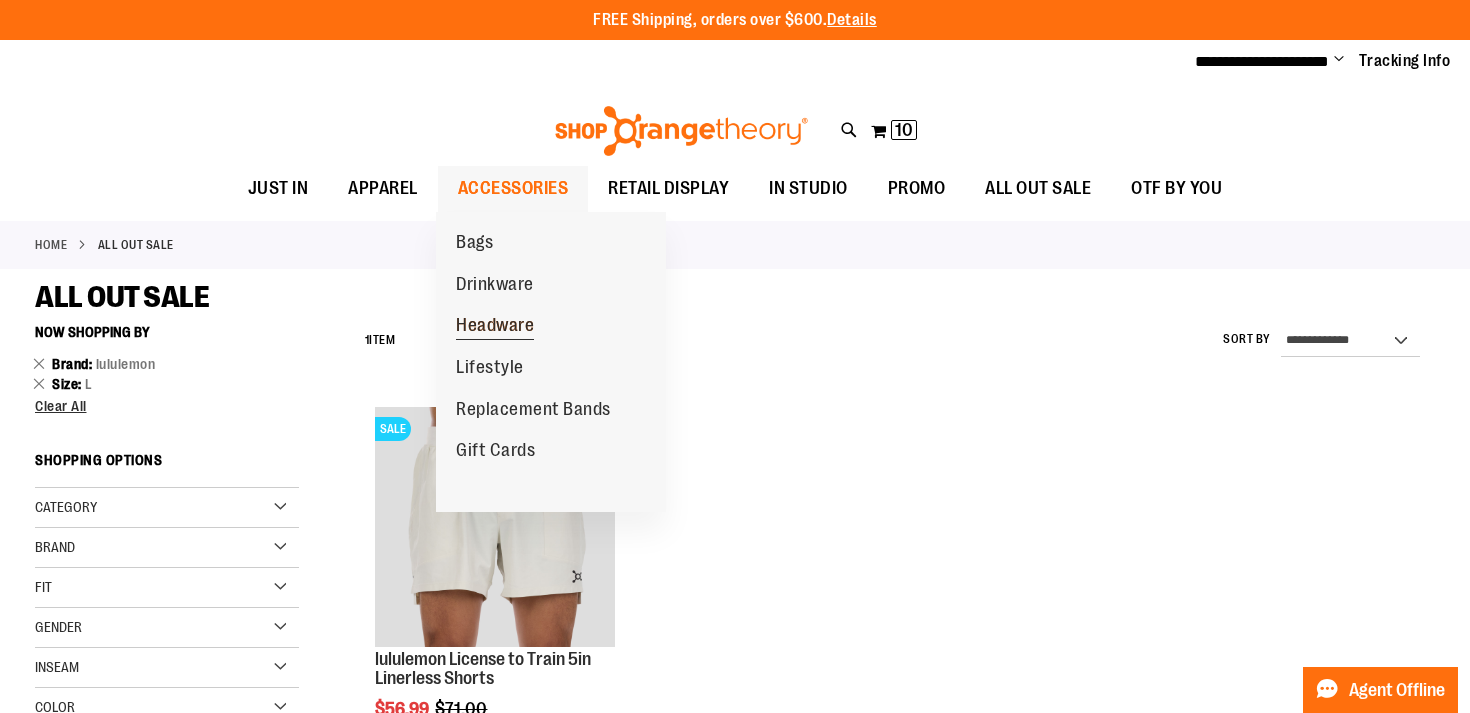 click on "Headware" at bounding box center [495, 327] 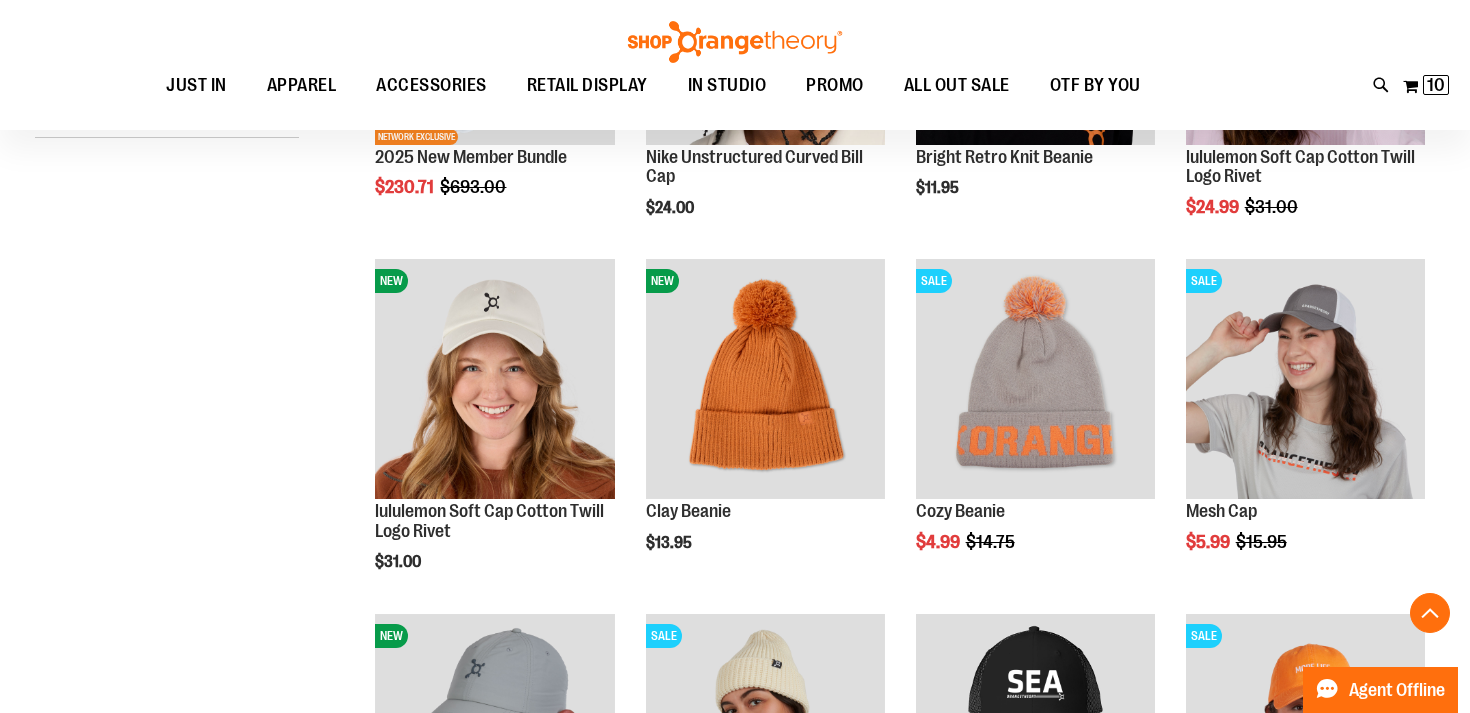 scroll, scrollTop: 702, scrollLeft: 0, axis: vertical 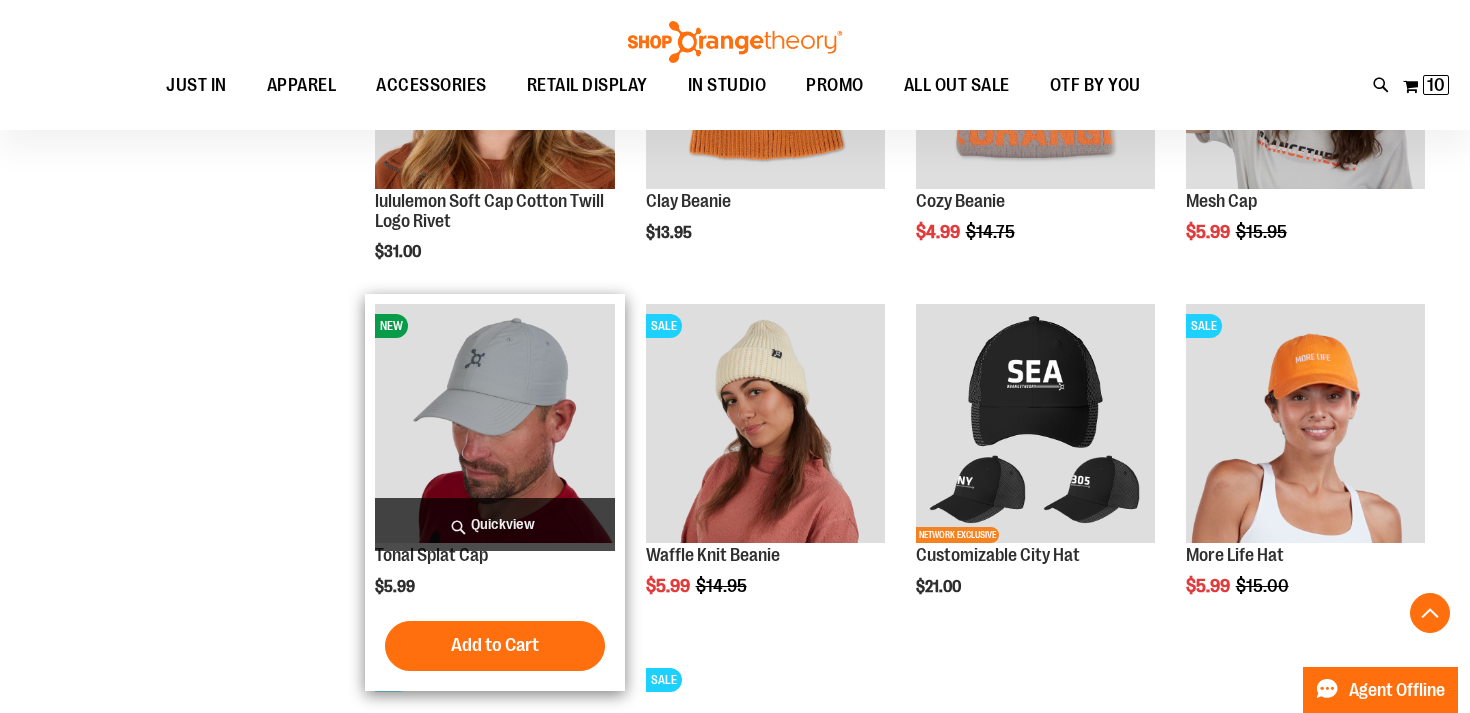 type on "**********" 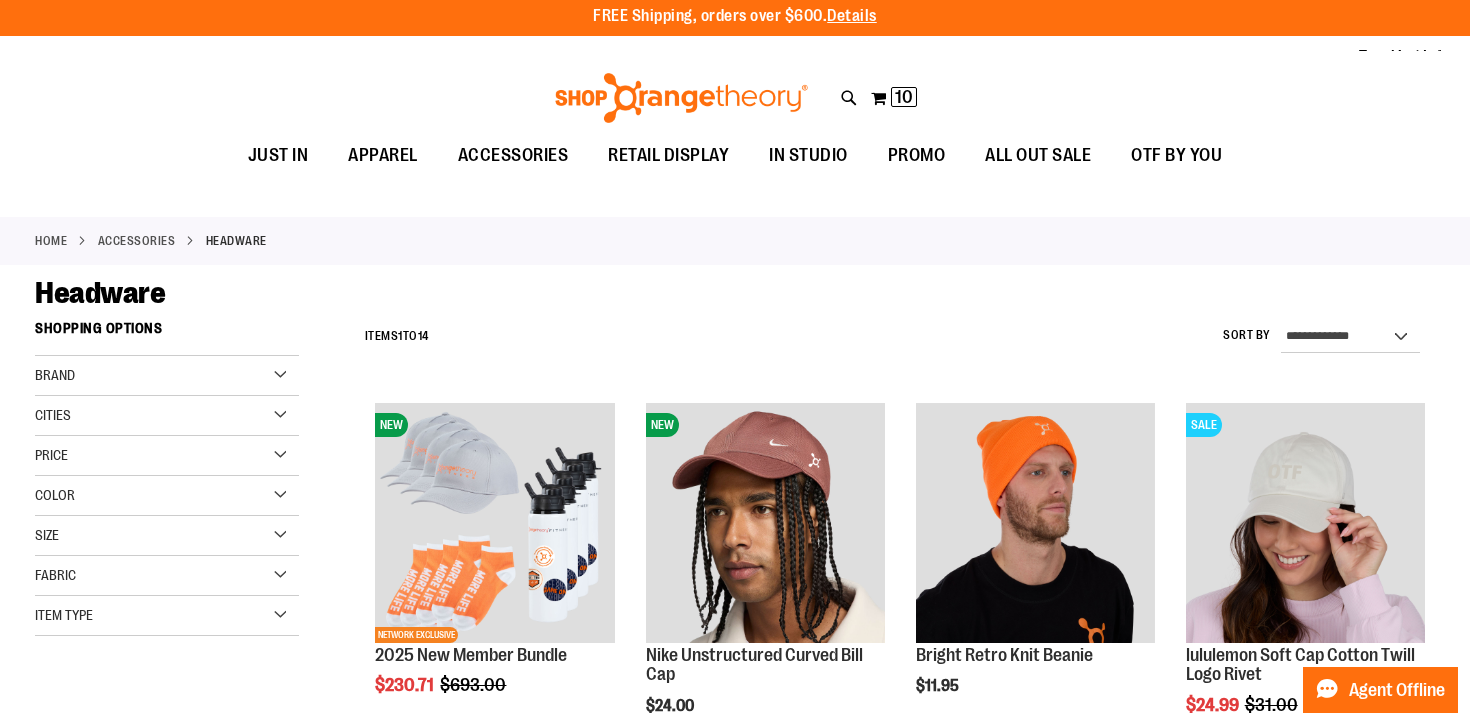scroll, scrollTop: 0, scrollLeft: 0, axis: both 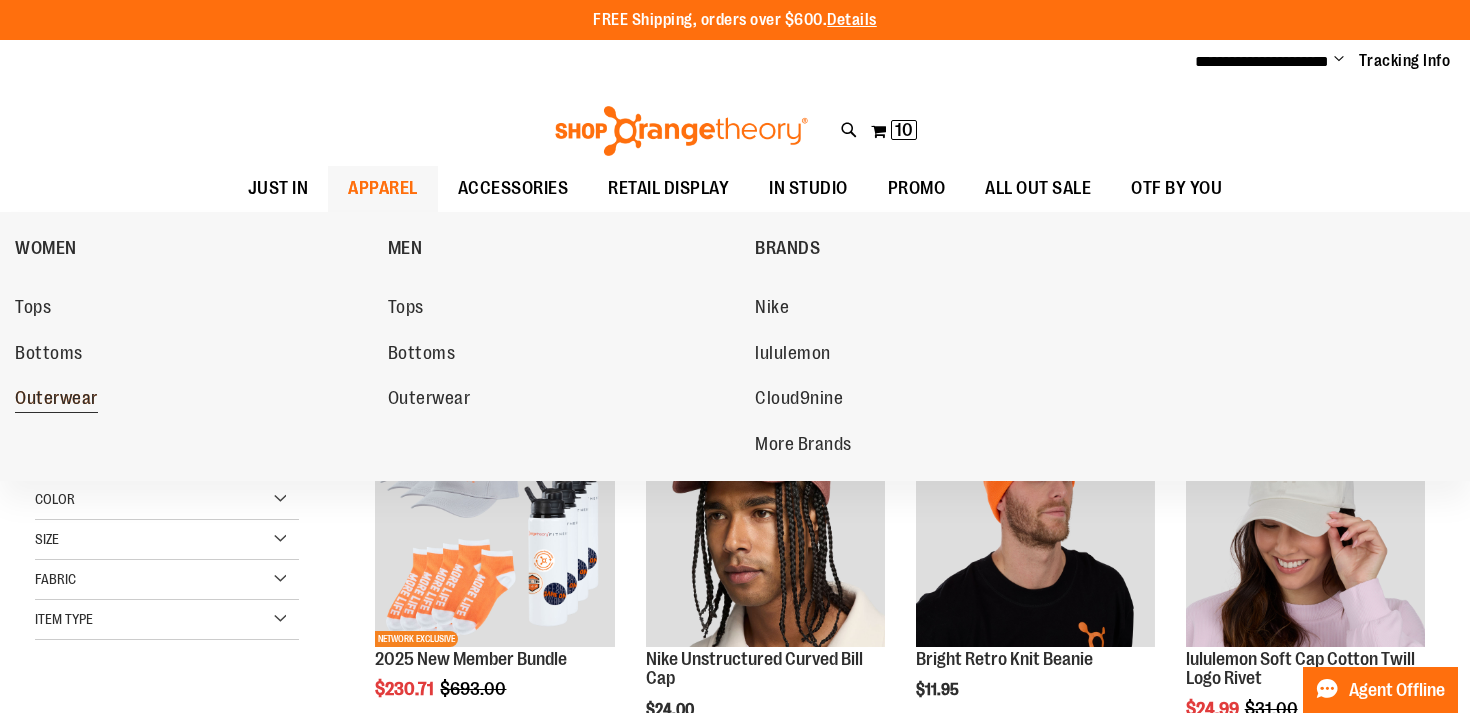 click on "Outerwear" at bounding box center (56, 400) 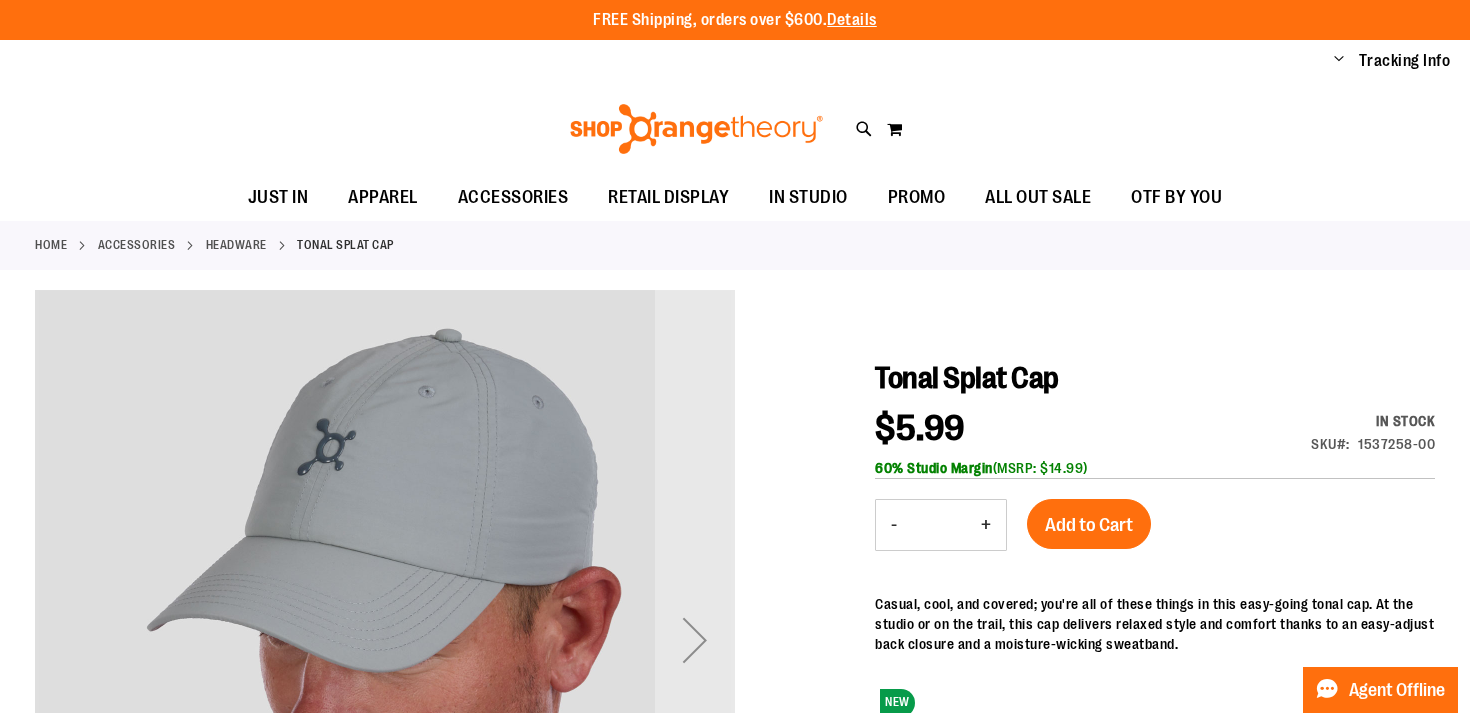 scroll, scrollTop: 0, scrollLeft: 0, axis: both 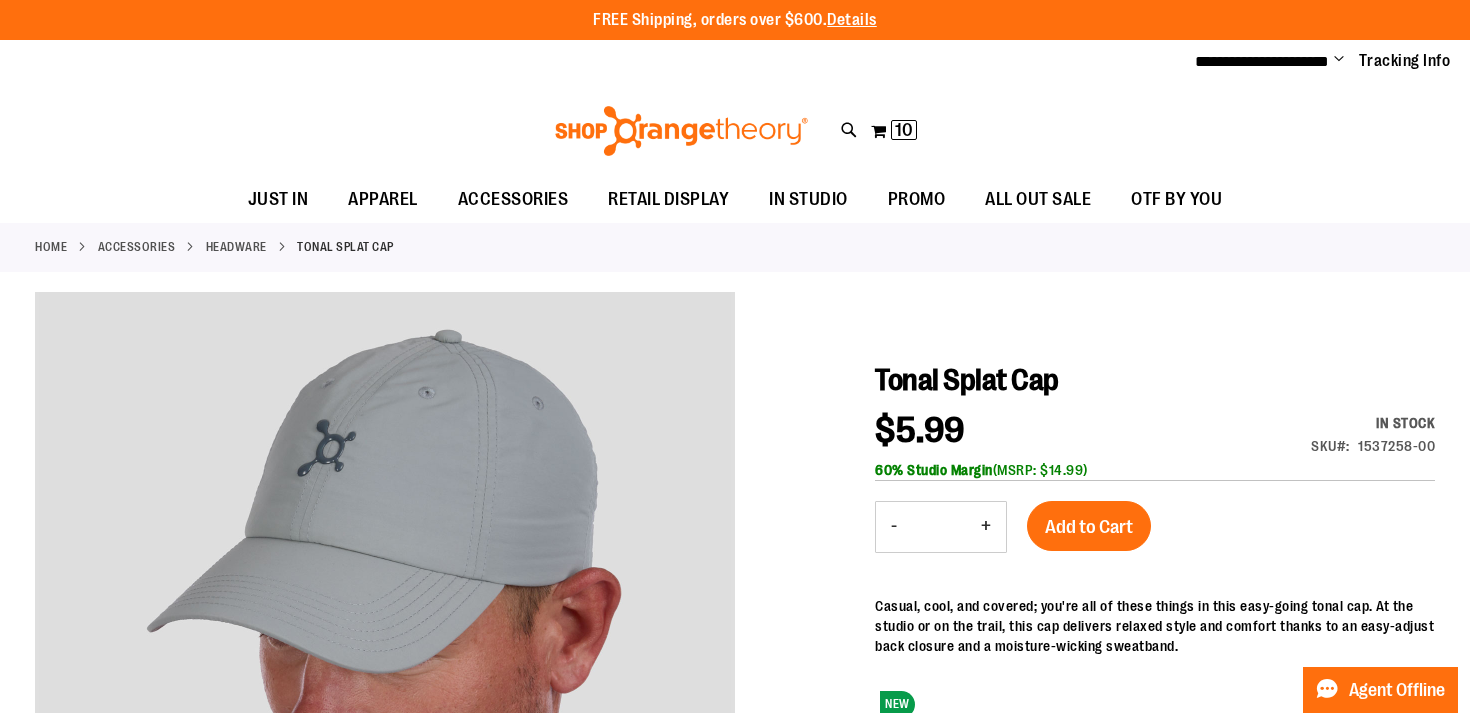 type on "**********" 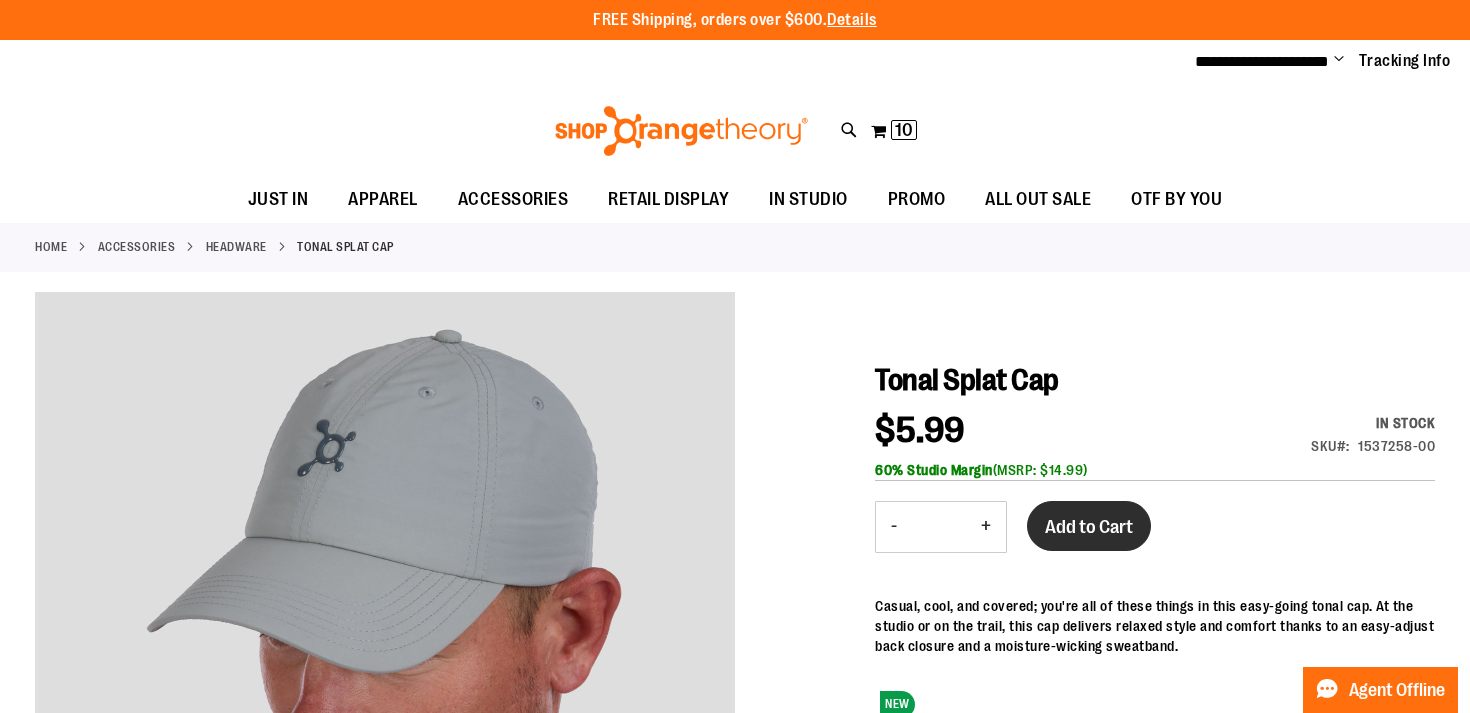 click on "Add to Cart" at bounding box center [1089, 527] 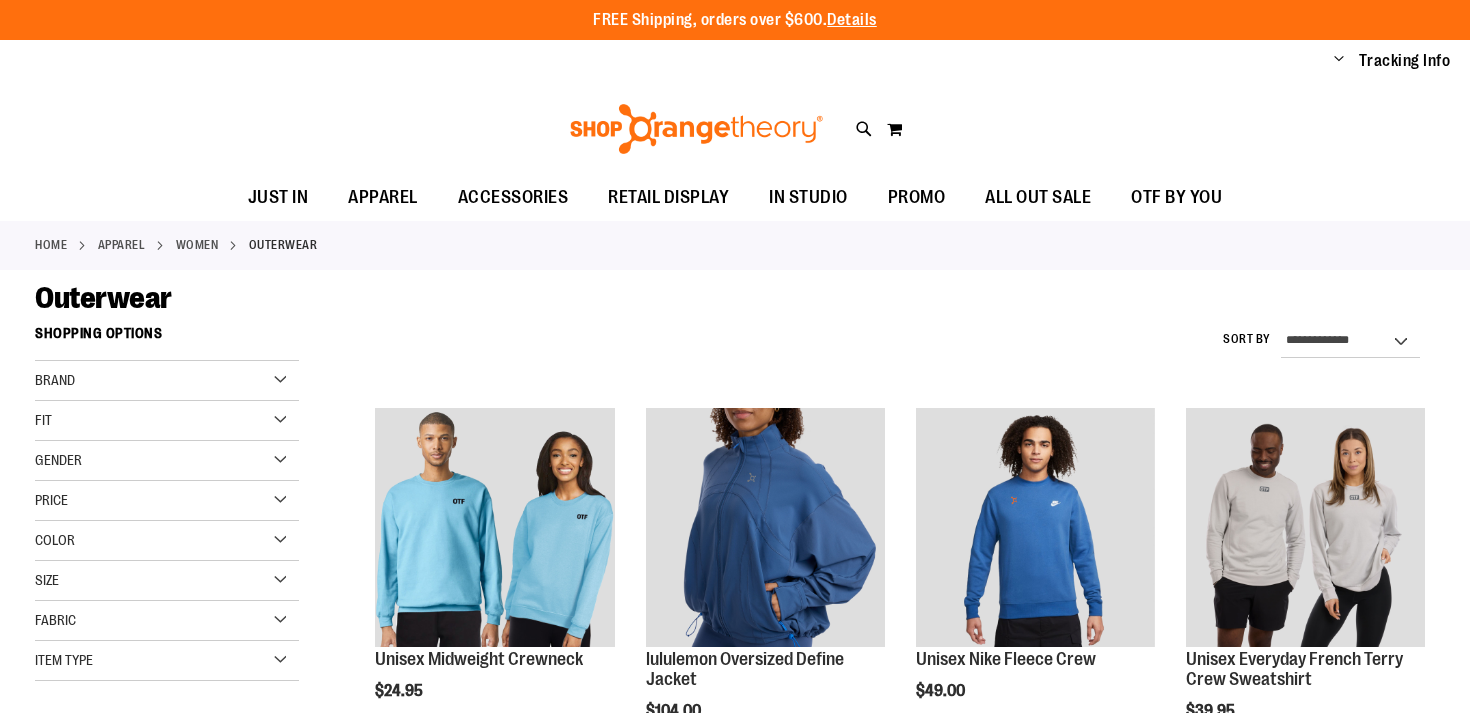 scroll, scrollTop: 0, scrollLeft: 0, axis: both 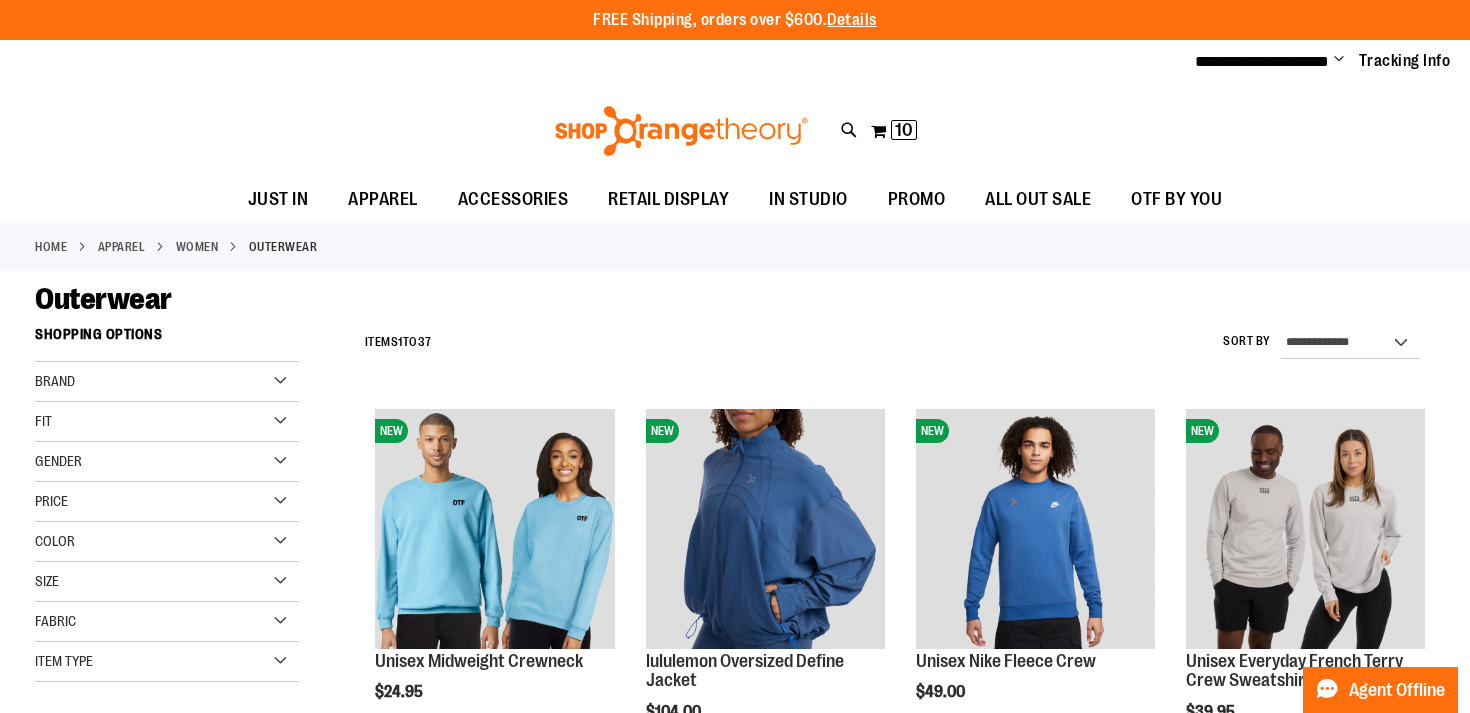 type on "**********" 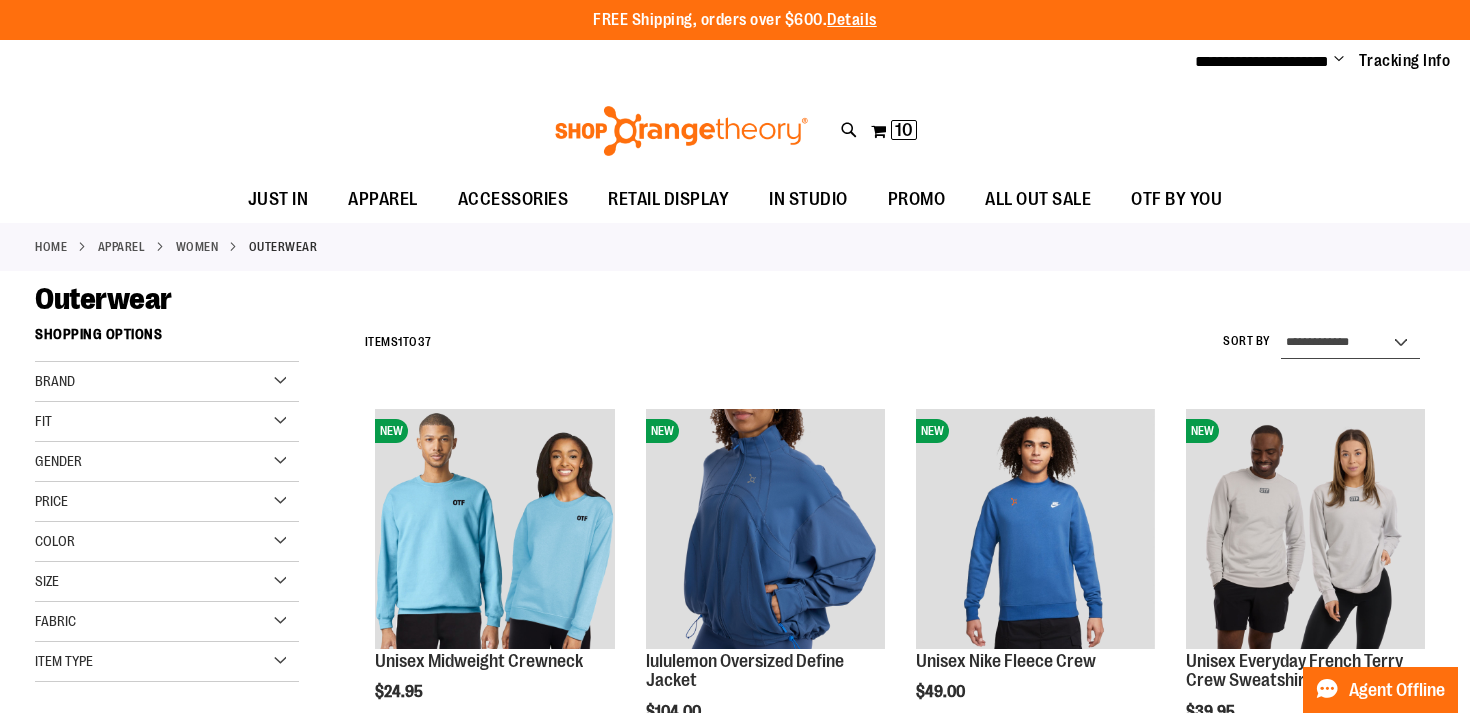 click on "**********" at bounding box center [1350, 343] 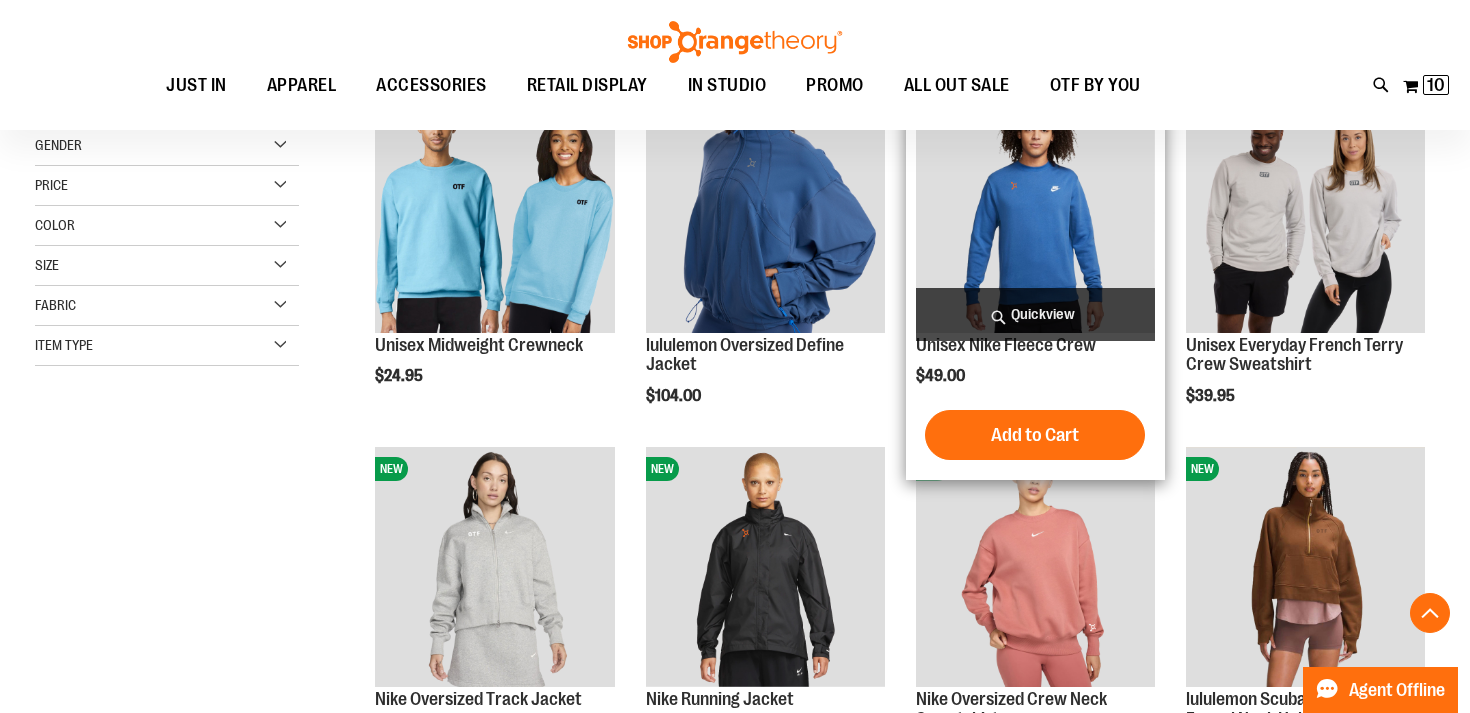 scroll, scrollTop: 316, scrollLeft: 0, axis: vertical 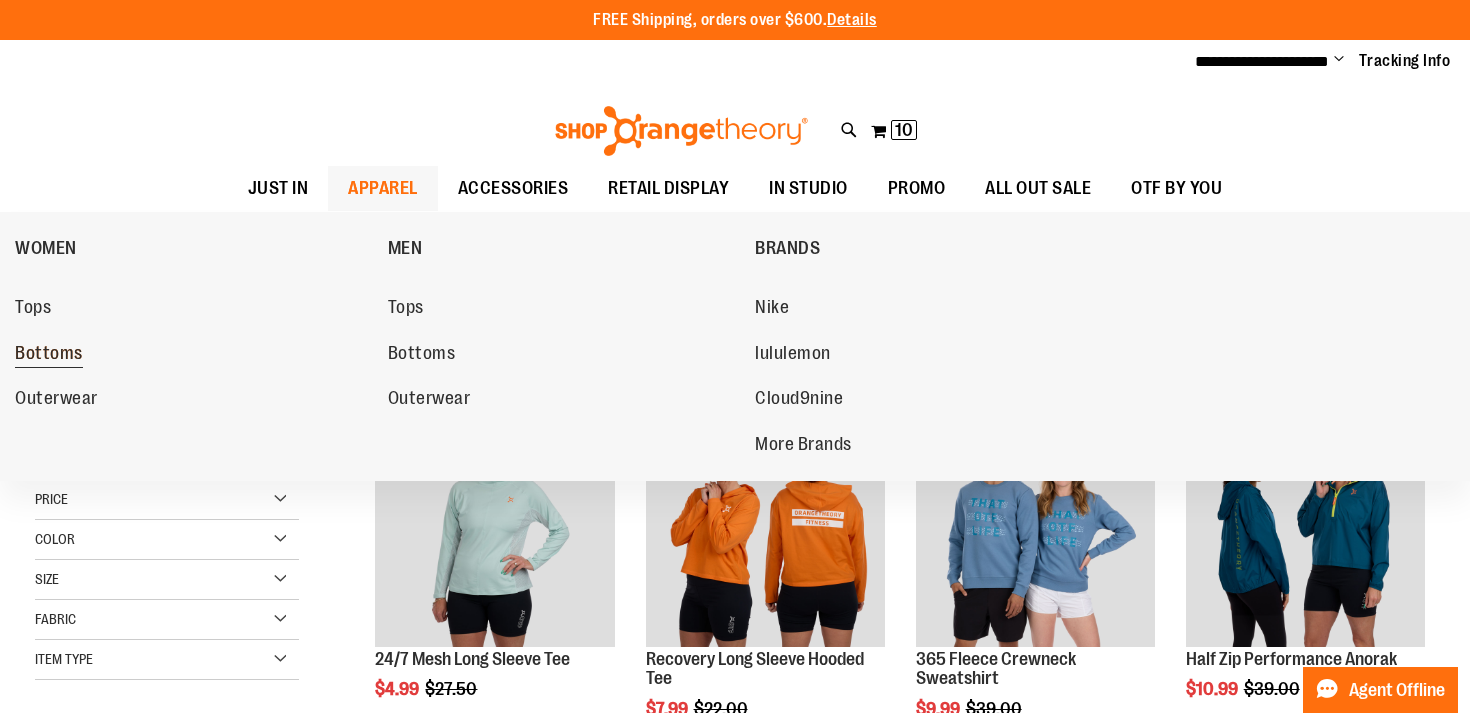 click on "Bottoms" at bounding box center (49, 355) 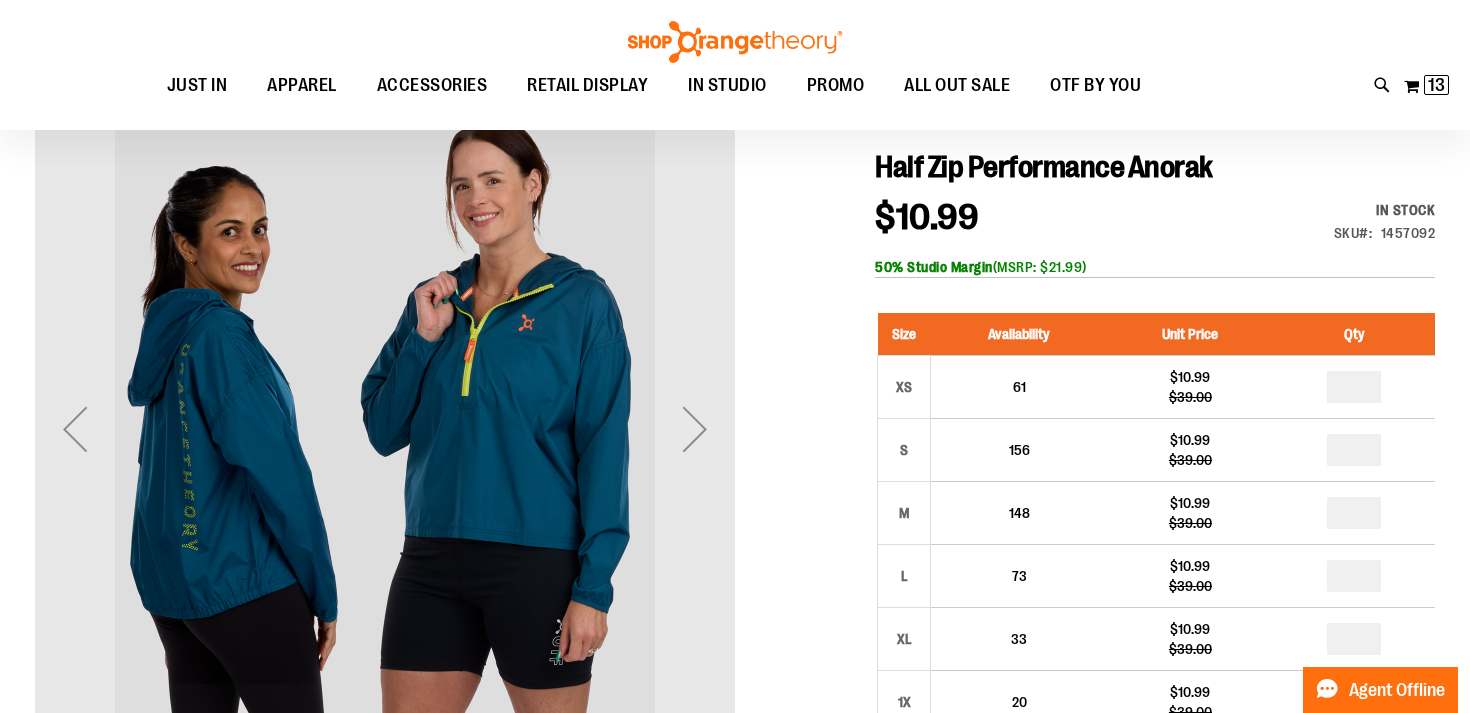 scroll, scrollTop: 234, scrollLeft: 0, axis: vertical 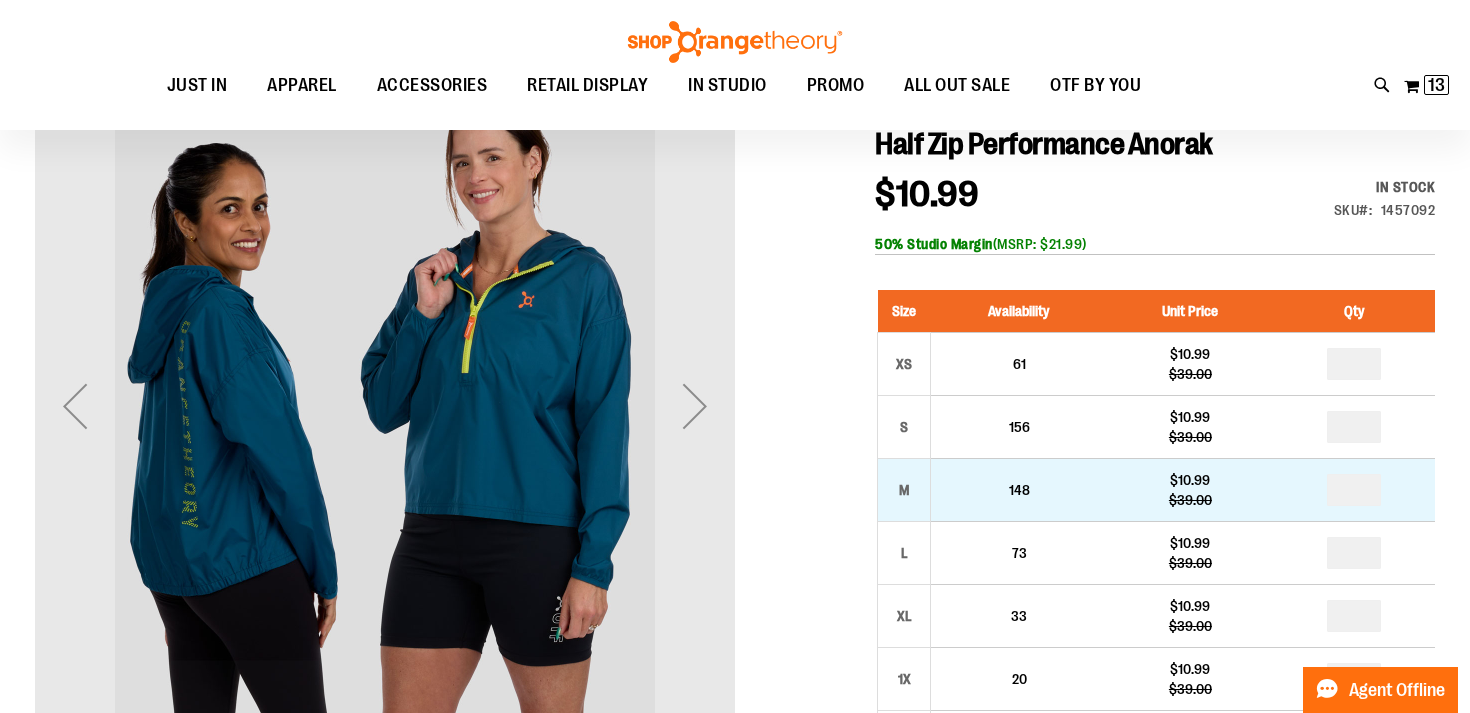 type on "**********" 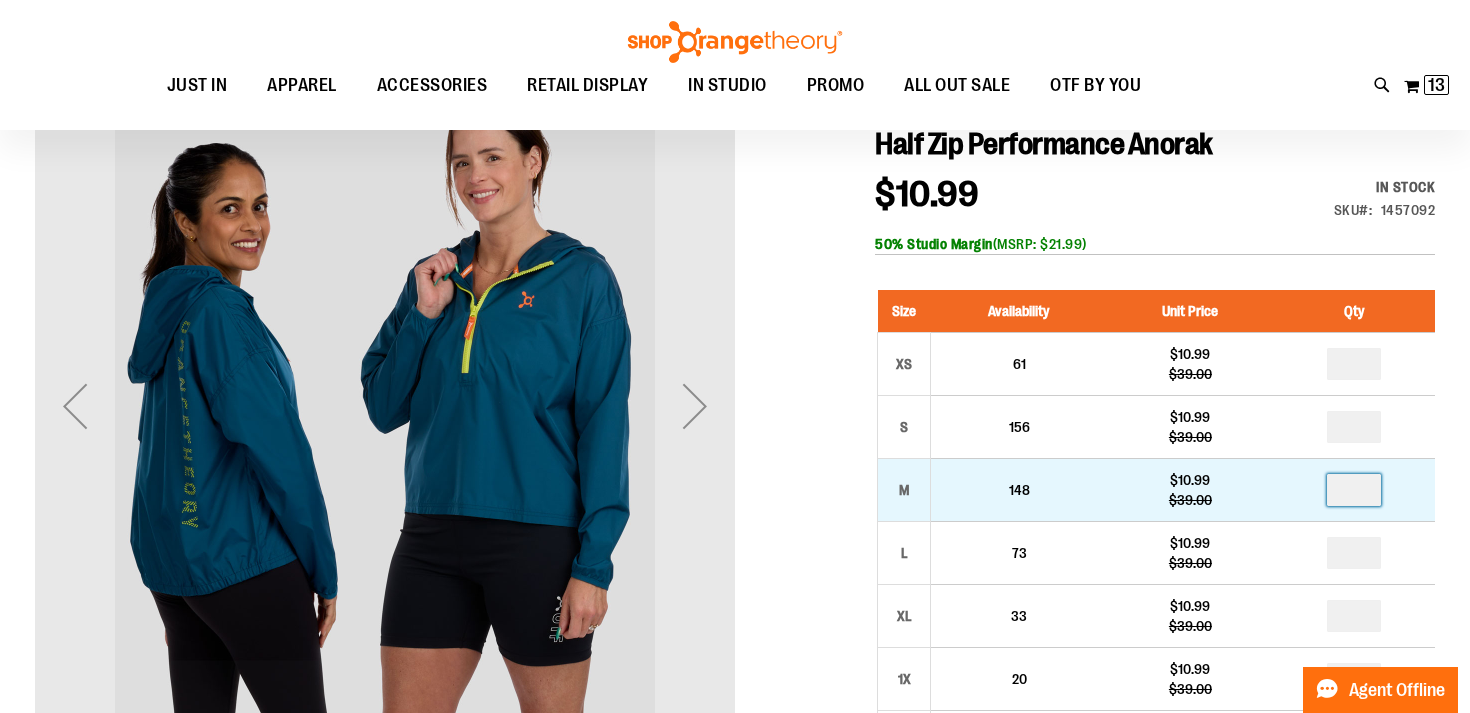 click on "*" at bounding box center [1354, 490] 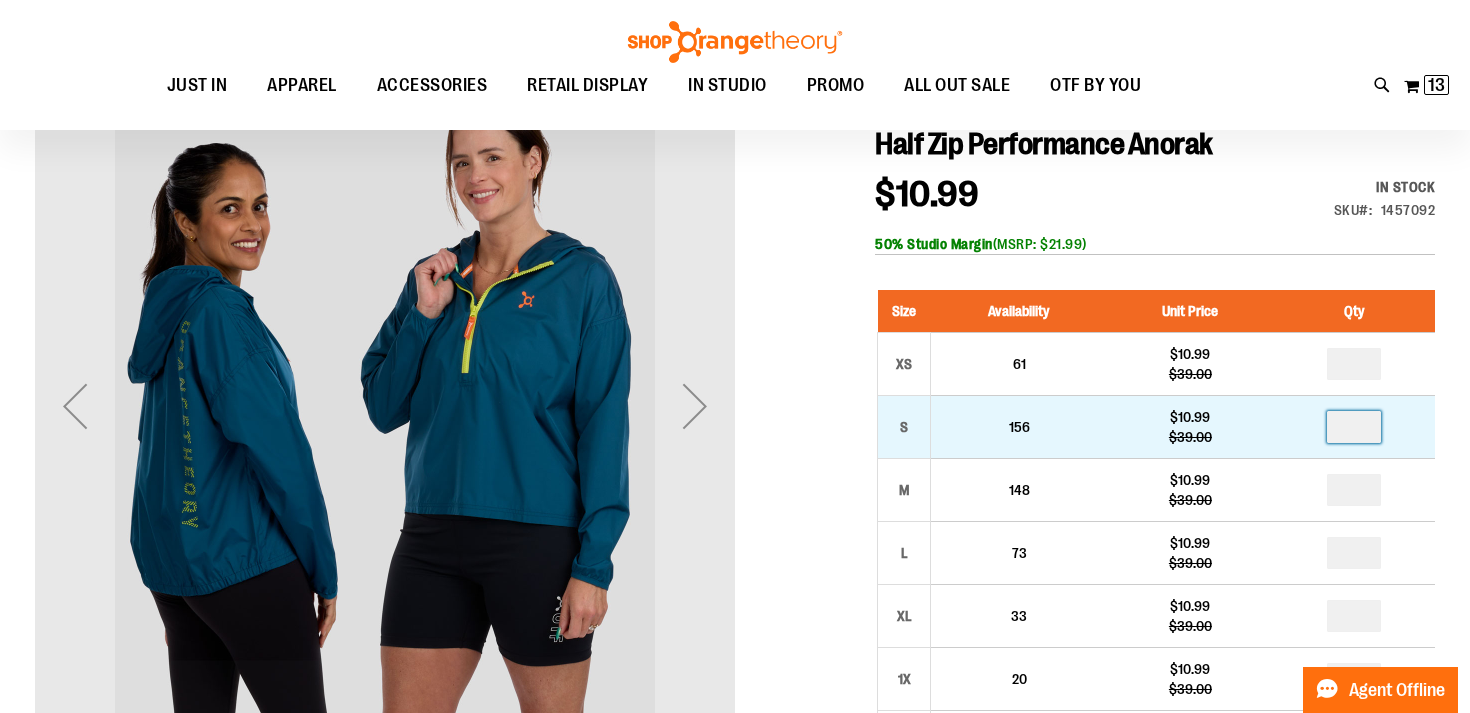 click at bounding box center [1354, 427] 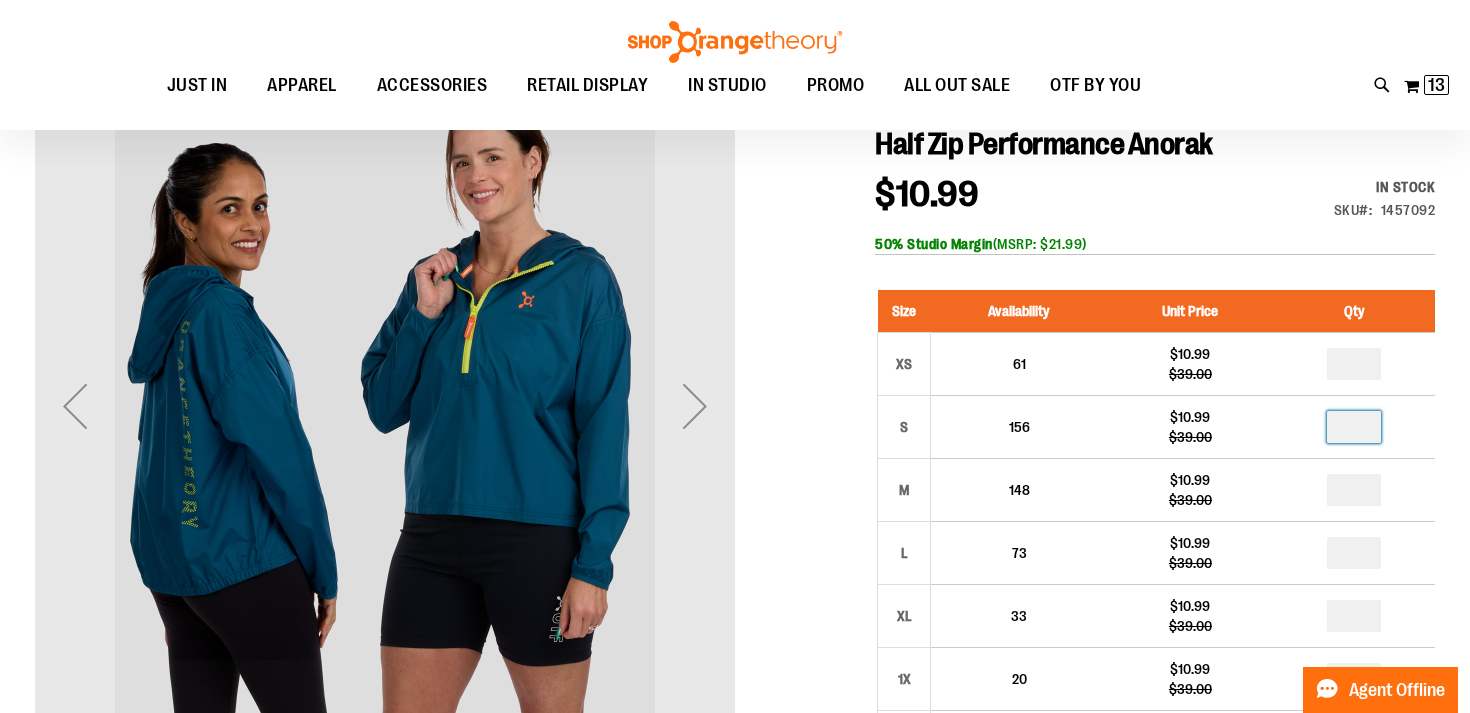 click at bounding box center (735, 757) 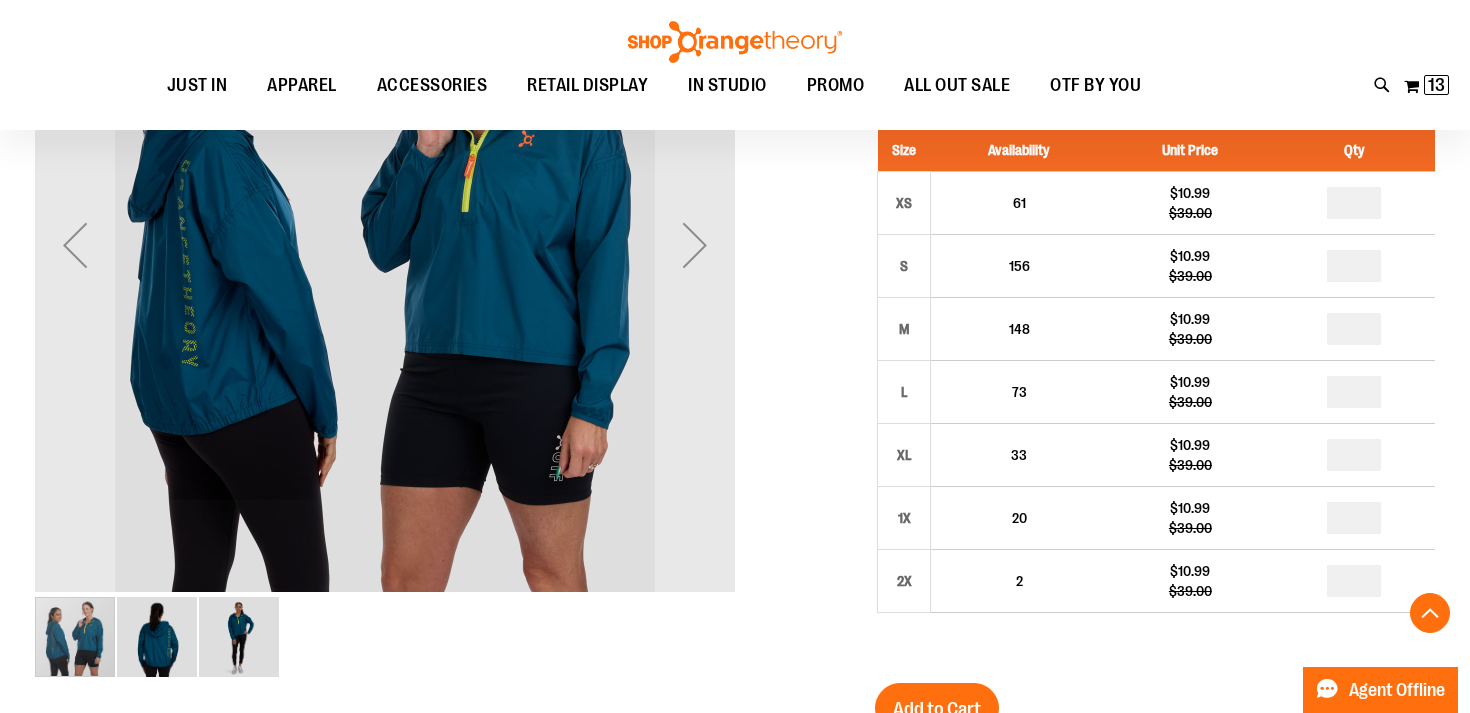 scroll, scrollTop: 444, scrollLeft: 0, axis: vertical 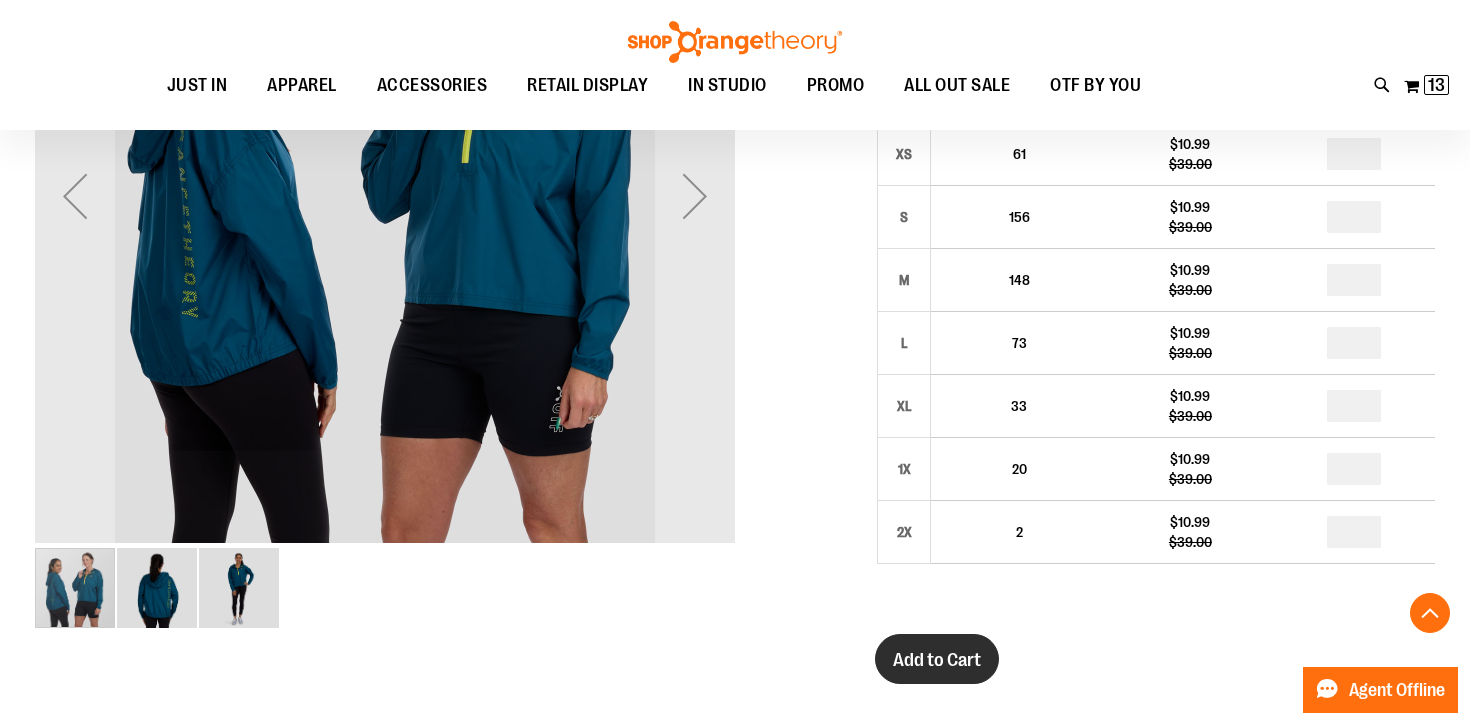 click on "Add to Cart" at bounding box center [937, 660] 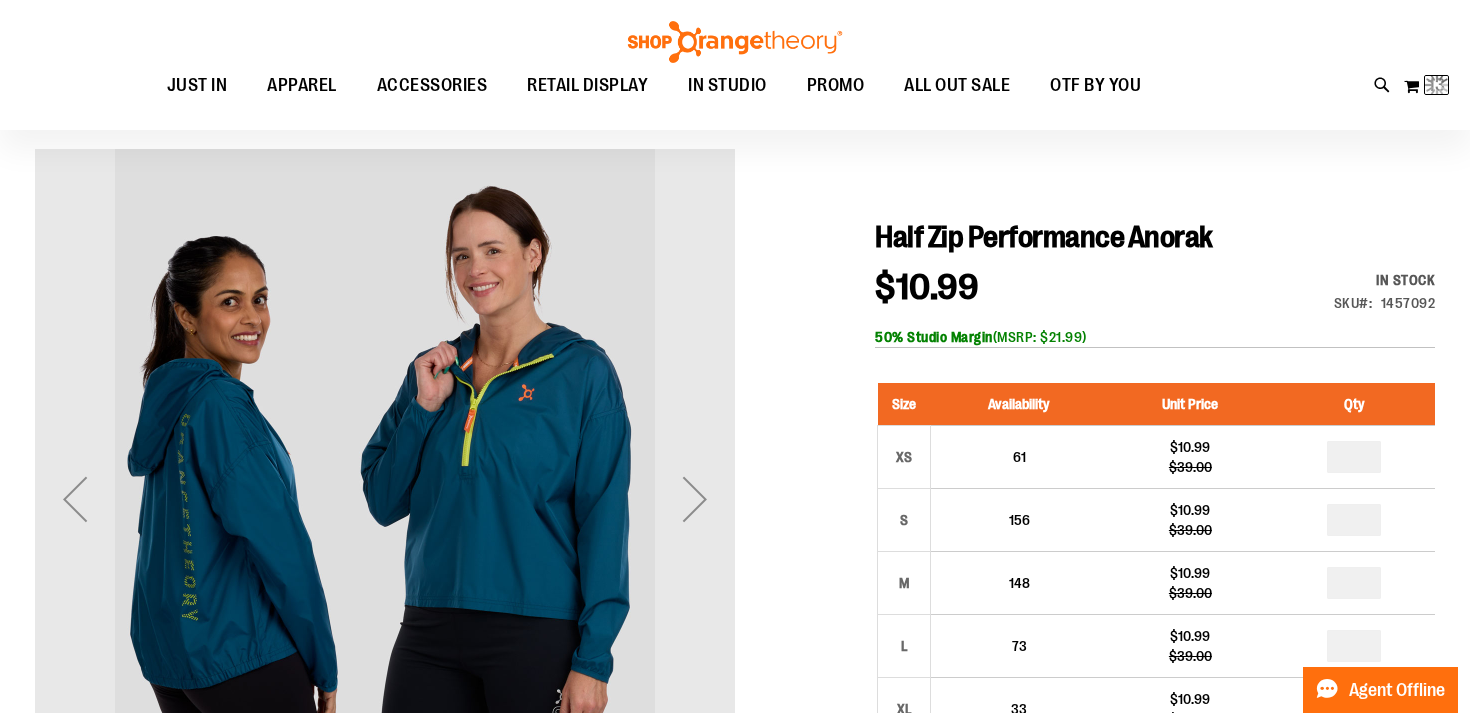 scroll, scrollTop: 0, scrollLeft: 0, axis: both 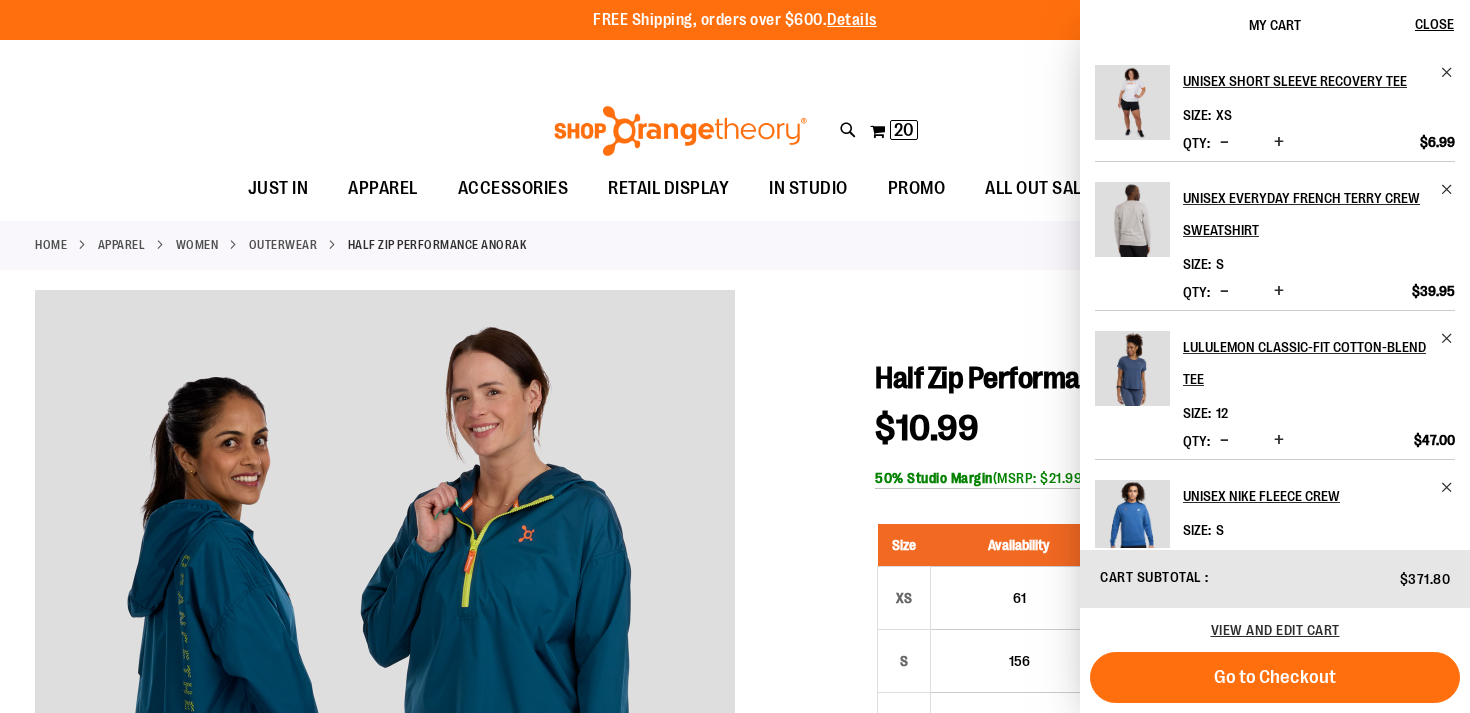 click on "Toggle Nav
Search
Popular Suggestions
Advanced Search" at bounding box center [735, 125] 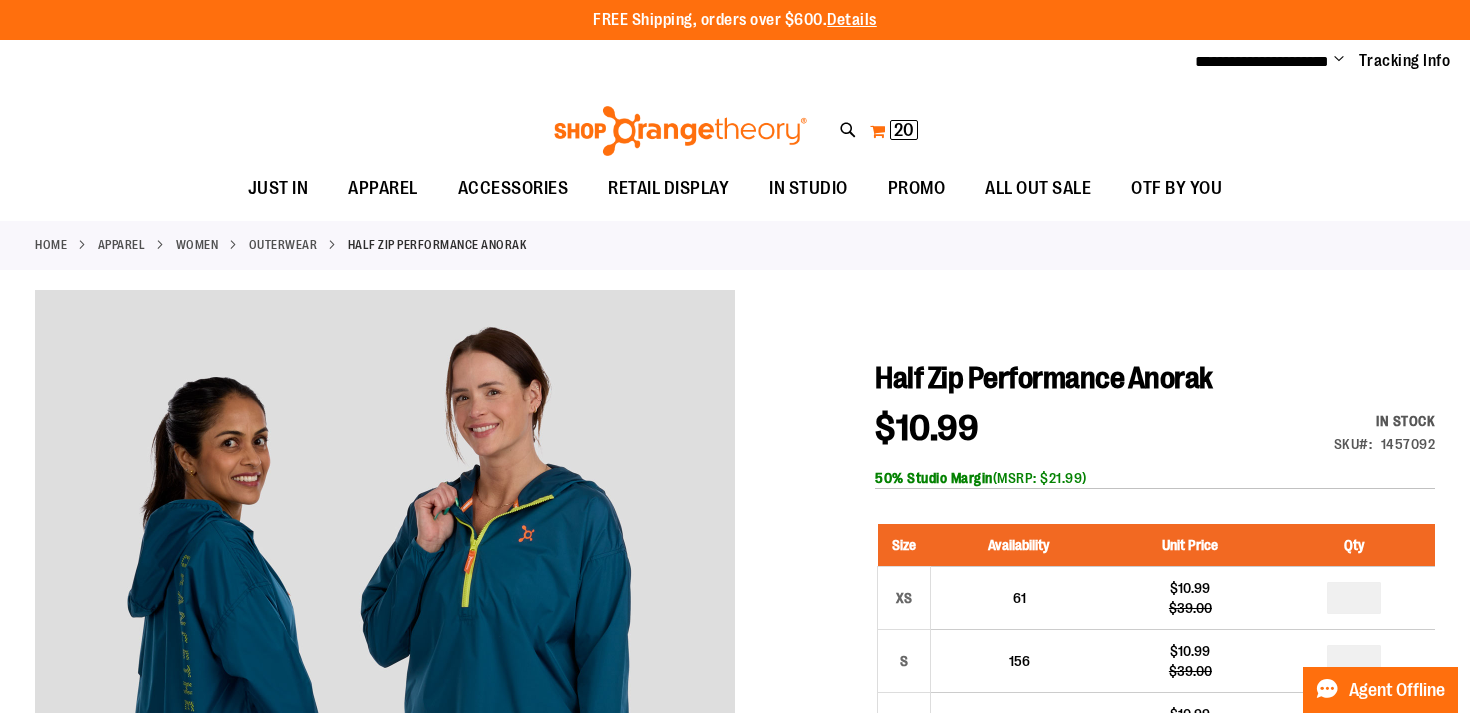 click on "20" at bounding box center [904, 130] 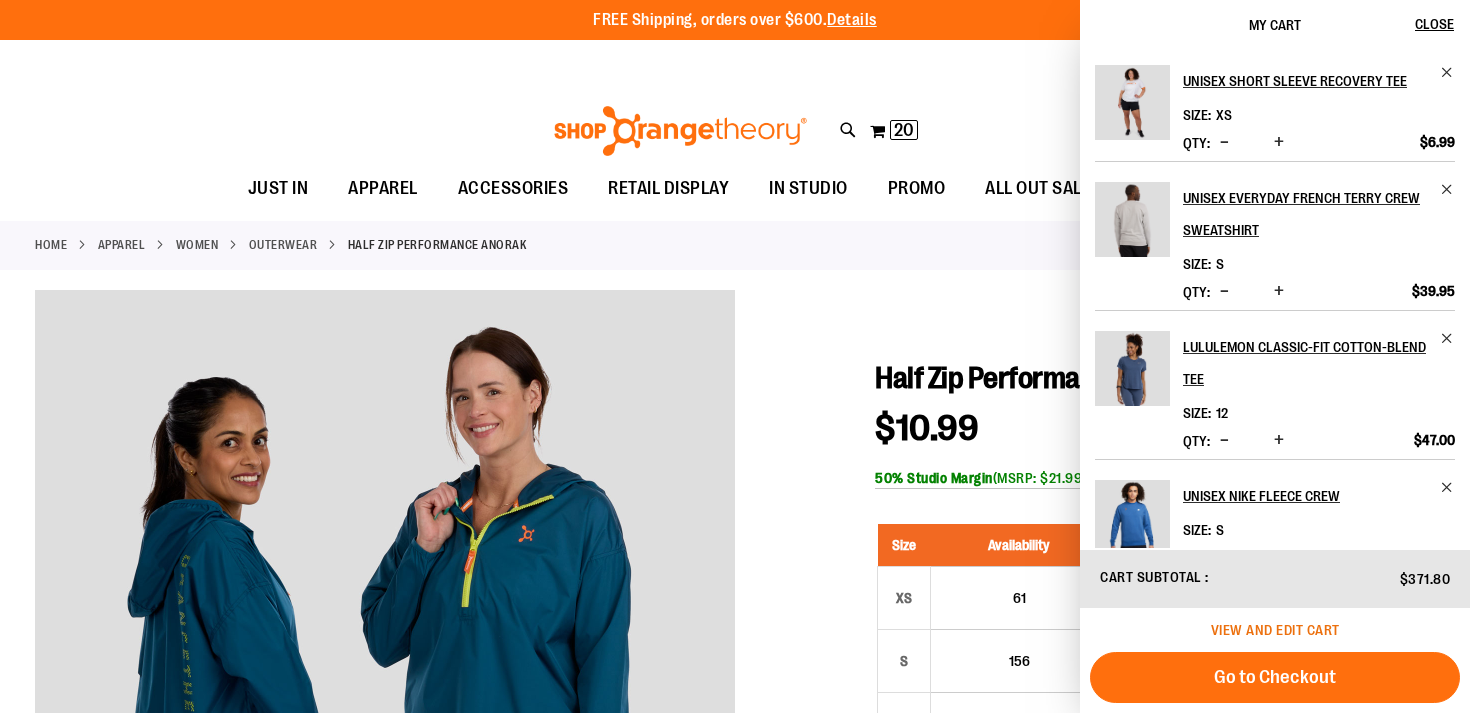 click on "View and edit cart" at bounding box center (1275, 630) 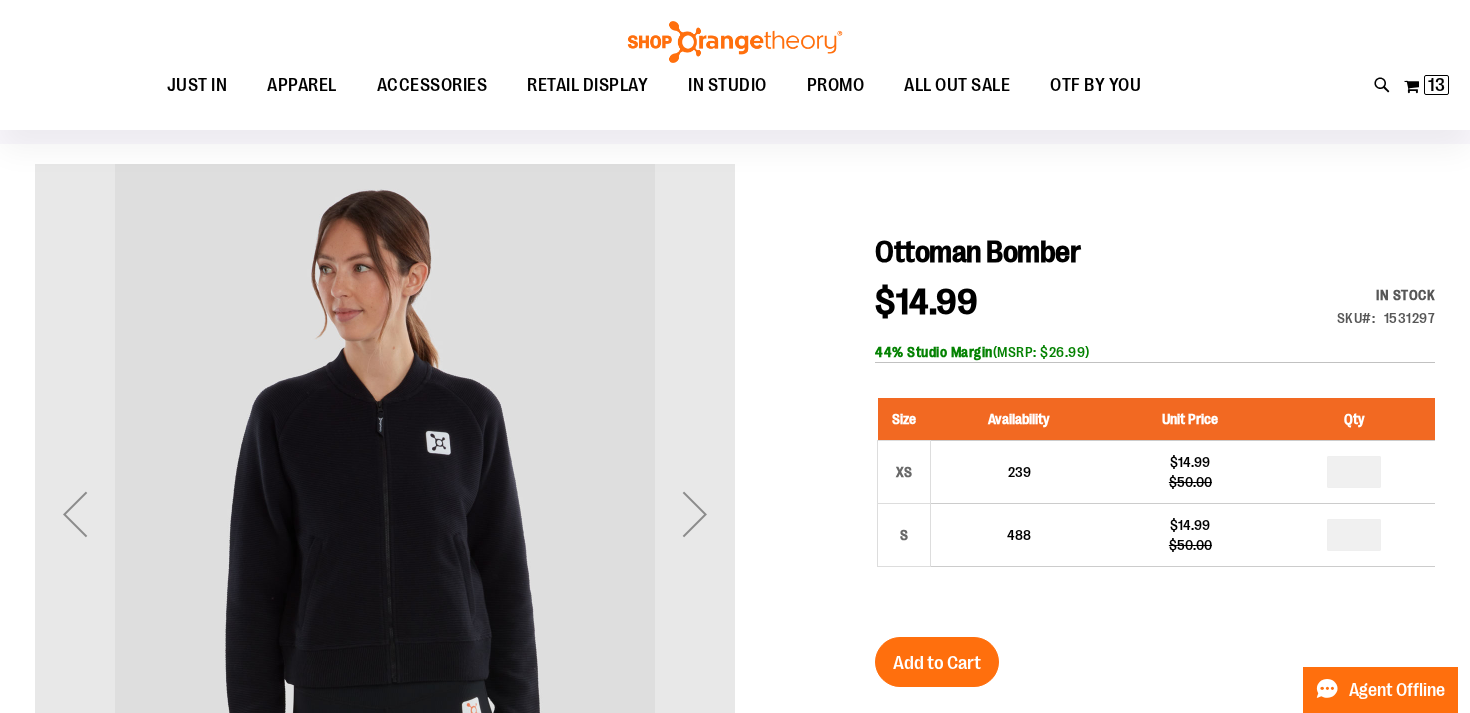 scroll, scrollTop: 182, scrollLeft: 0, axis: vertical 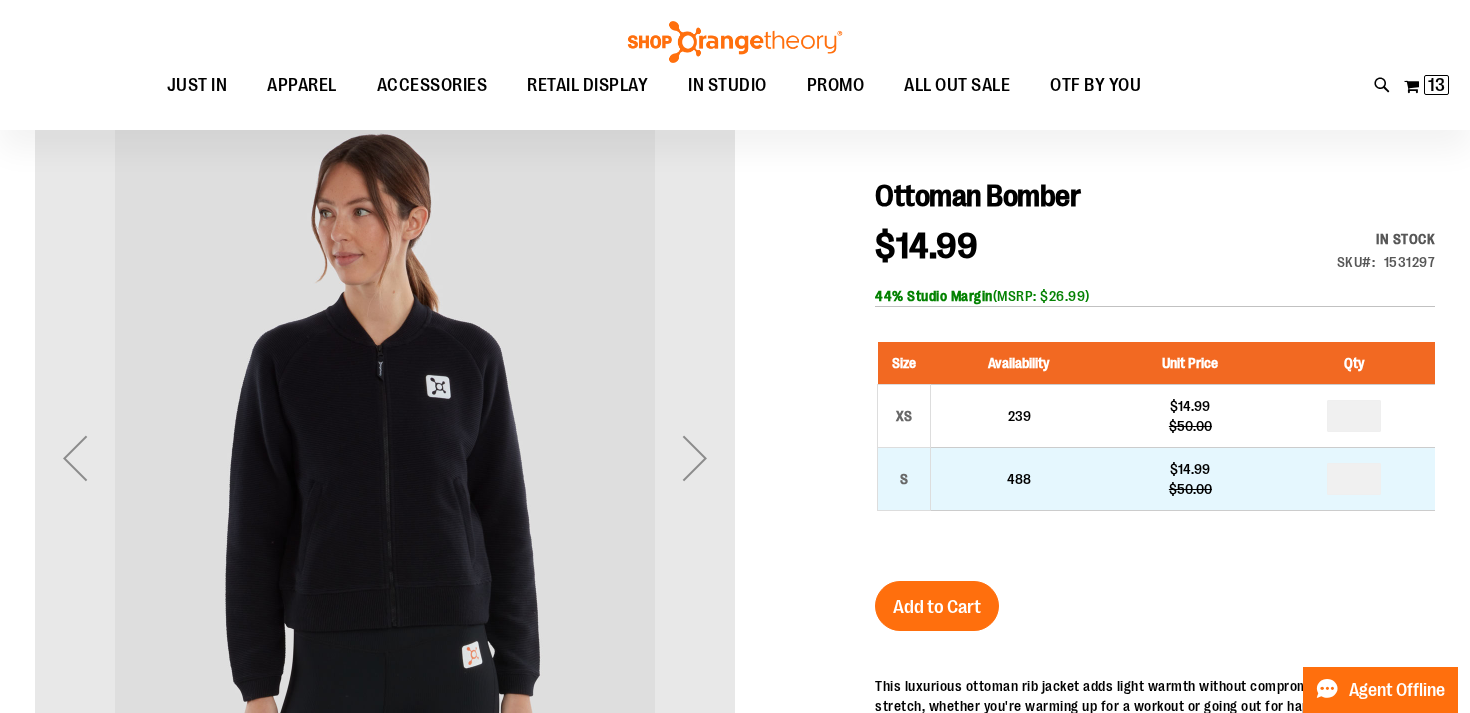 type on "**********" 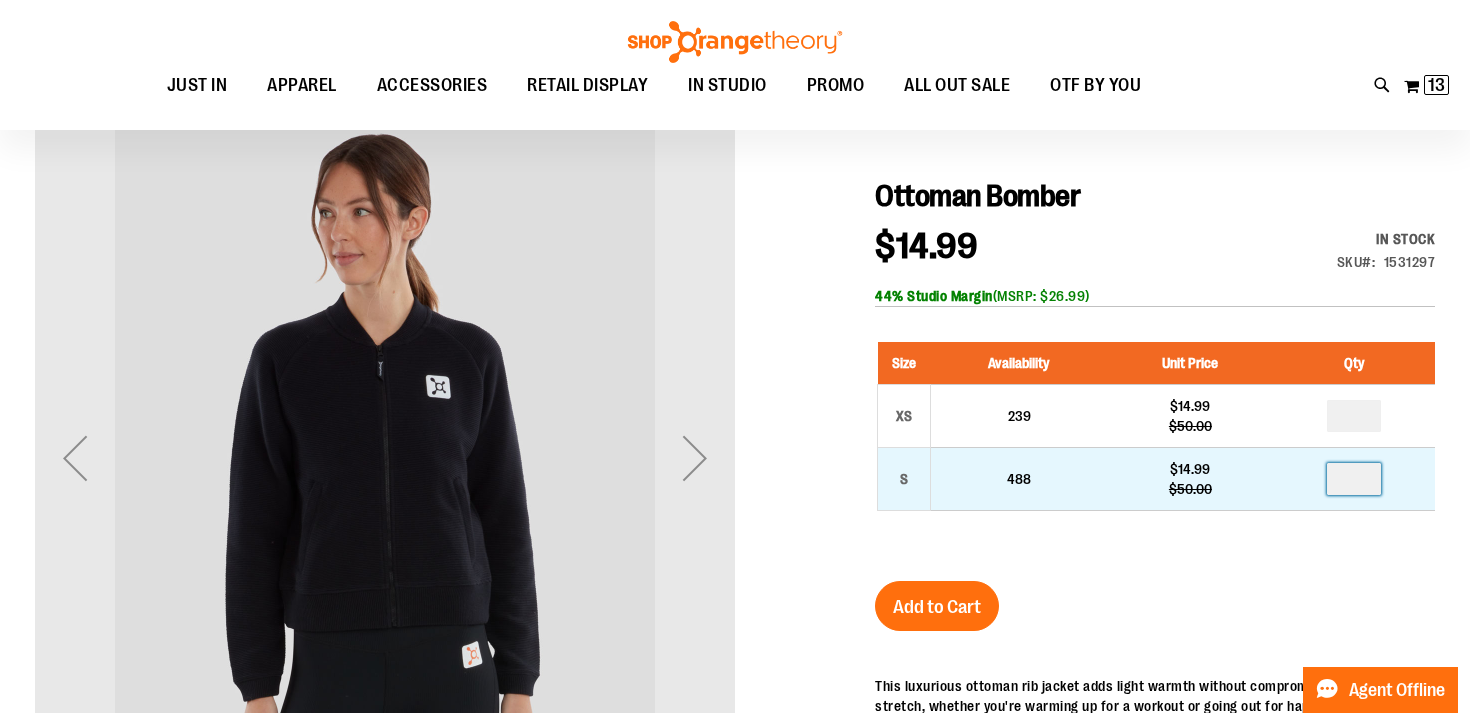 click on "*" at bounding box center [1354, 479] 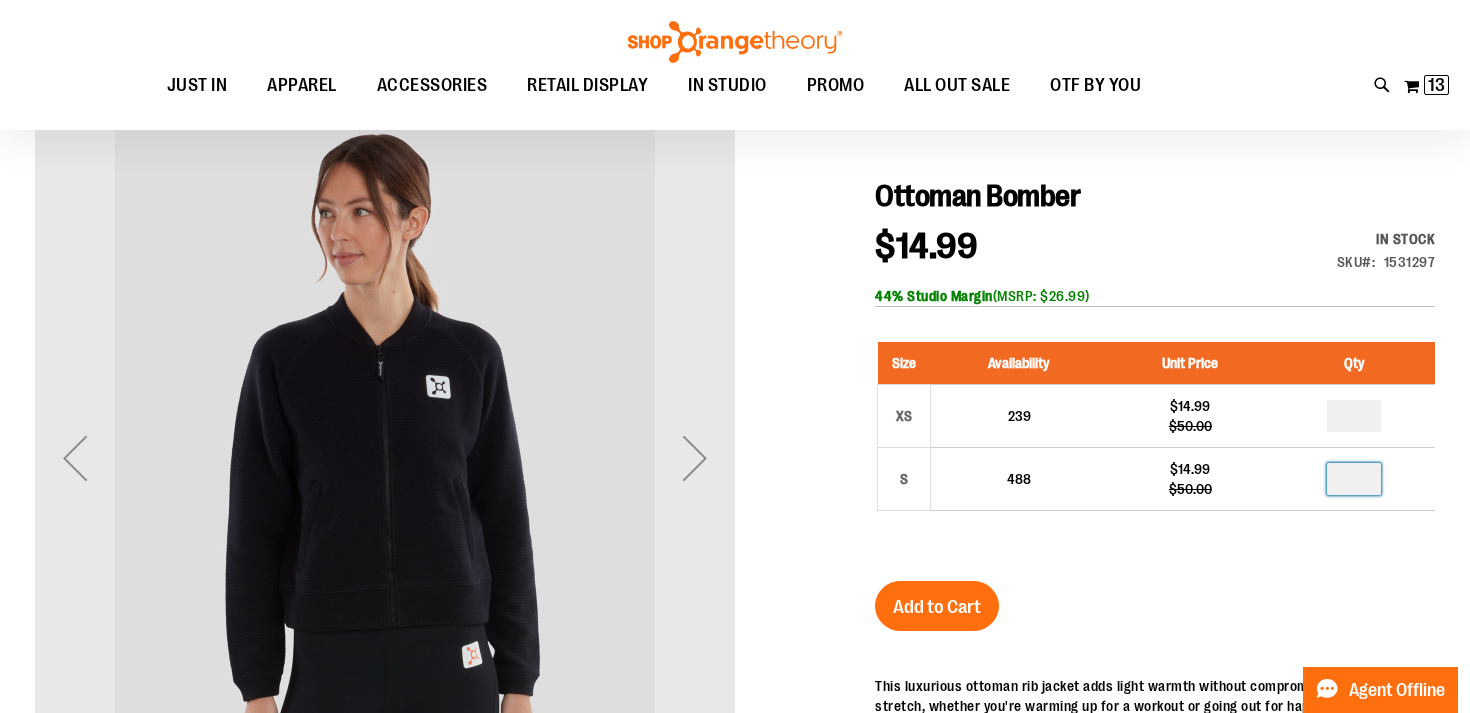 click at bounding box center (735, 563) 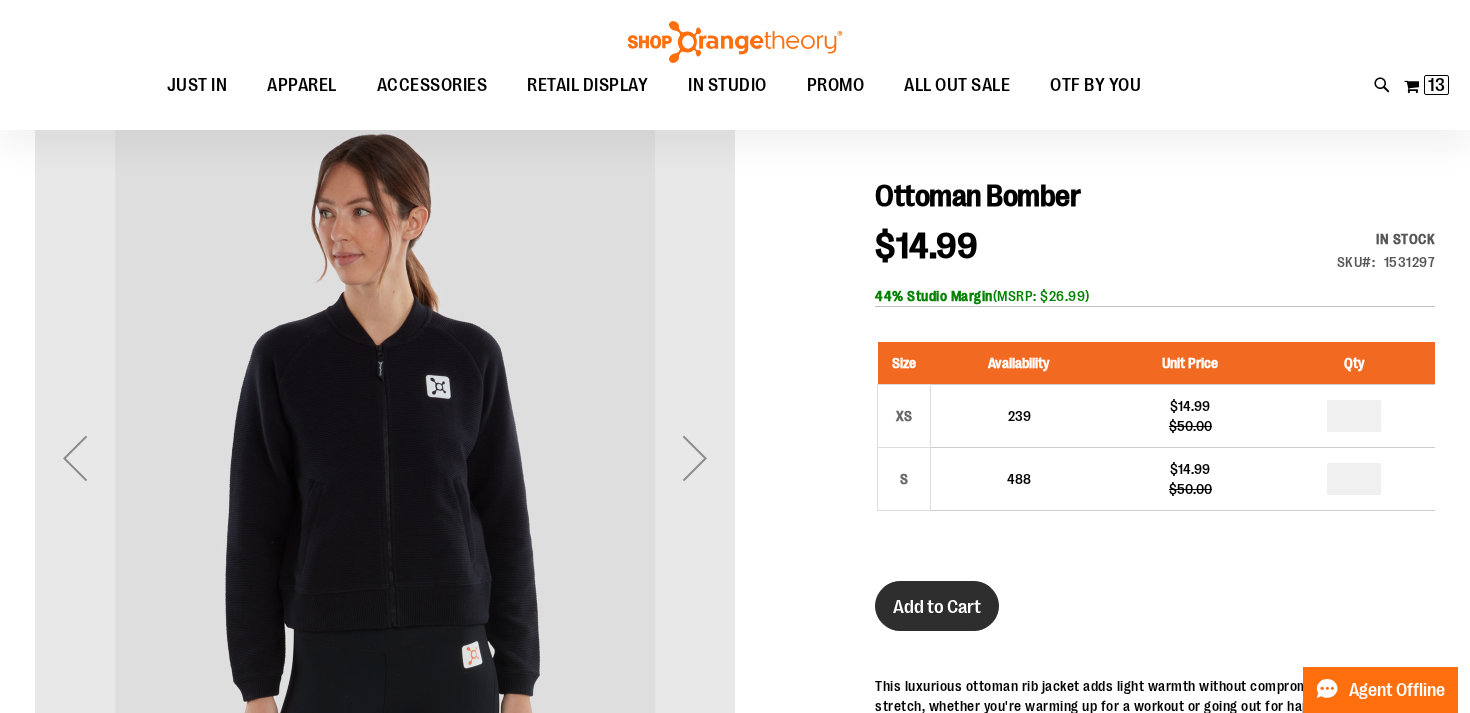 click on "Add to Cart" at bounding box center (937, 606) 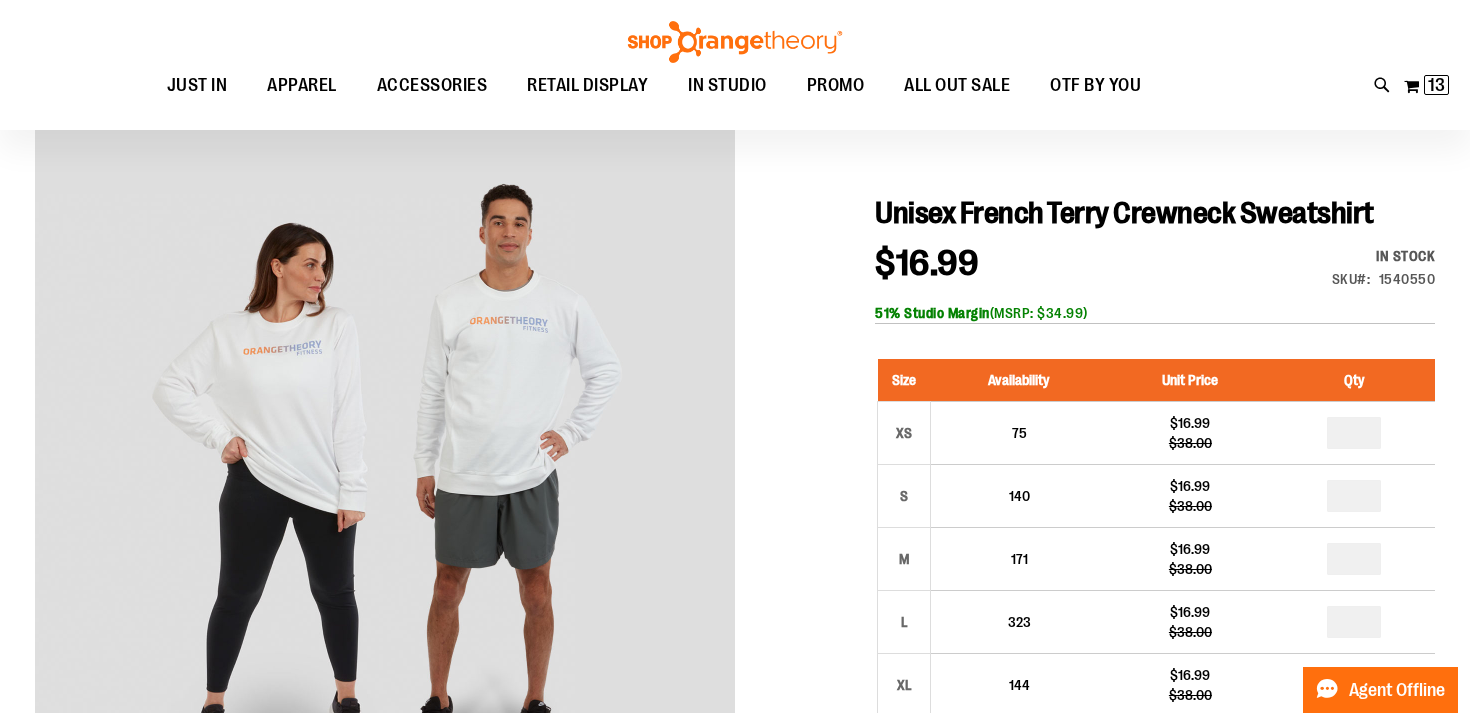 scroll, scrollTop: 180, scrollLeft: 0, axis: vertical 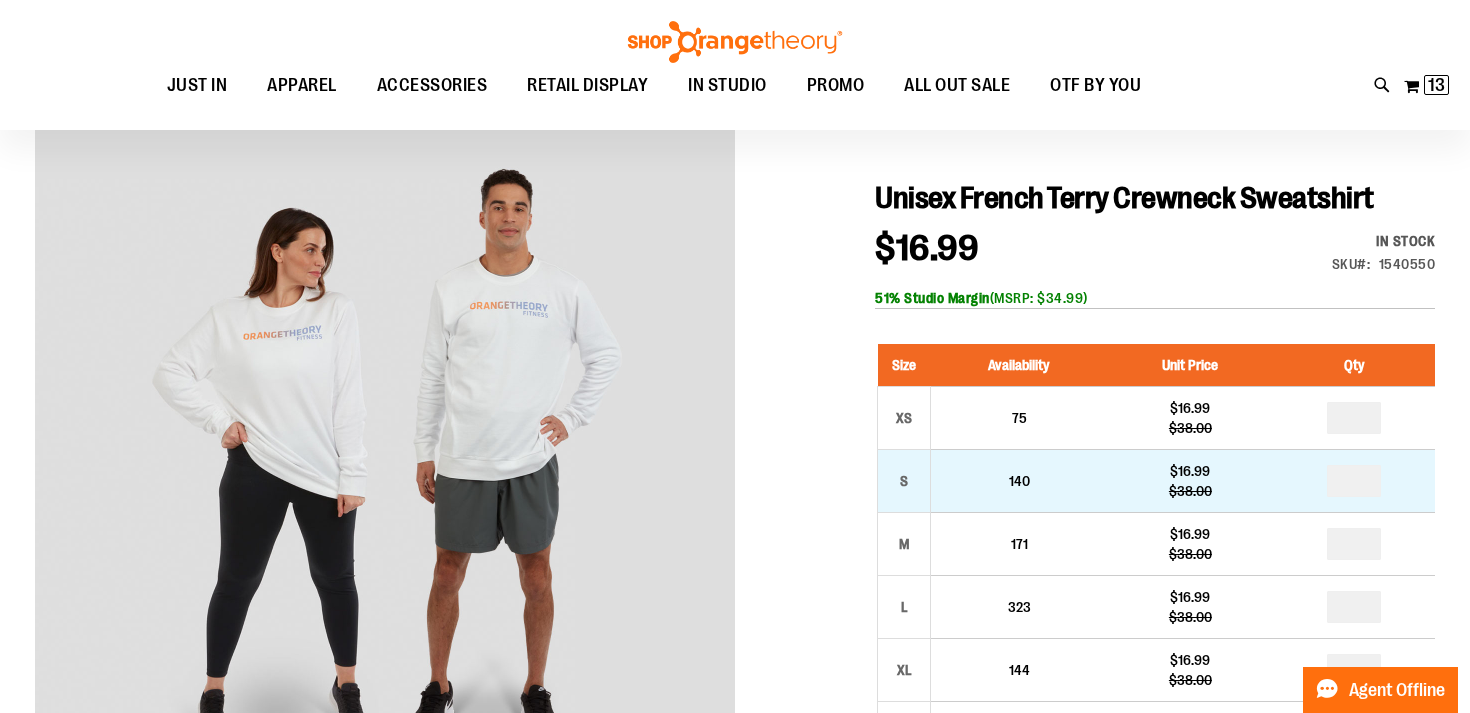 type on "**********" 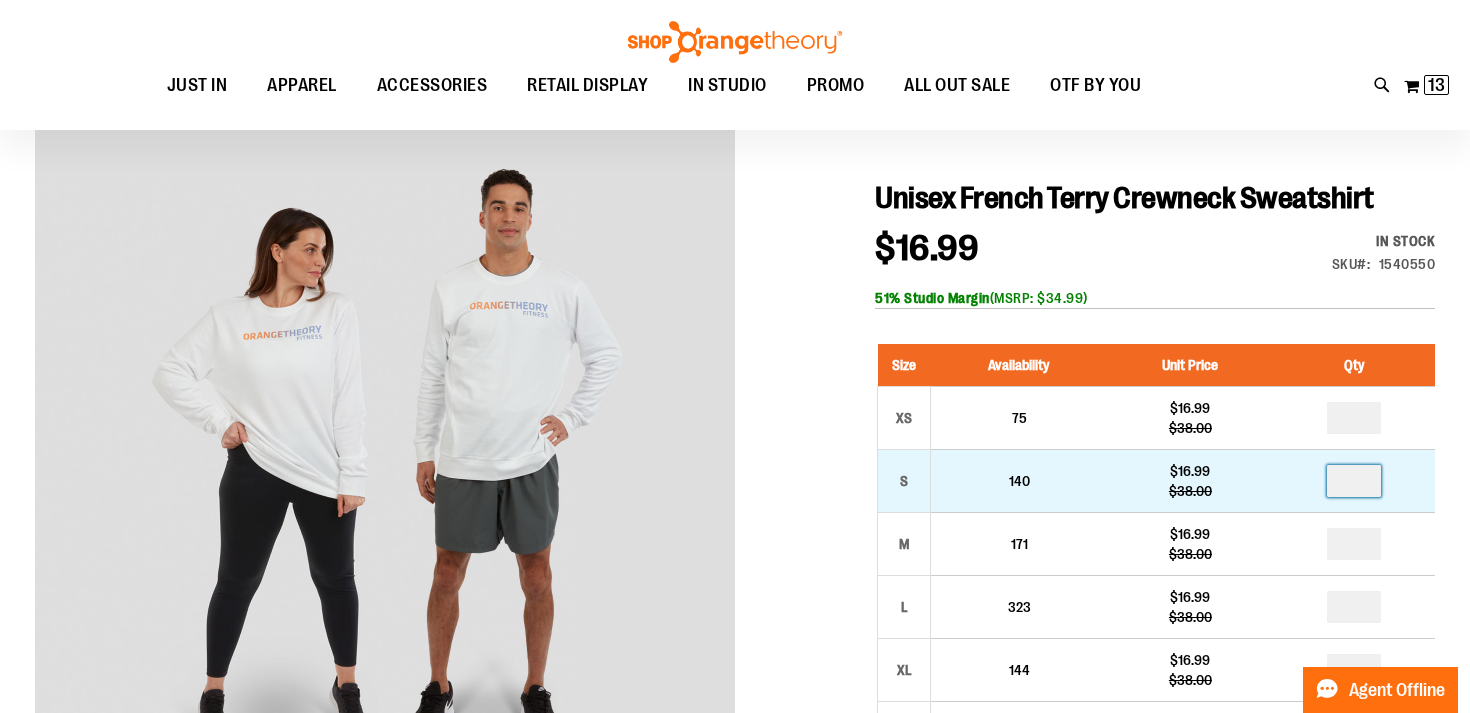 click on "*" at bounding box center [1354, 481] 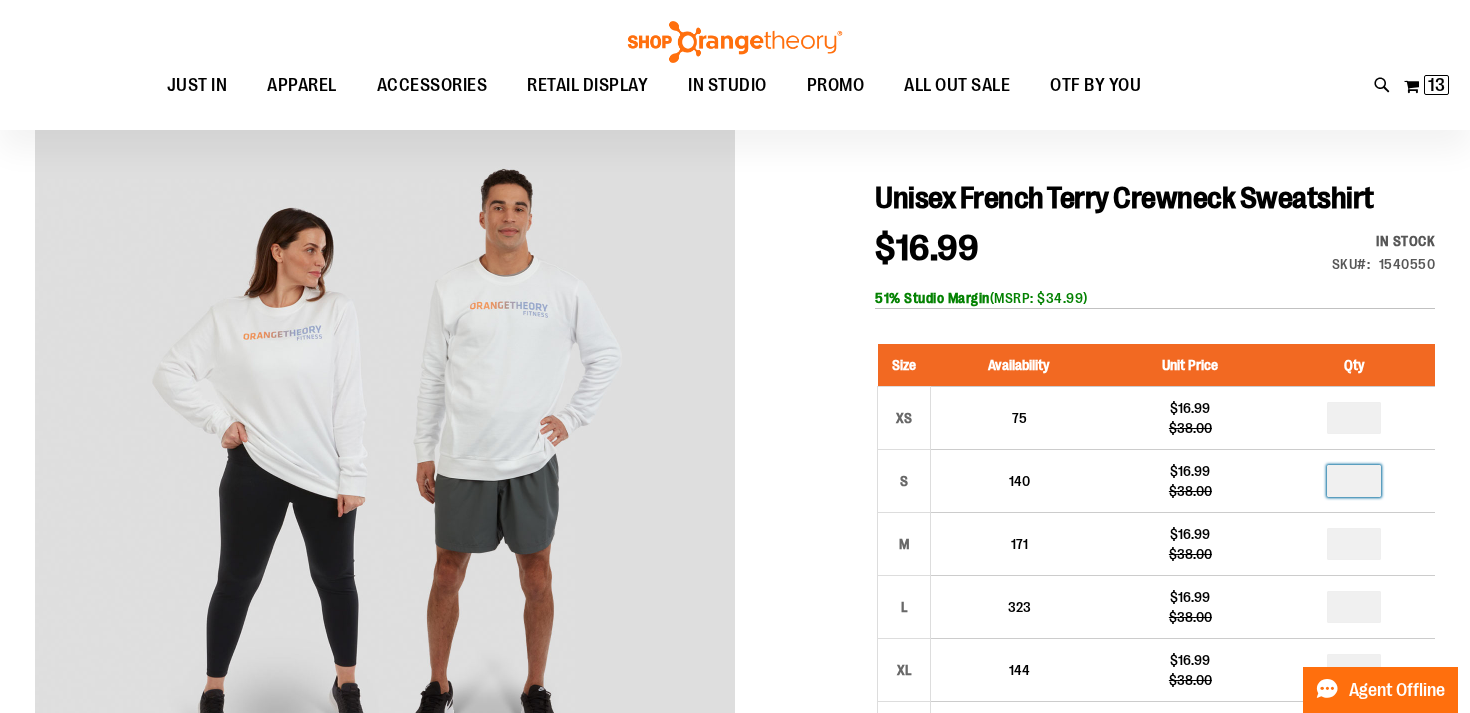 click at bounding box center [735, 766] 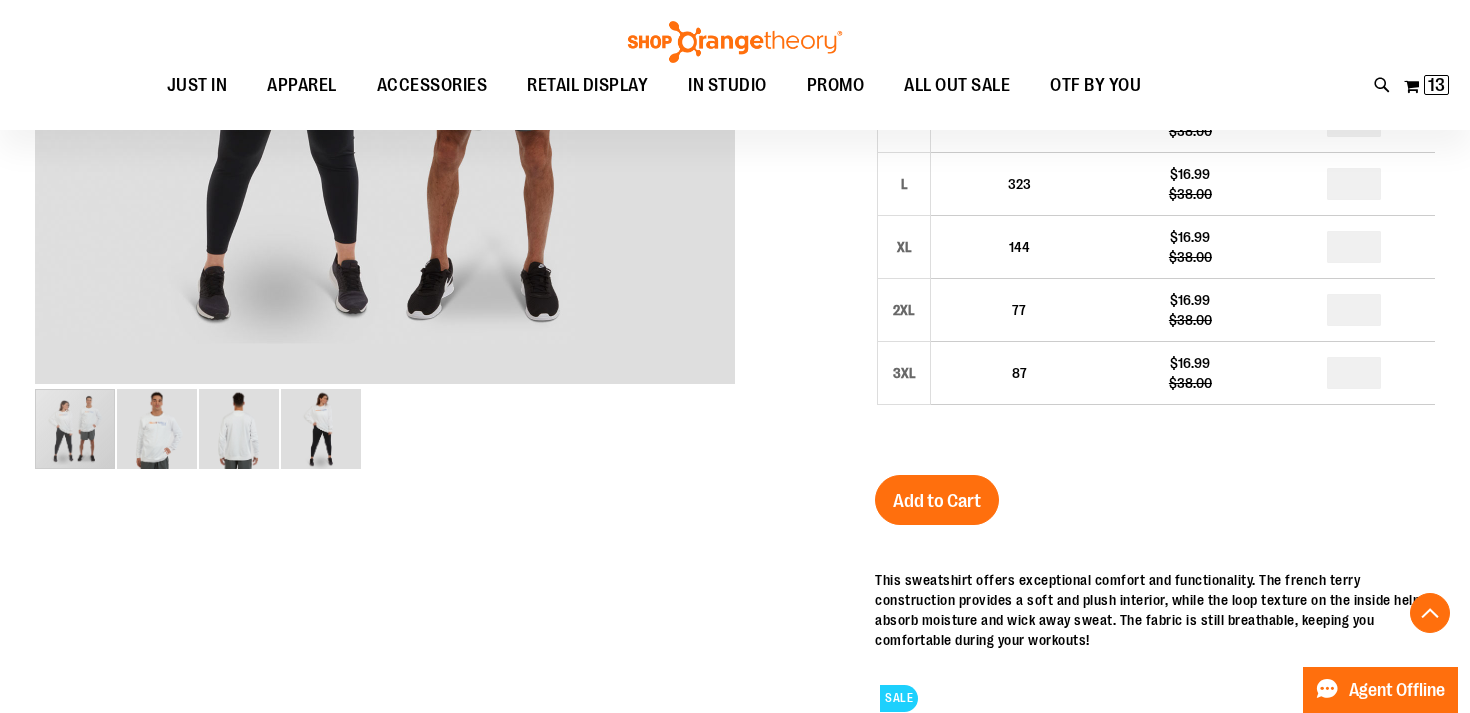 scroll, scrollTop: 649, scrollLeft: 0, axis: vertical 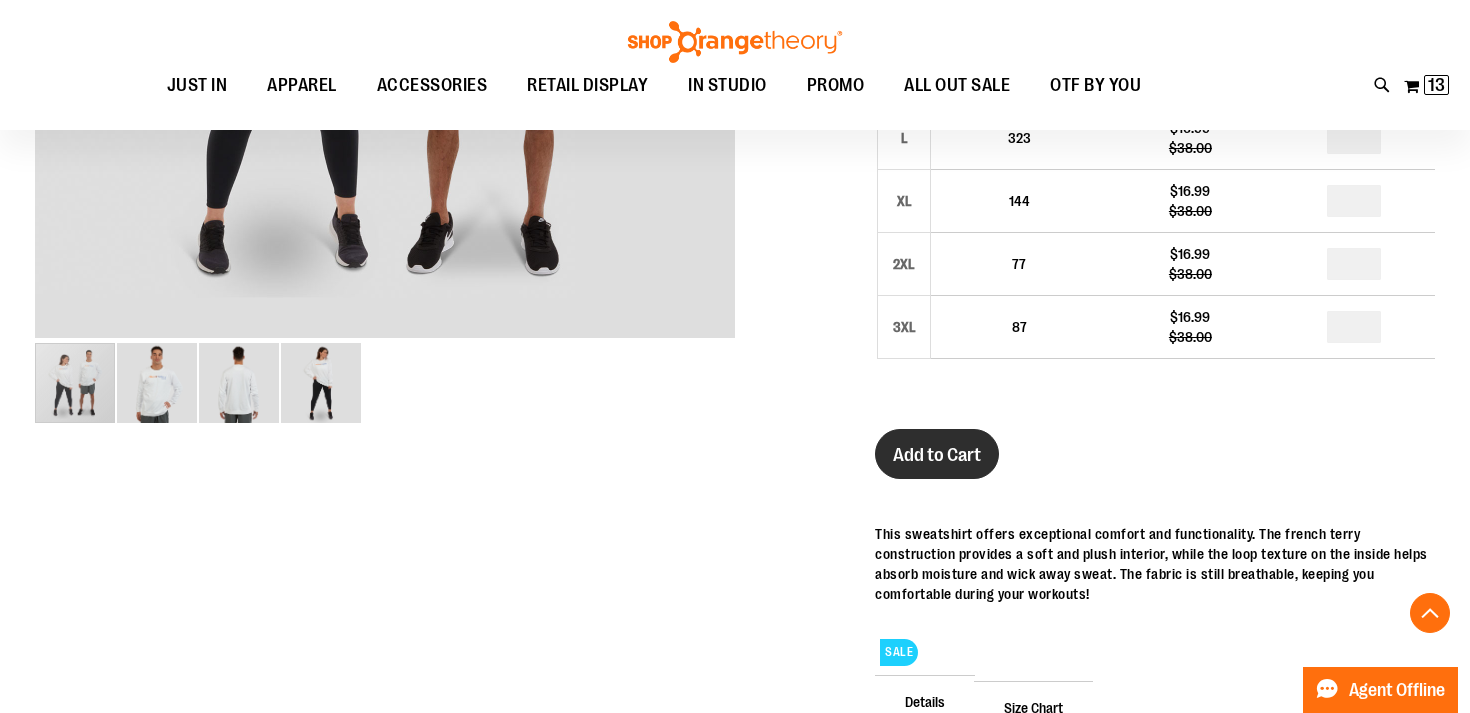 click on "Add to Cart" at bounding box center [937, 455] 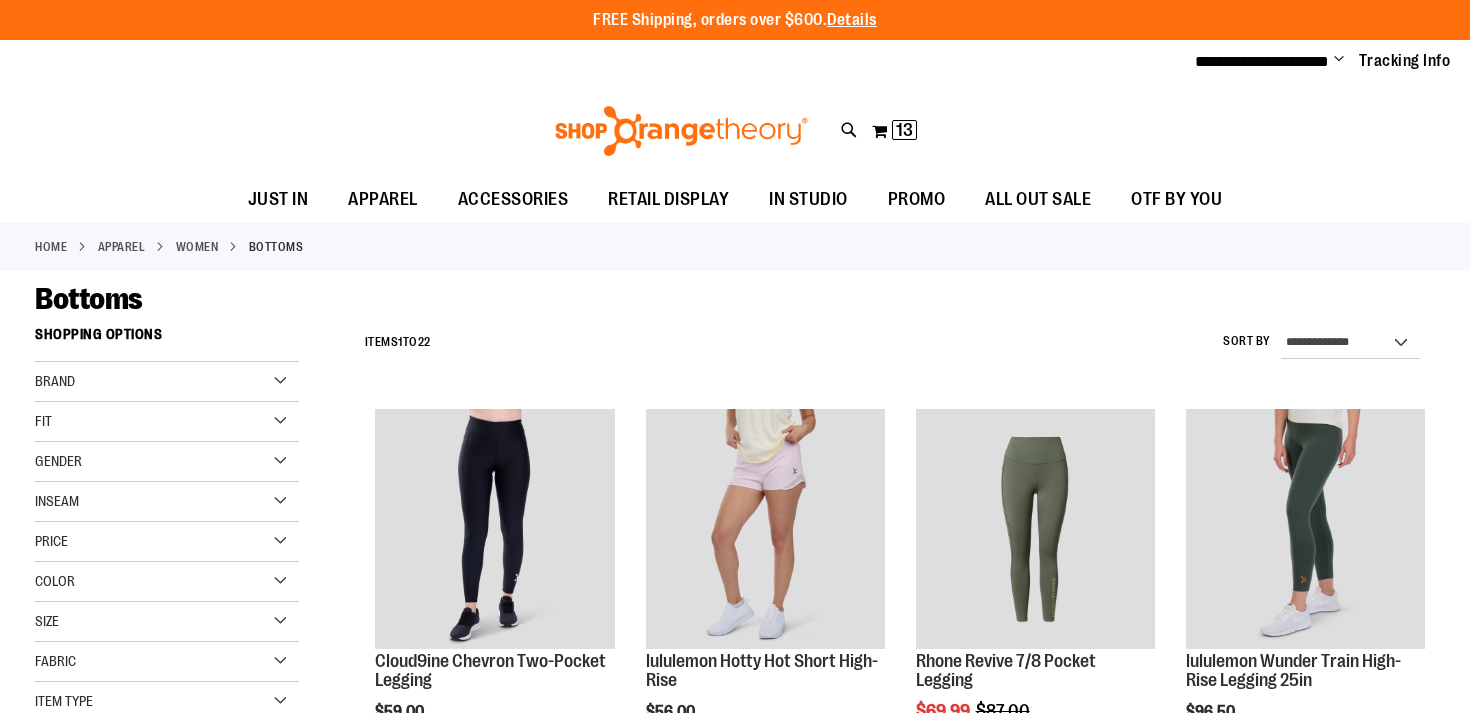 scroll, scrollTop: 0, scrollLeft: 0, axis: both 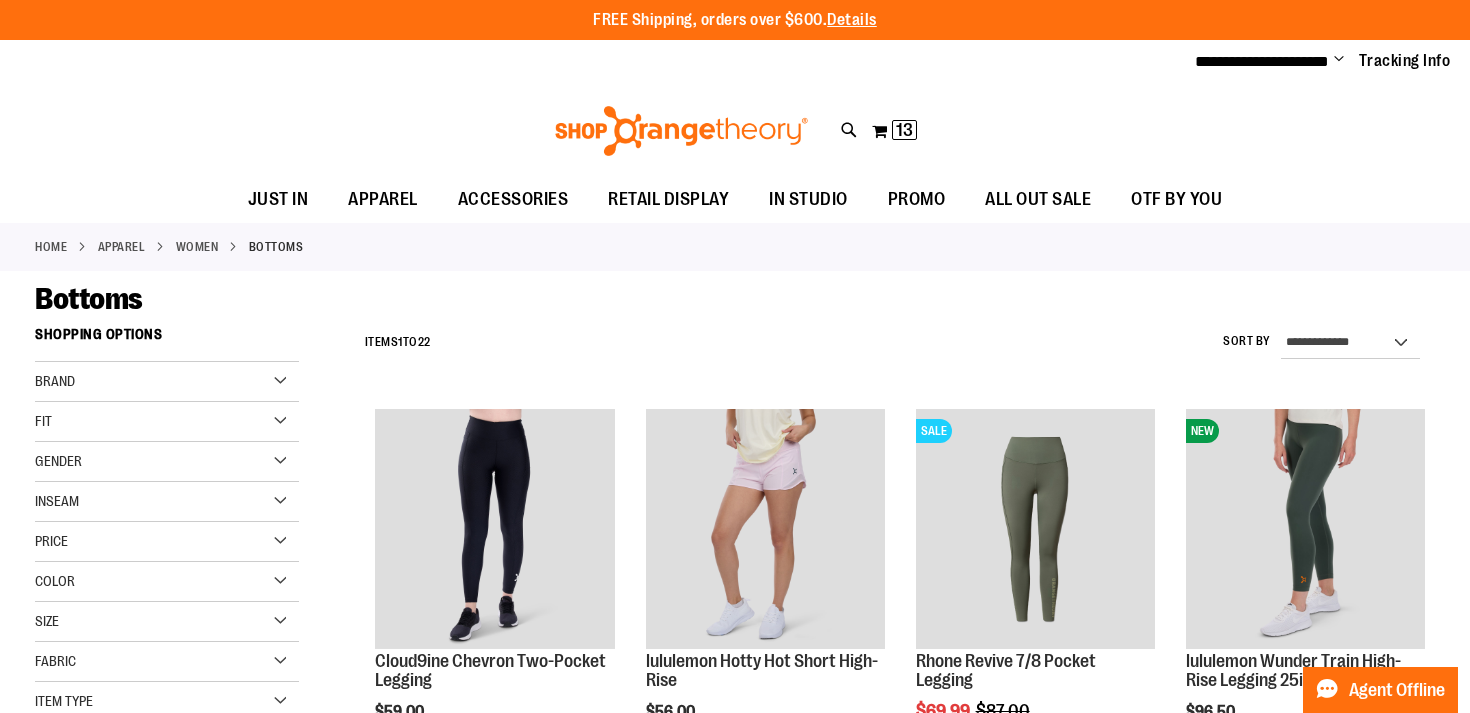 type on "**********" 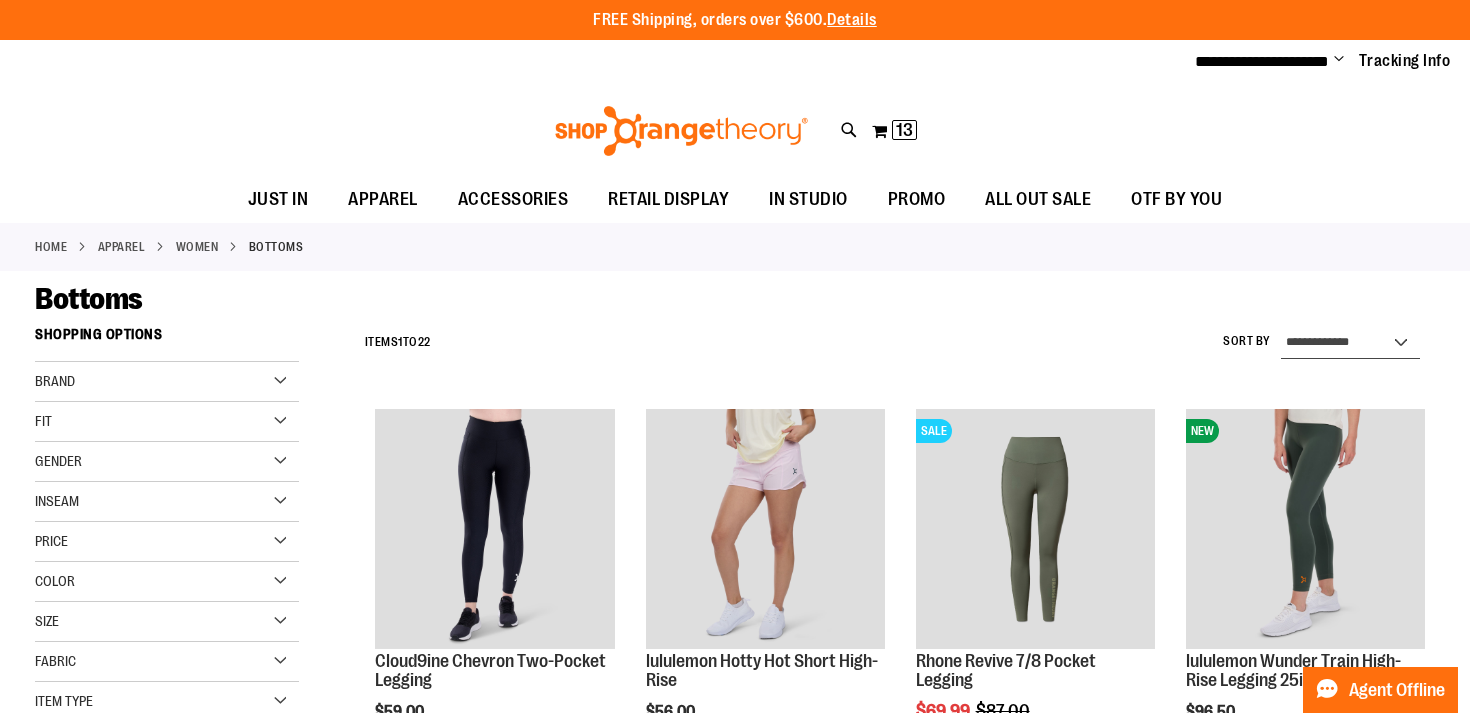 click on "**********" at bounding box center (1350, 343) 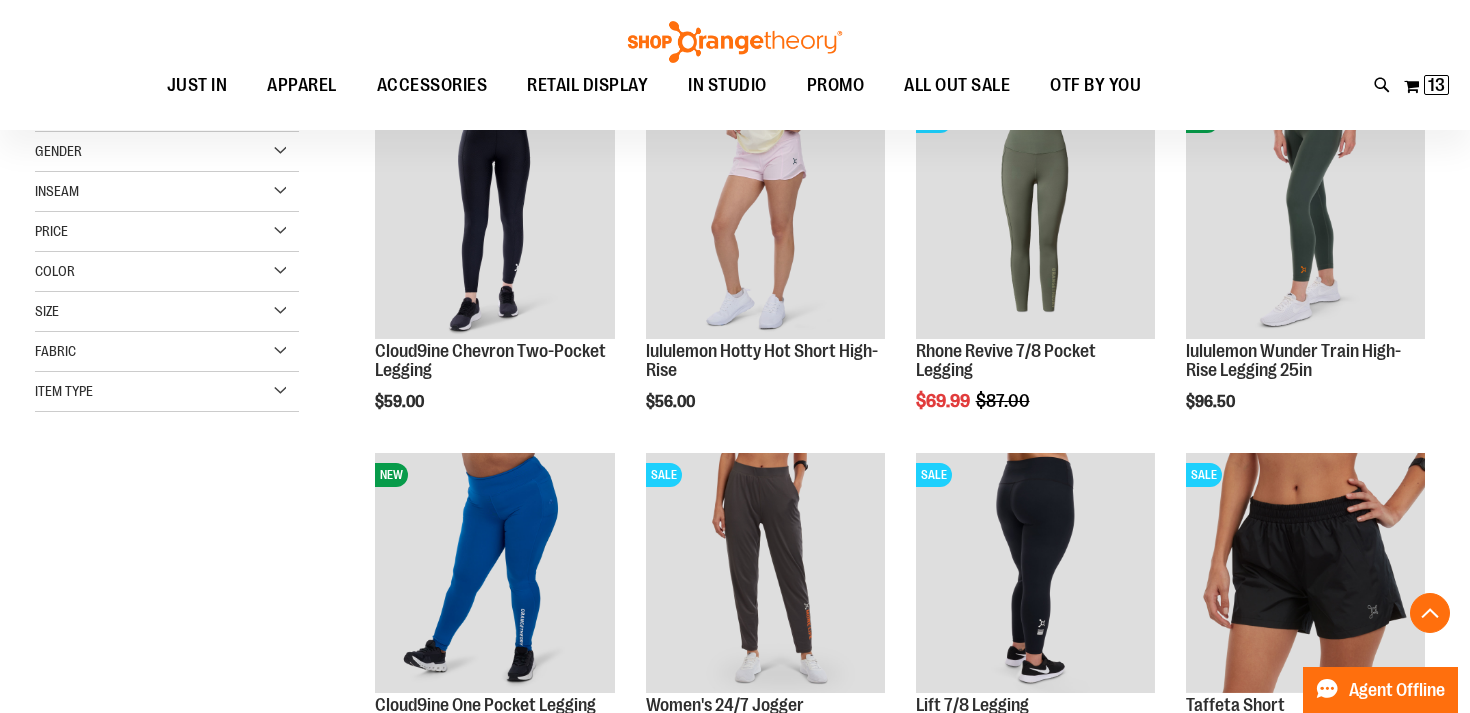 scroll, scrollTop: 316, scrollLeft: 0, axis: vertical 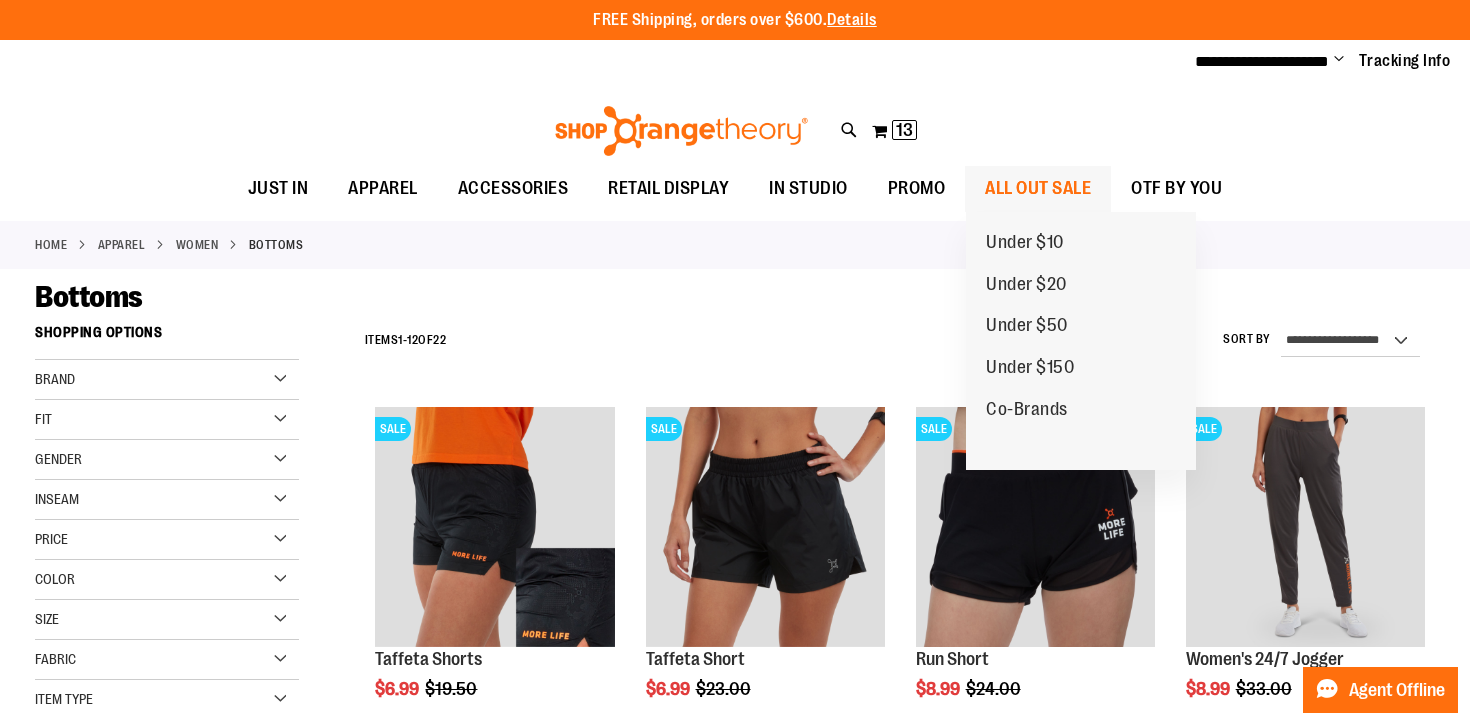 click on "ALL OUT SALE" at bounding box center (1038, 188) 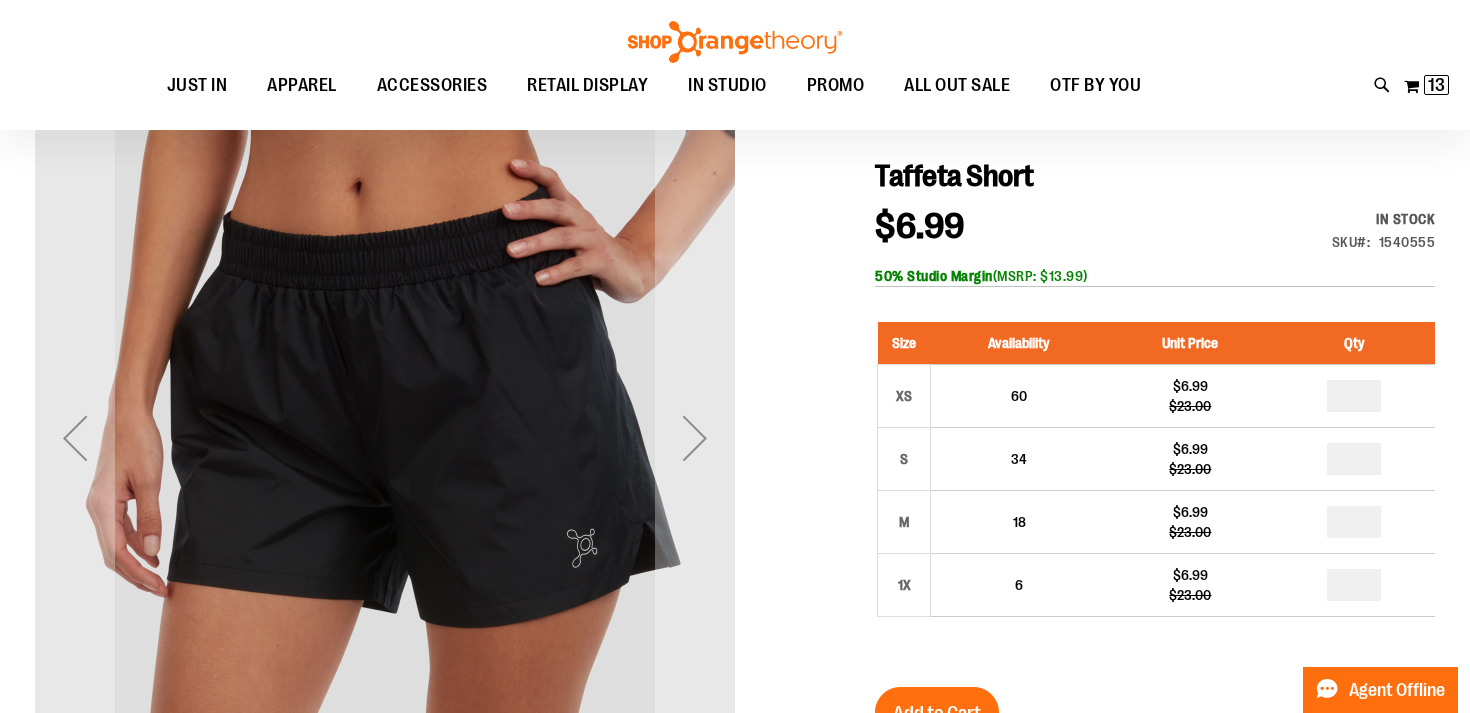 scroll, scrollTop: 212, scrollLeft: 0, axis: vertical 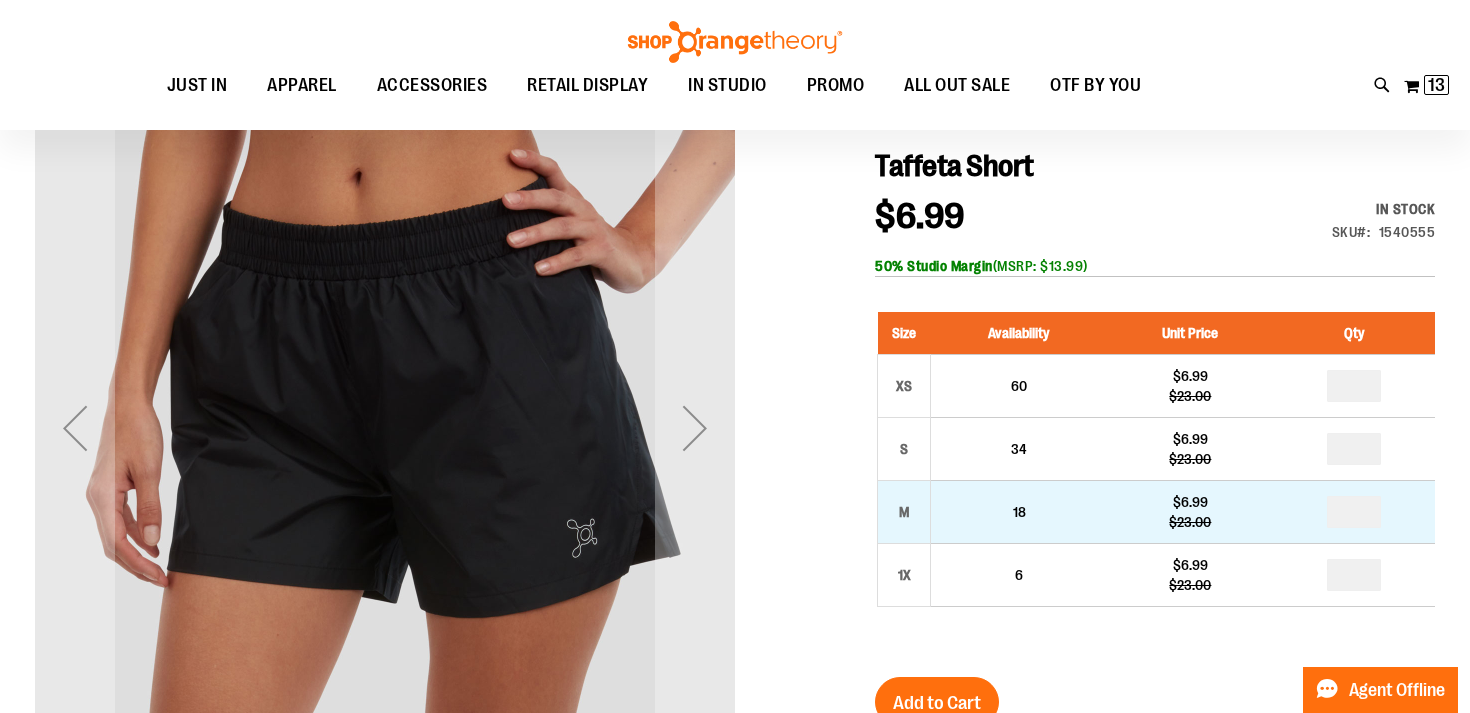 type on "**********" 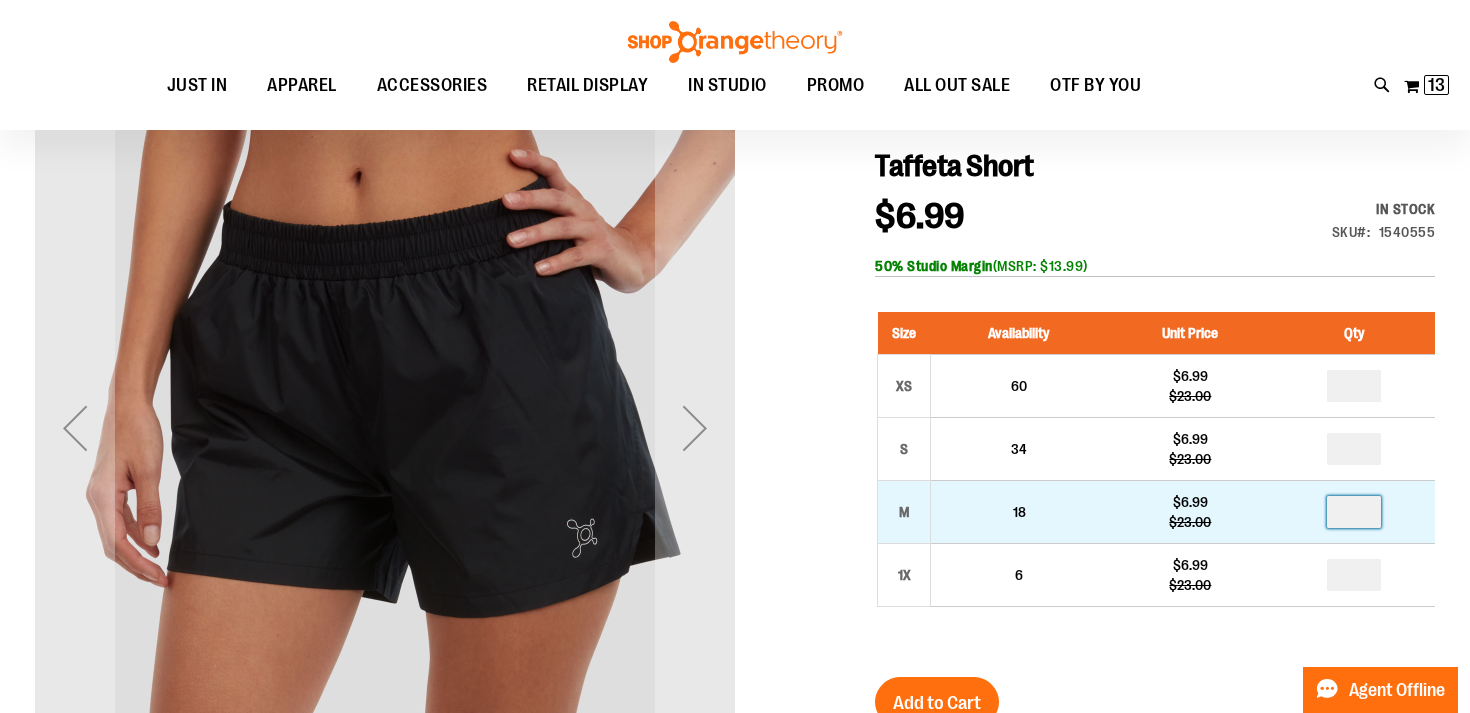 click on "*" at bounding box center (1354, 512) 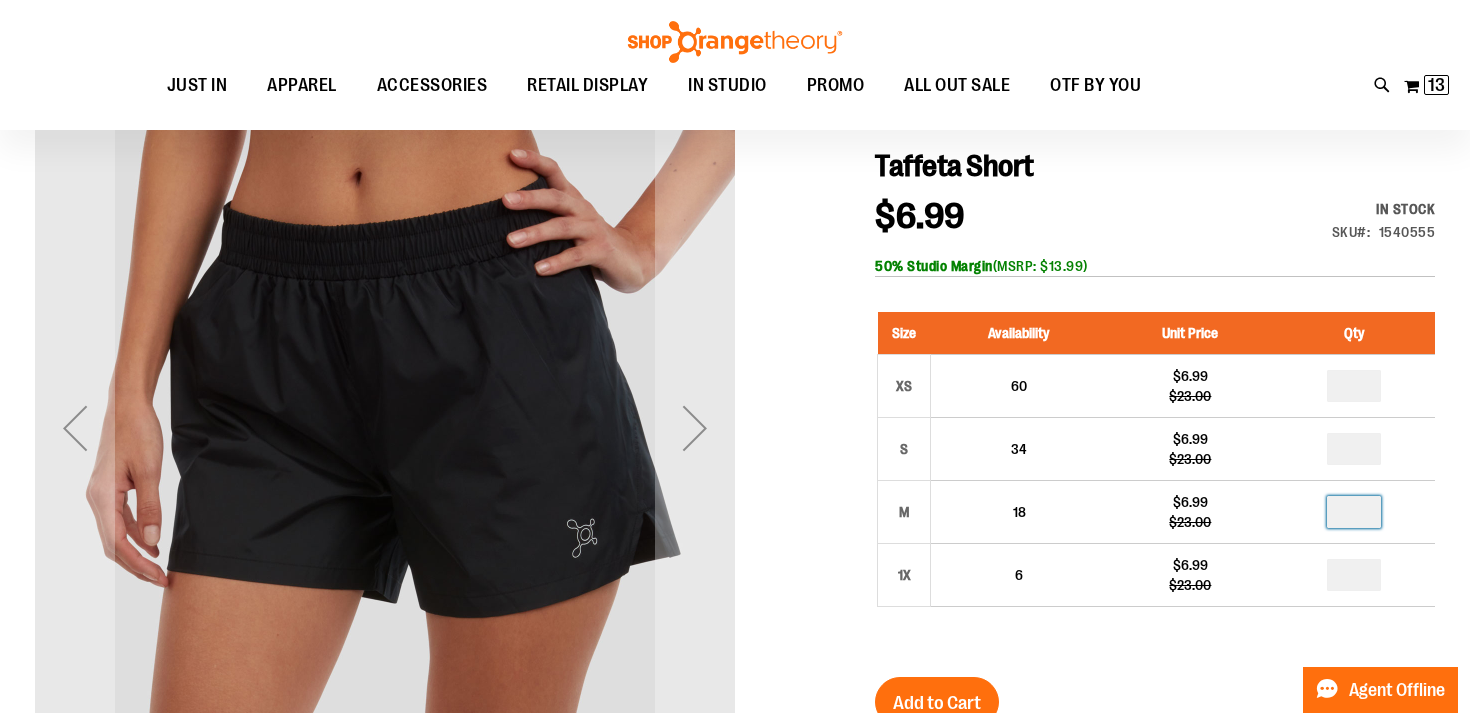 click on "Size
Availability
Unit Price
Qty
XS
60
$6.99
$23.00
*
S
34
$6.99" at bounding box center [1155, 474] 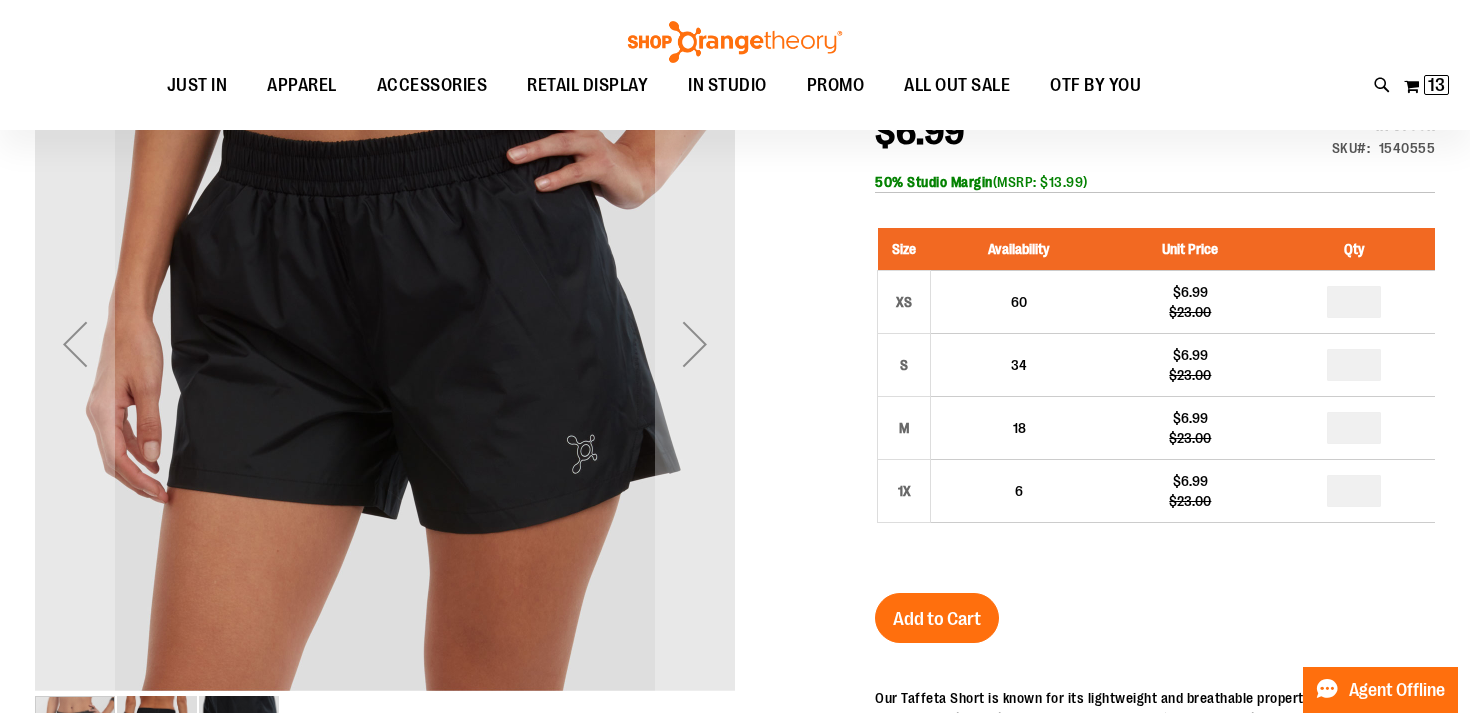 scroll, scrollTop: 302, scrollLeft: 0, axis: vertical 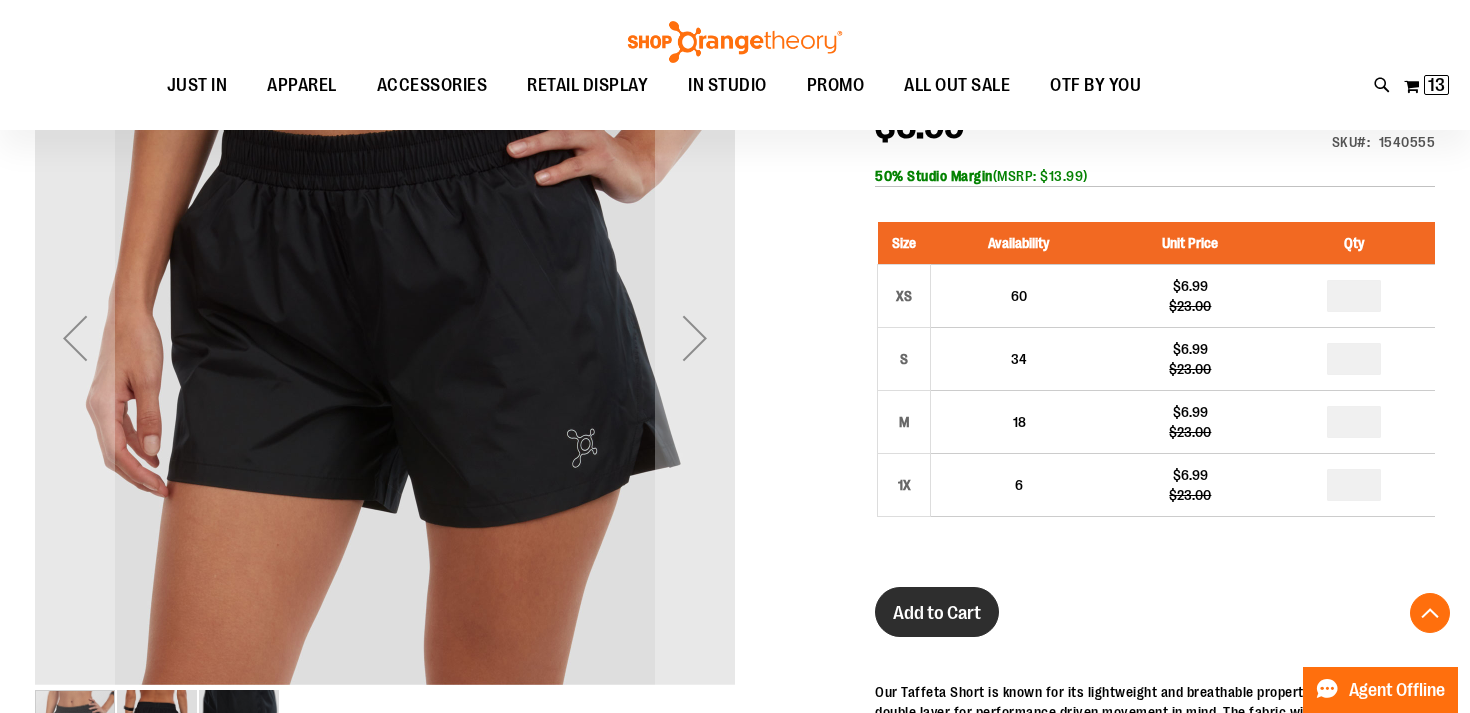 click on "Add to Cart" at bounding box center [937, 613] 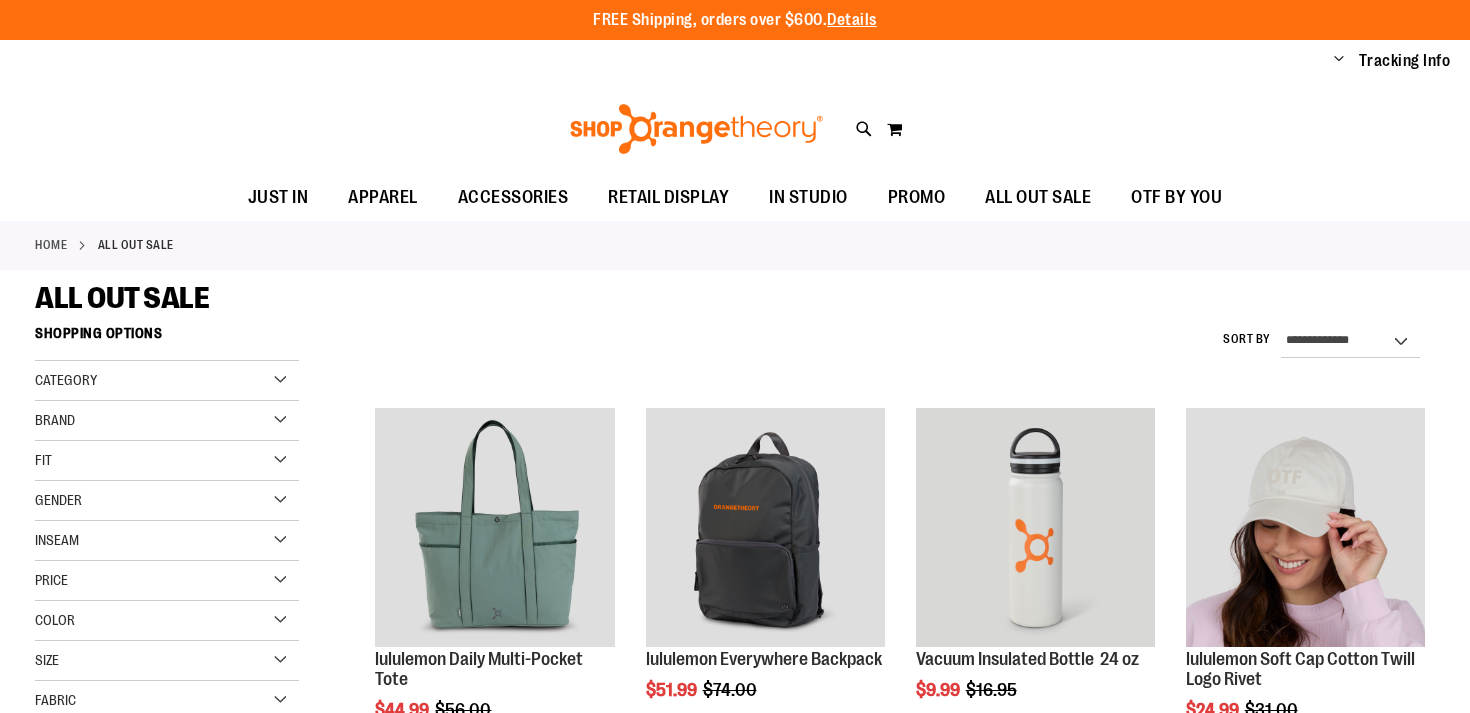 scroll, scrollTop: 0, scrollLeft: 0, axis: both 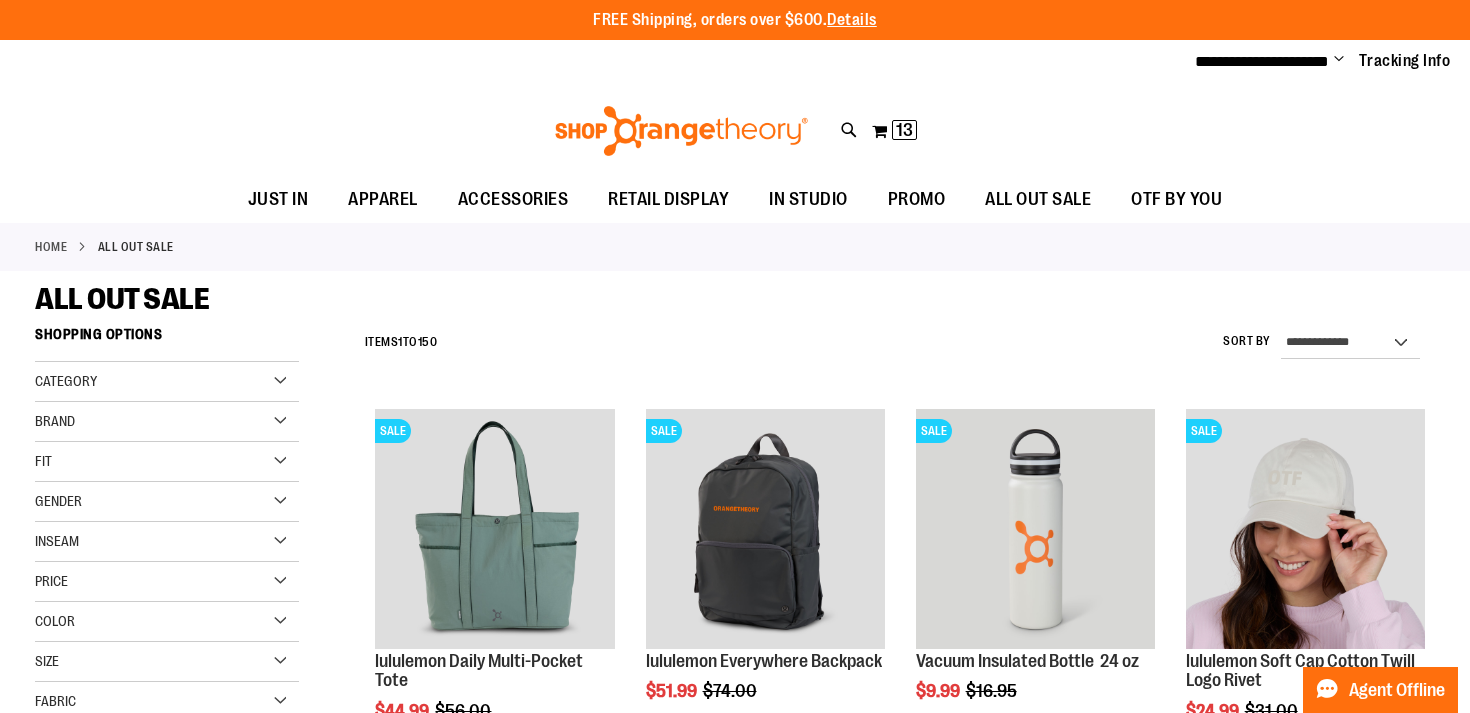 type on "**********" 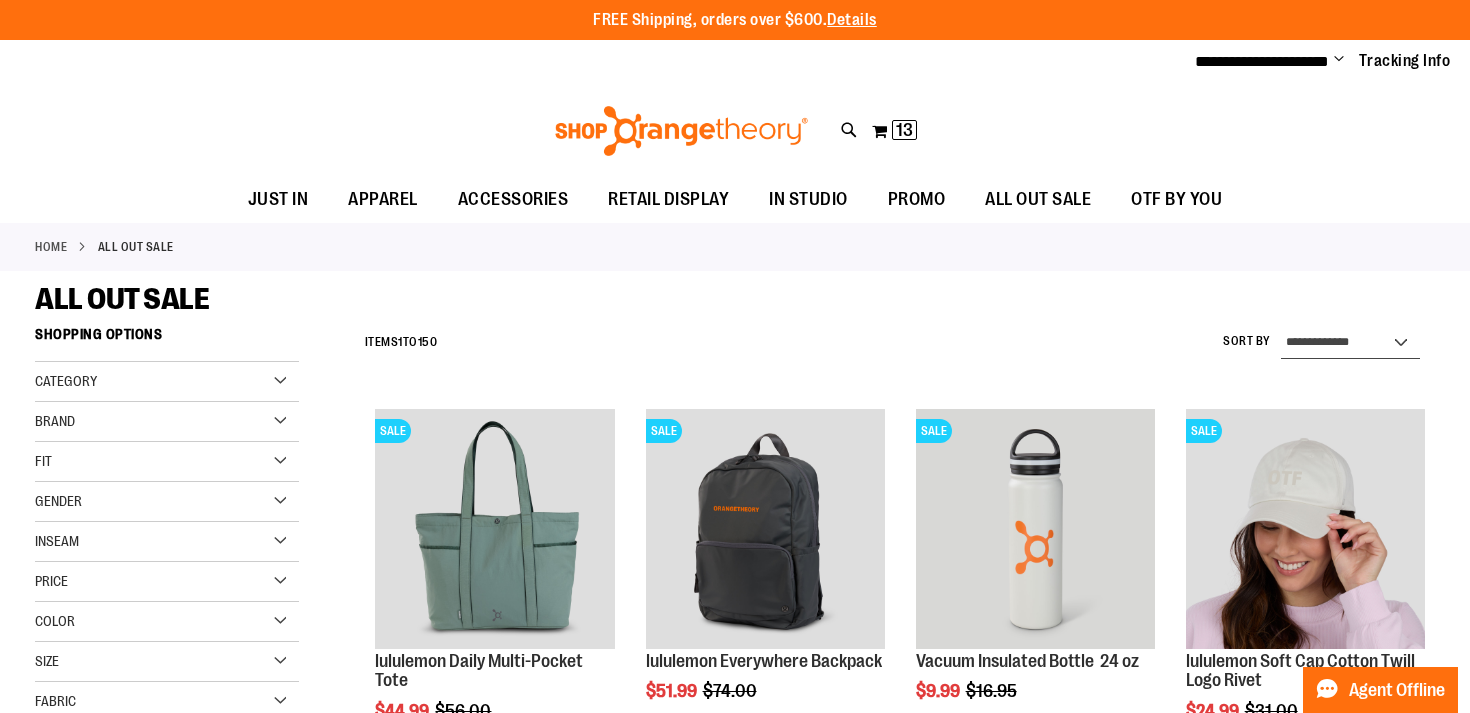click on "**********" at bounding box center (1350, 343) 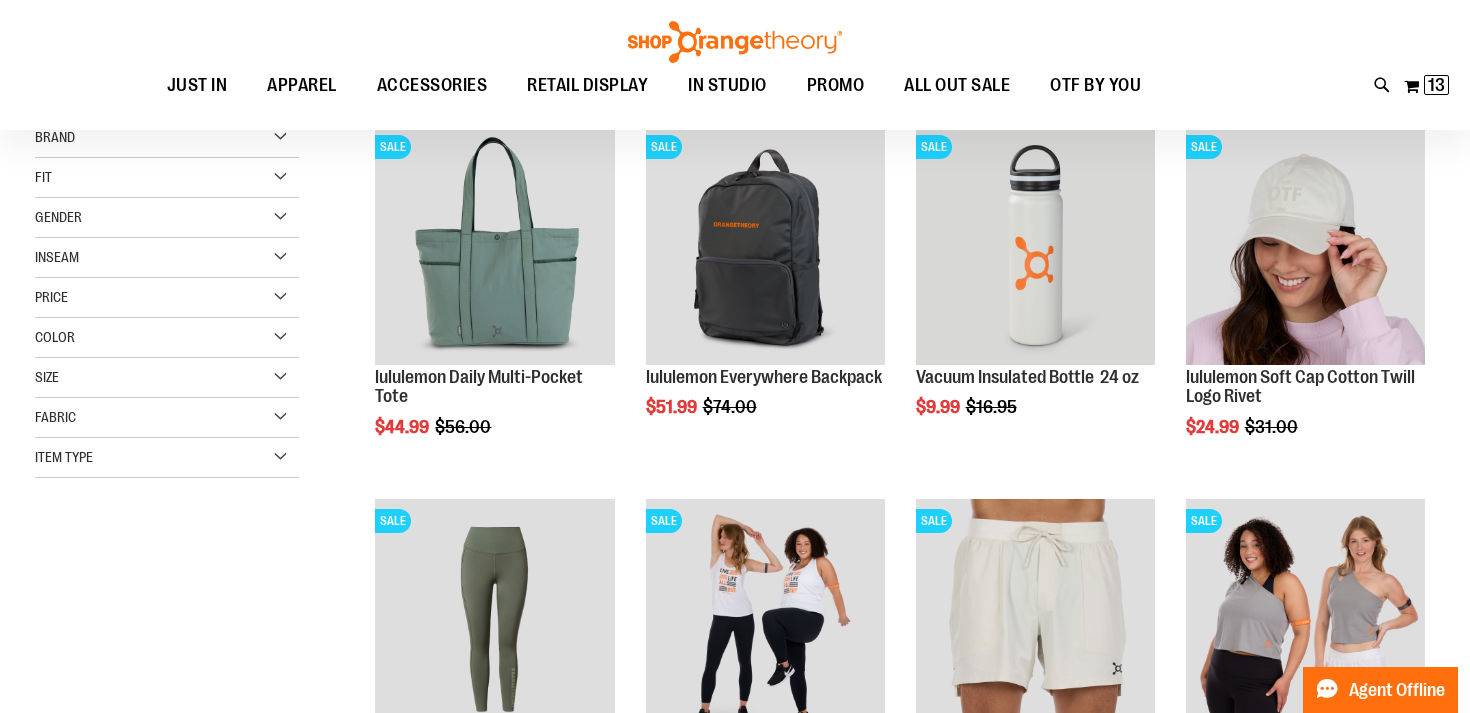 scroll, scrollTop: 316, scrollLeft: 0, axis: vertical 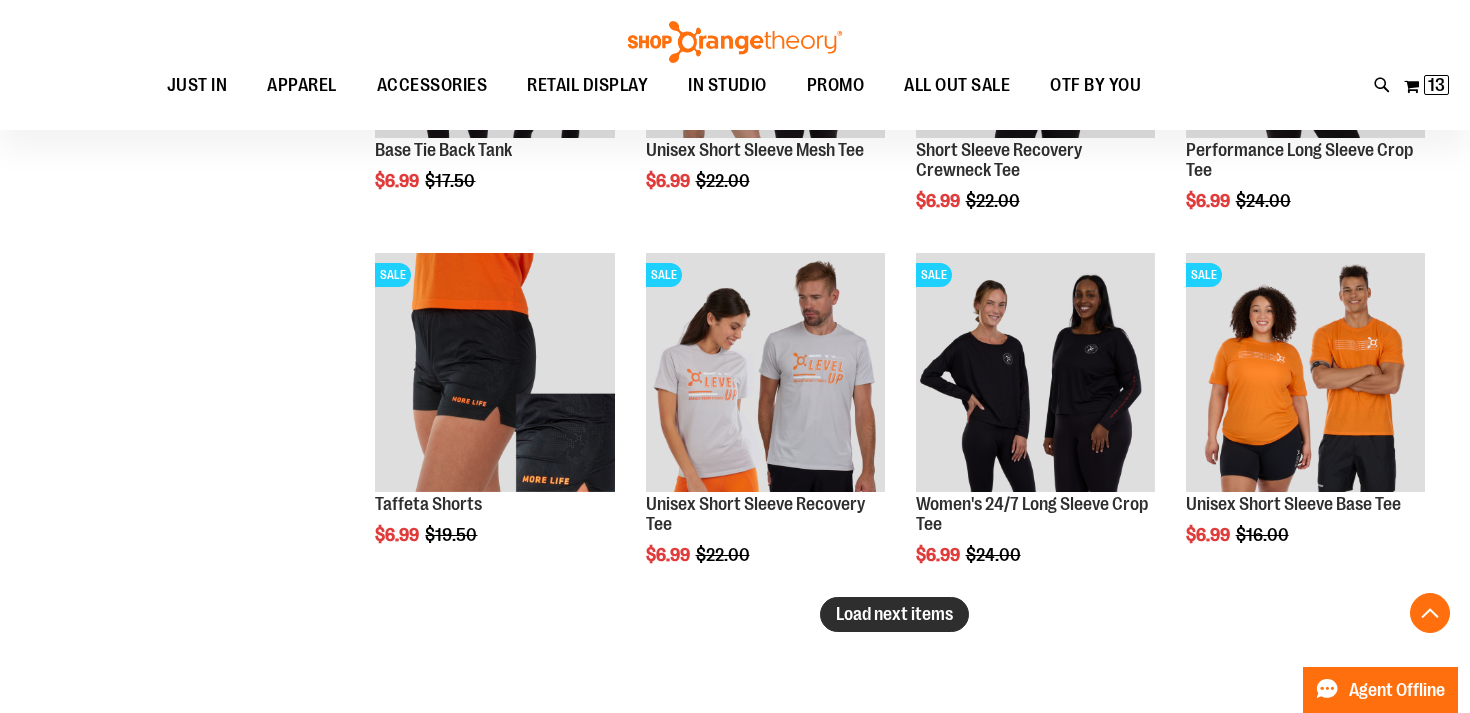click on "Load next items" at bounding box center (894, 614) 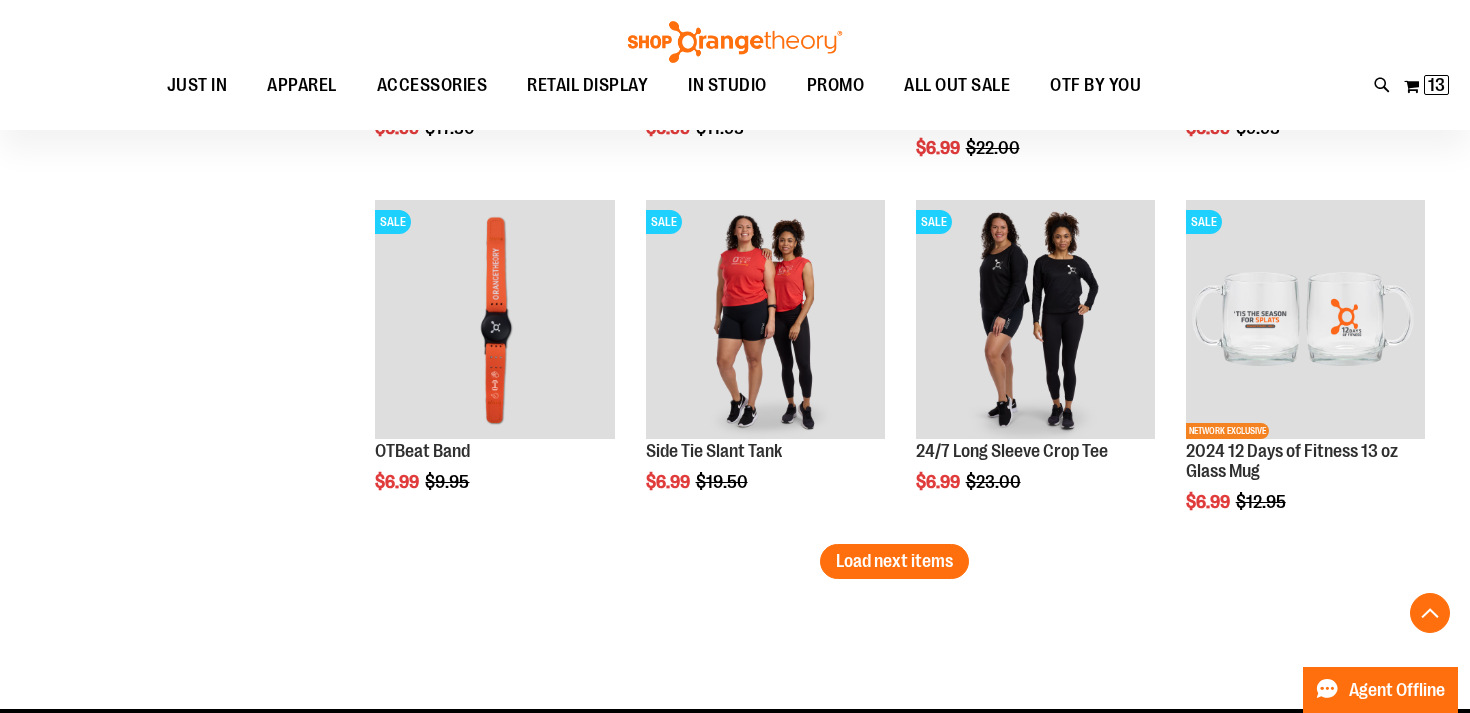 scroll, scrollTop: 4108, scrollLeft: 0, axis: vertical 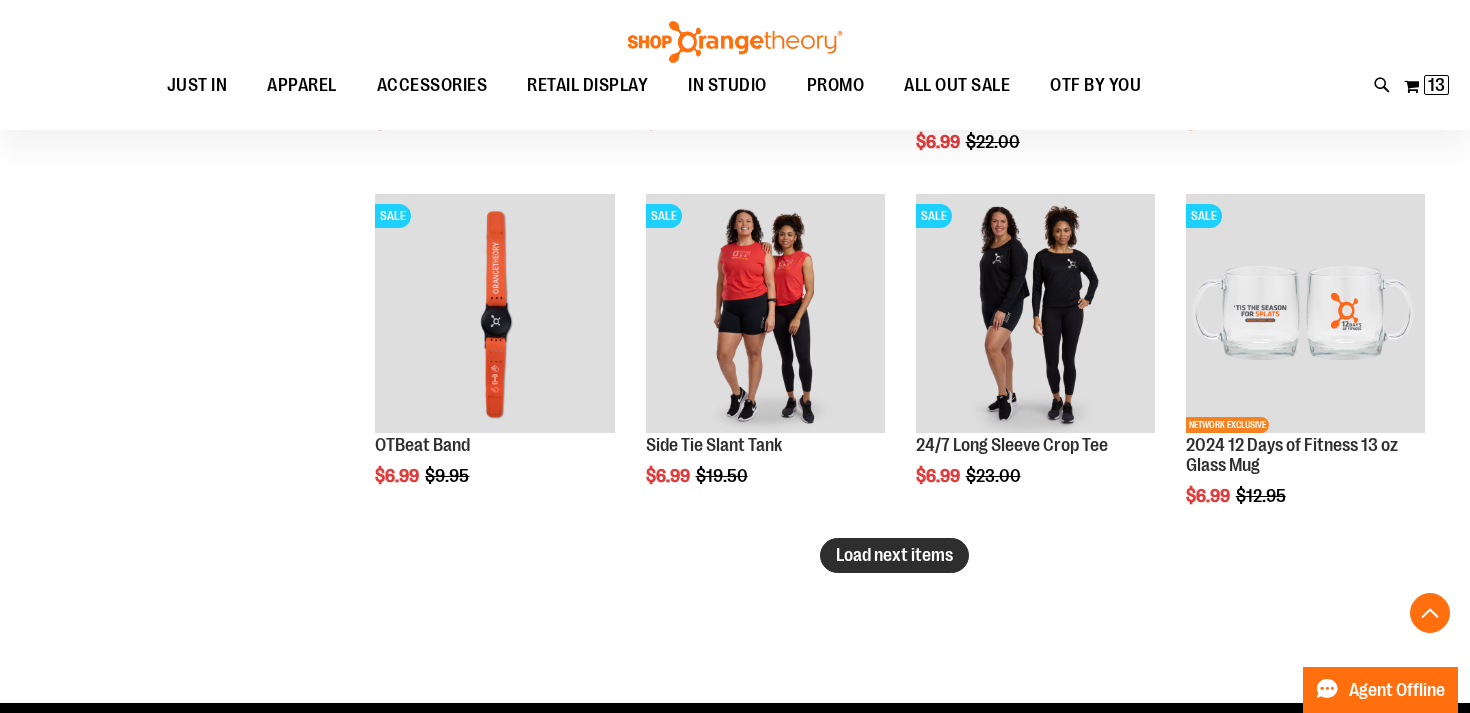 click on "Load next items" at bounding box center [894, 555] 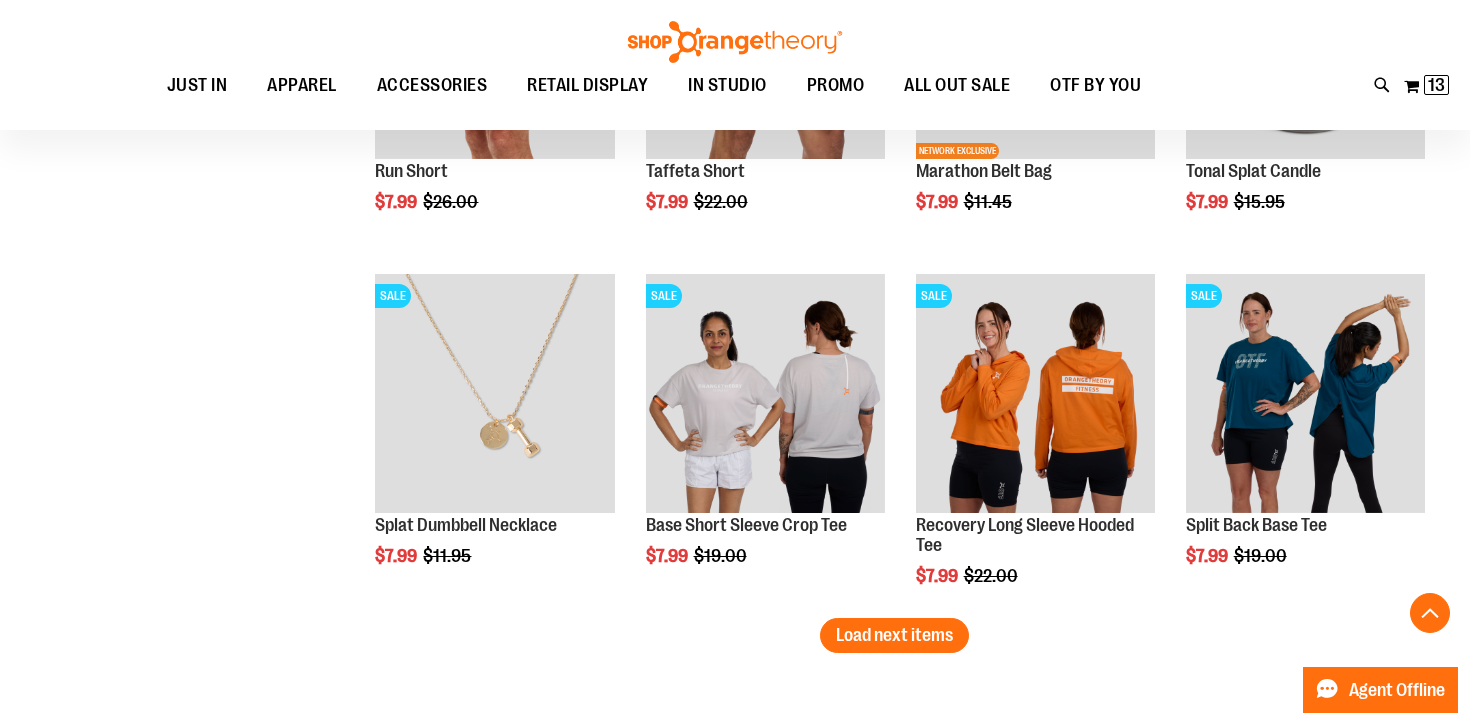 scroll, scrollTop: 5185, scrollLeft: 0, axis: vertical 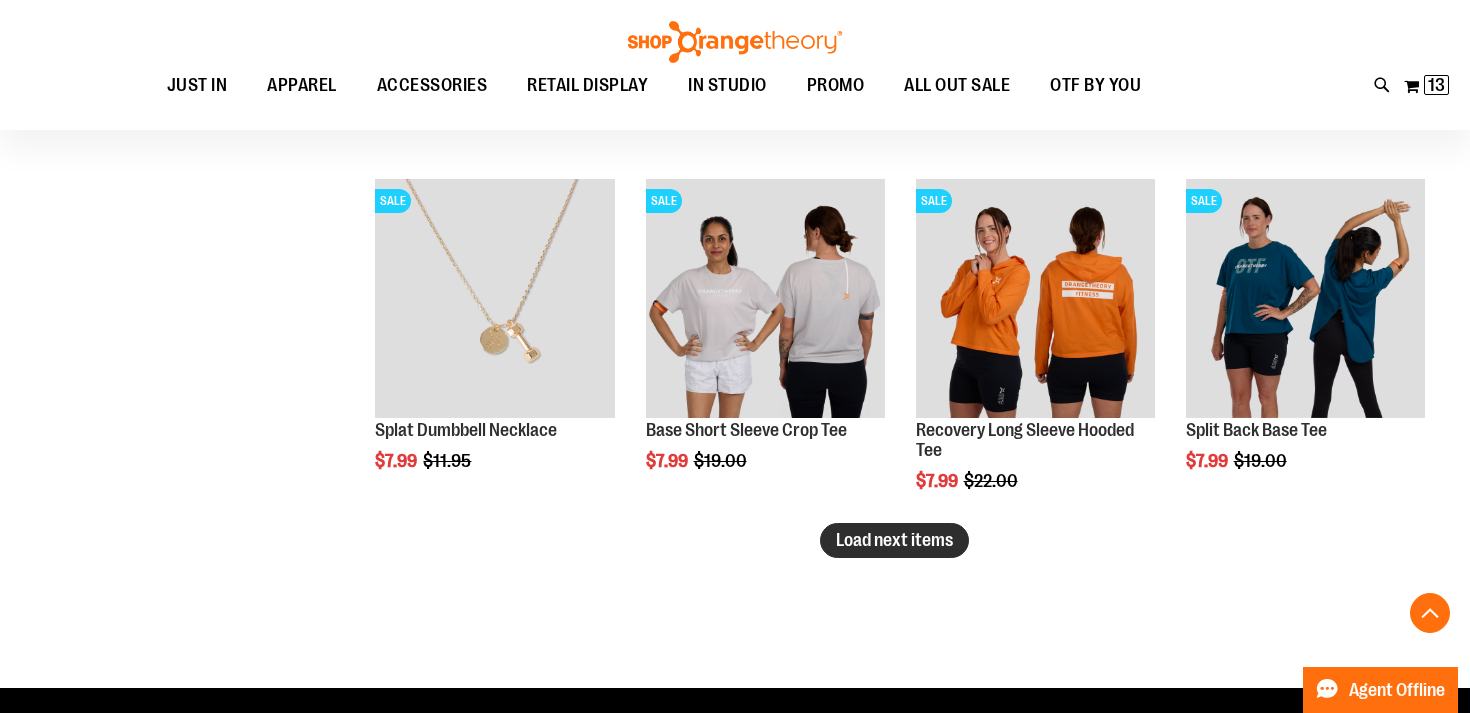 click on "Load next items" at bounding box center (894, 540) 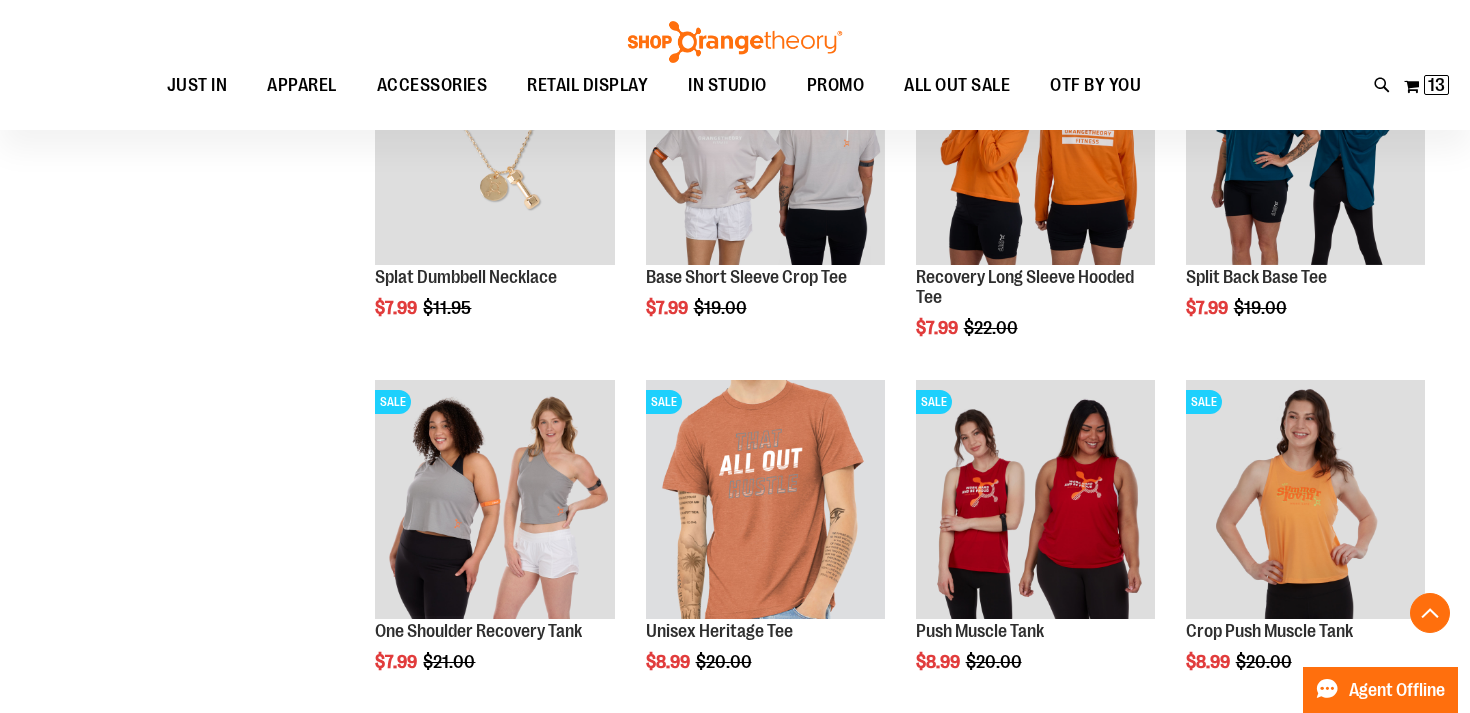 scroll, scrollTop: 5340, scrollLeft: 0, axis: vertical 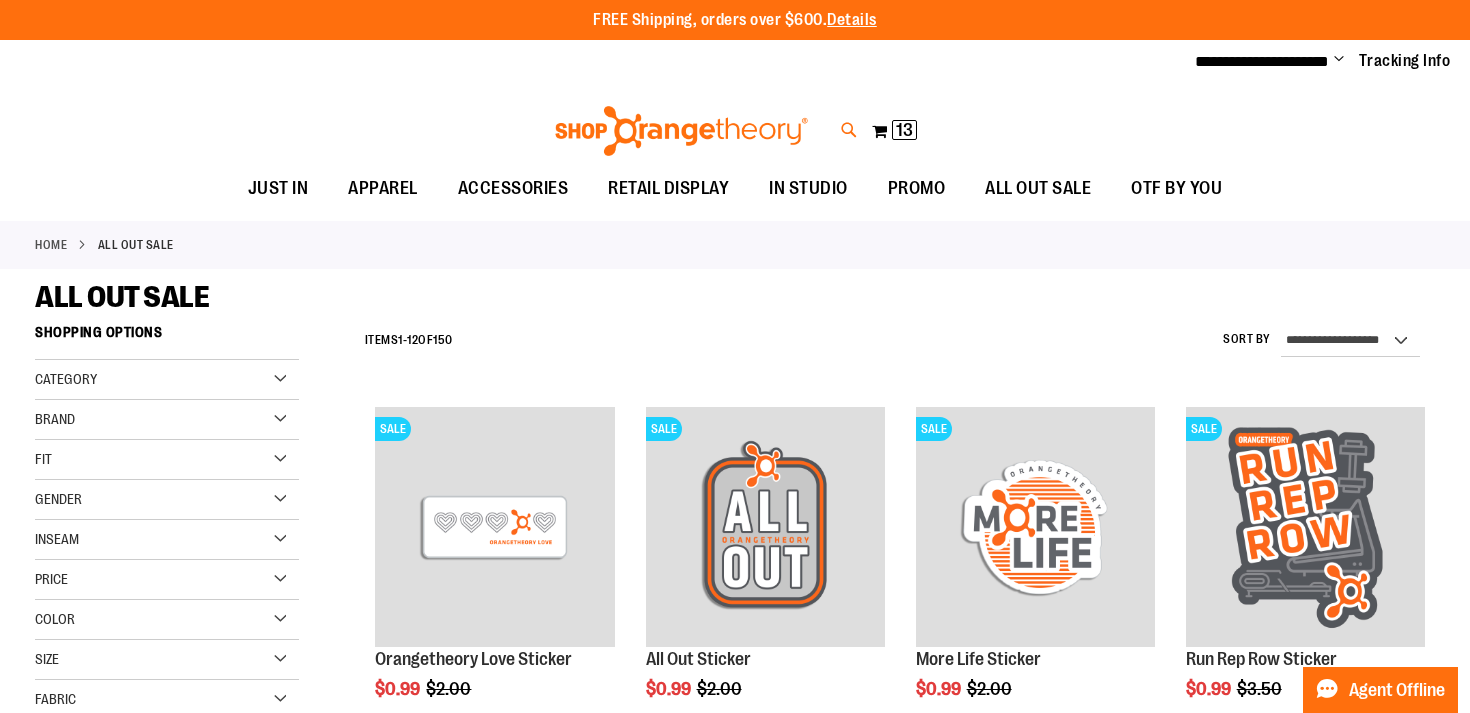 click at bounding box center [849, 130] 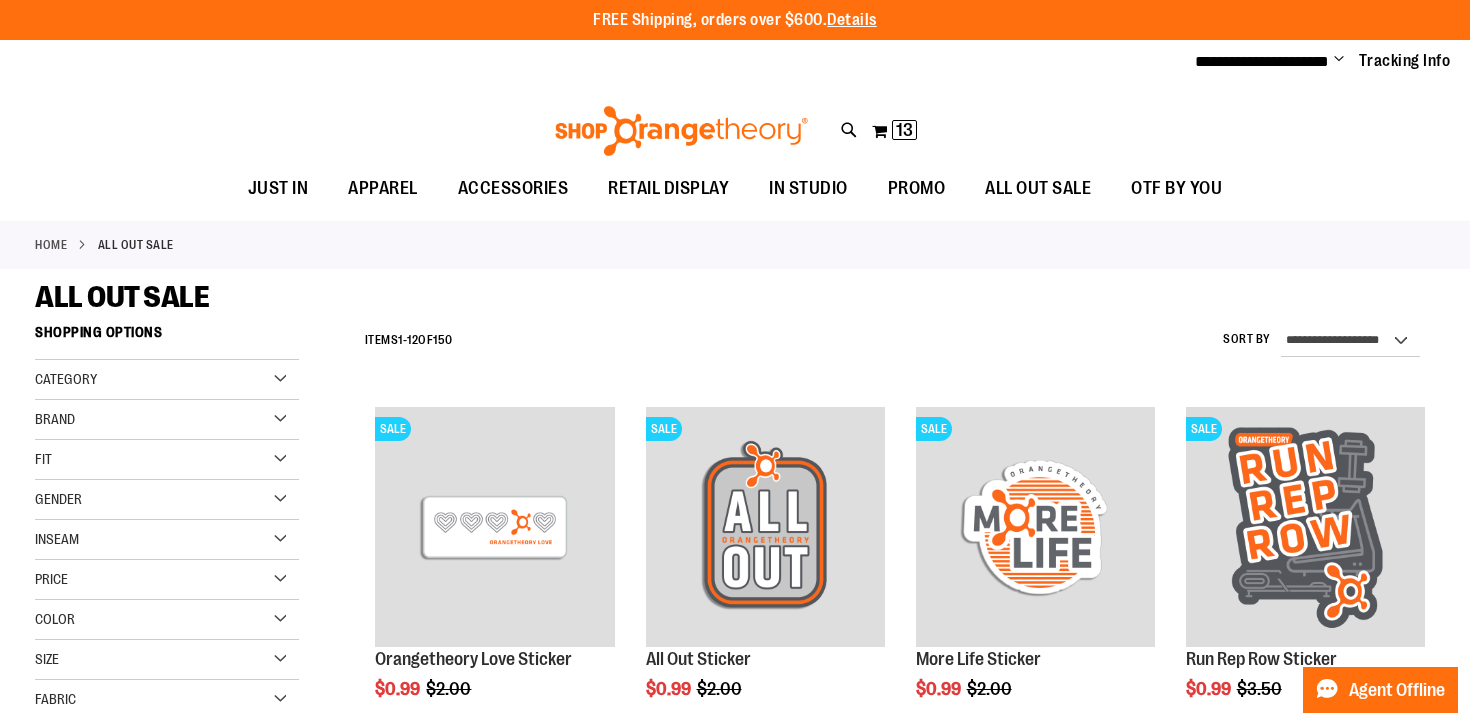 type on "***" 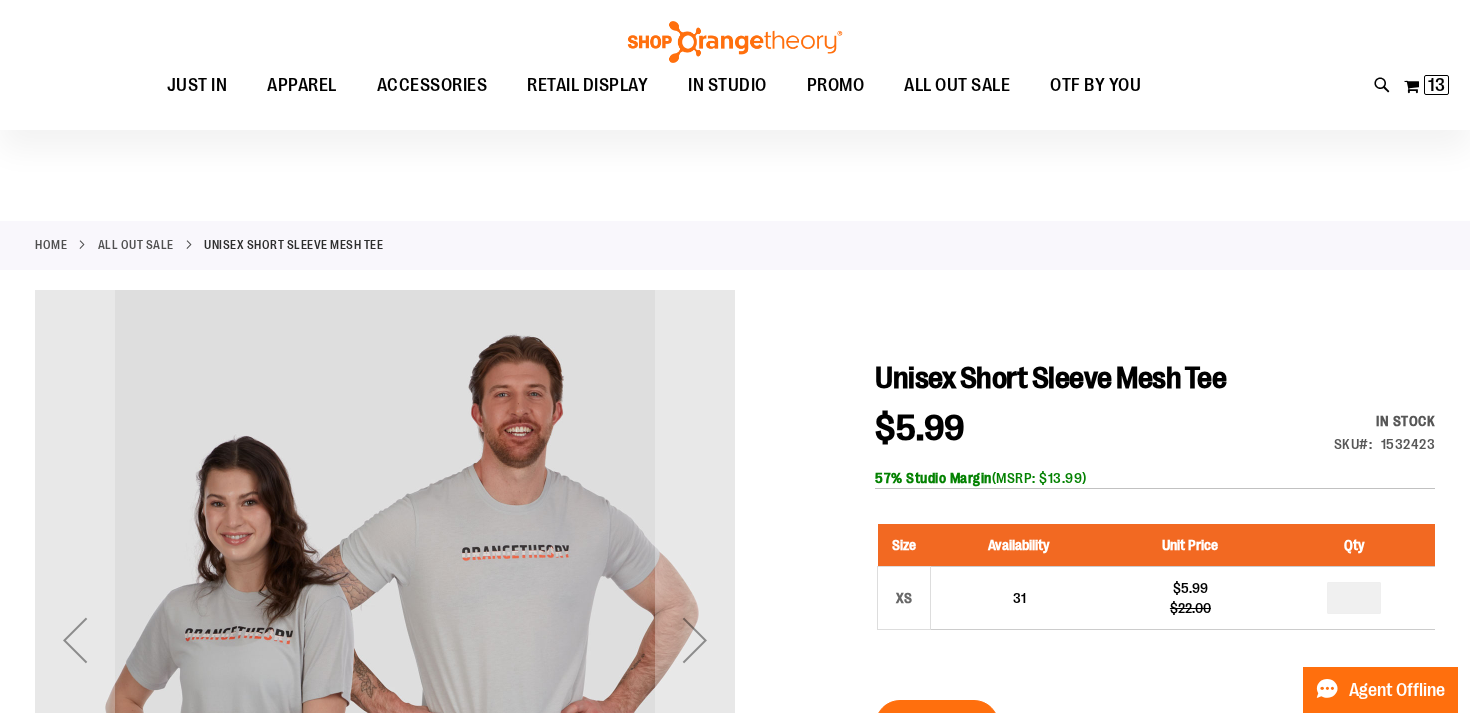 scroll, scrollTop: 76, scrollLeft: 0, axis: vertical 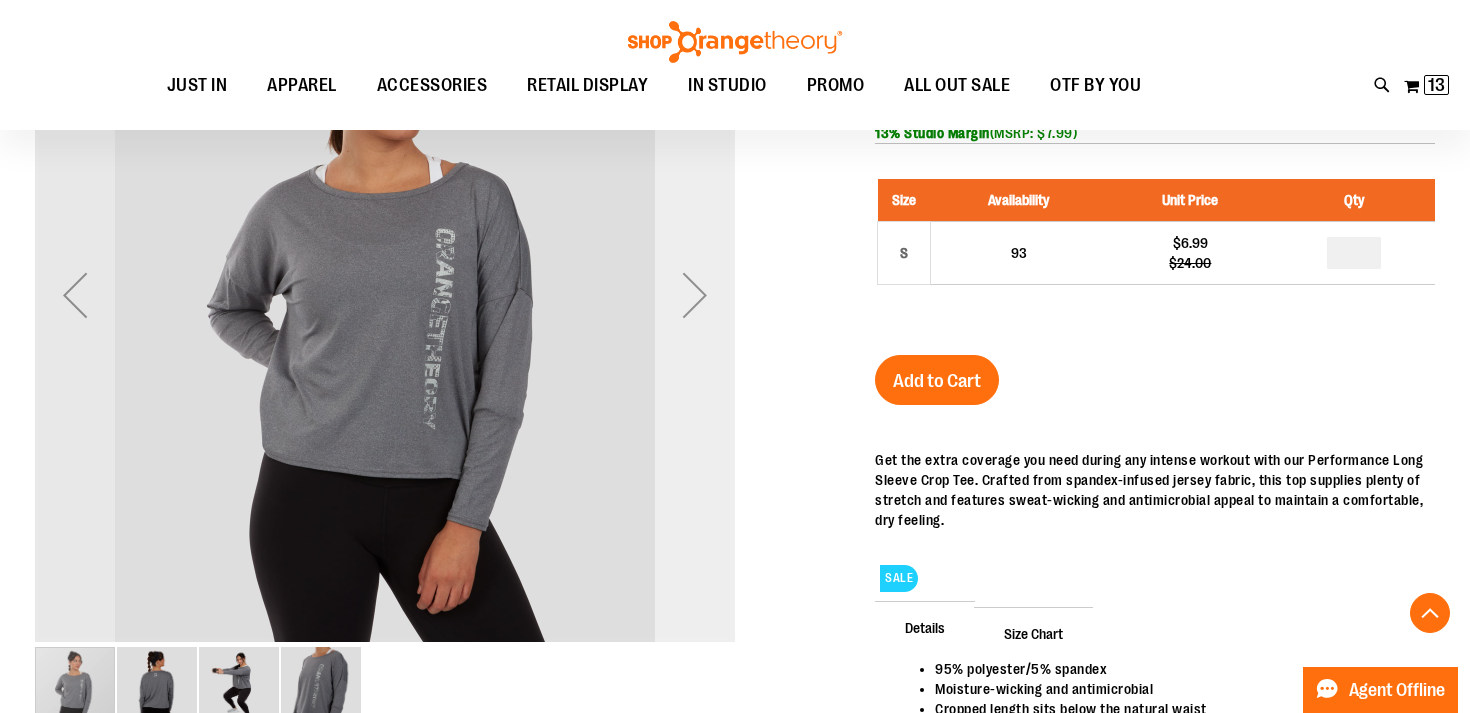 type on "**********" 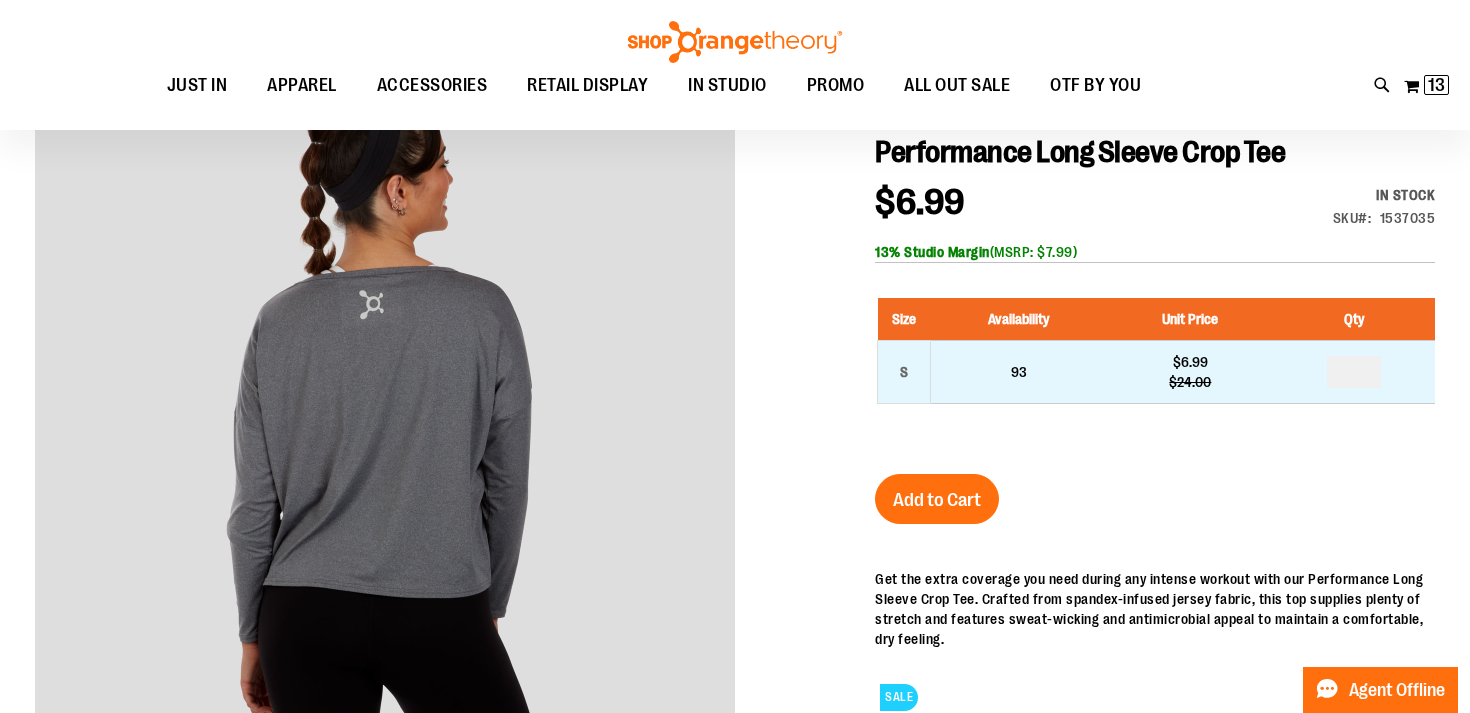 scroll, scrollTop: 224, scrollLeft: 0, axis: vertical 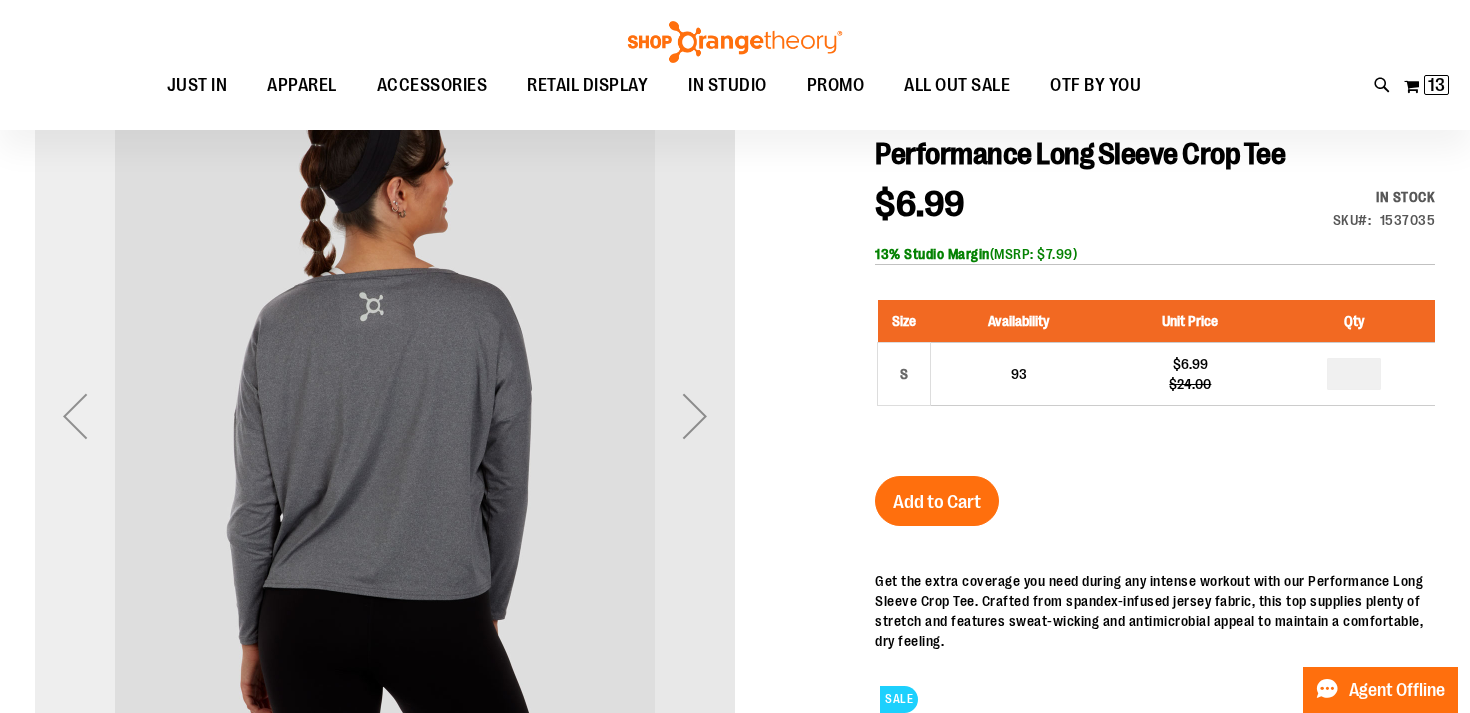 click at bounding box center (75, 416) 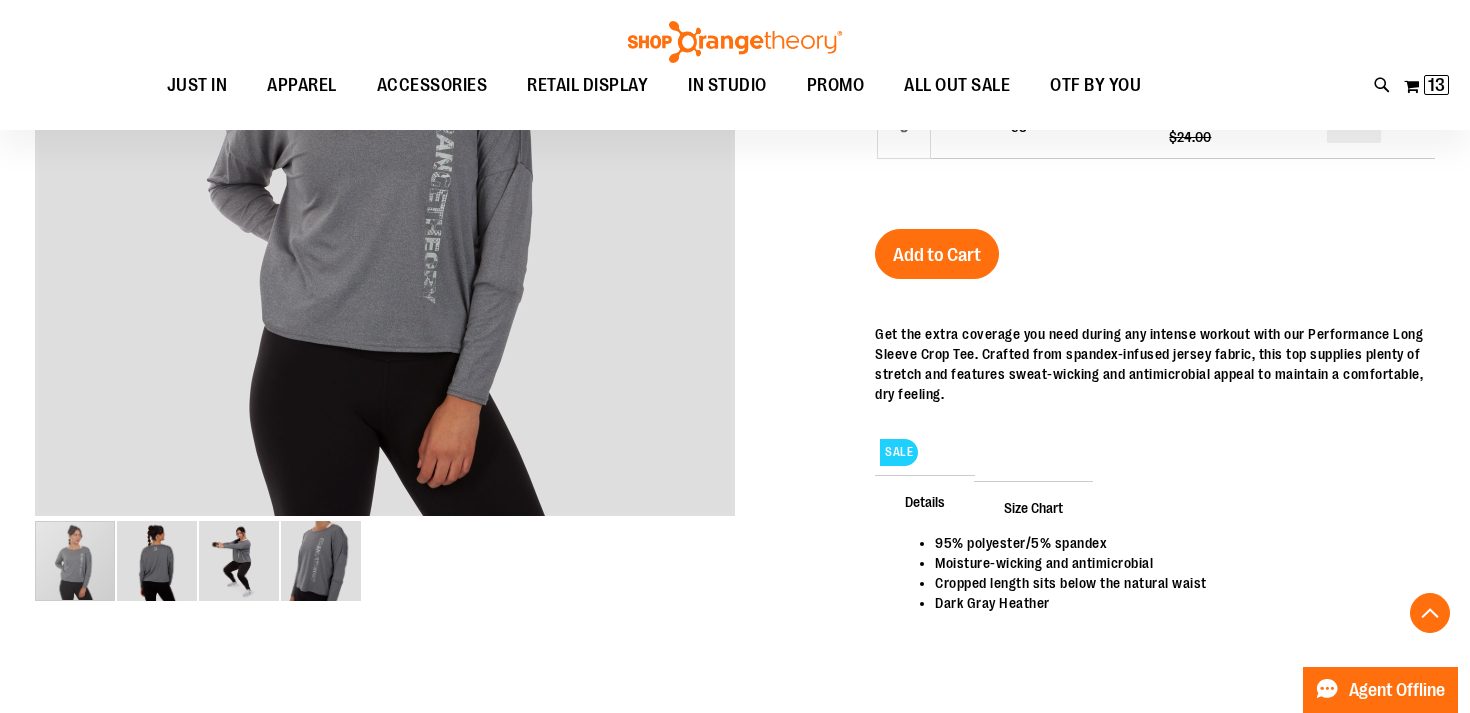 scroll, scrollTop: 409, scrollLeft: 0, axis: vertical 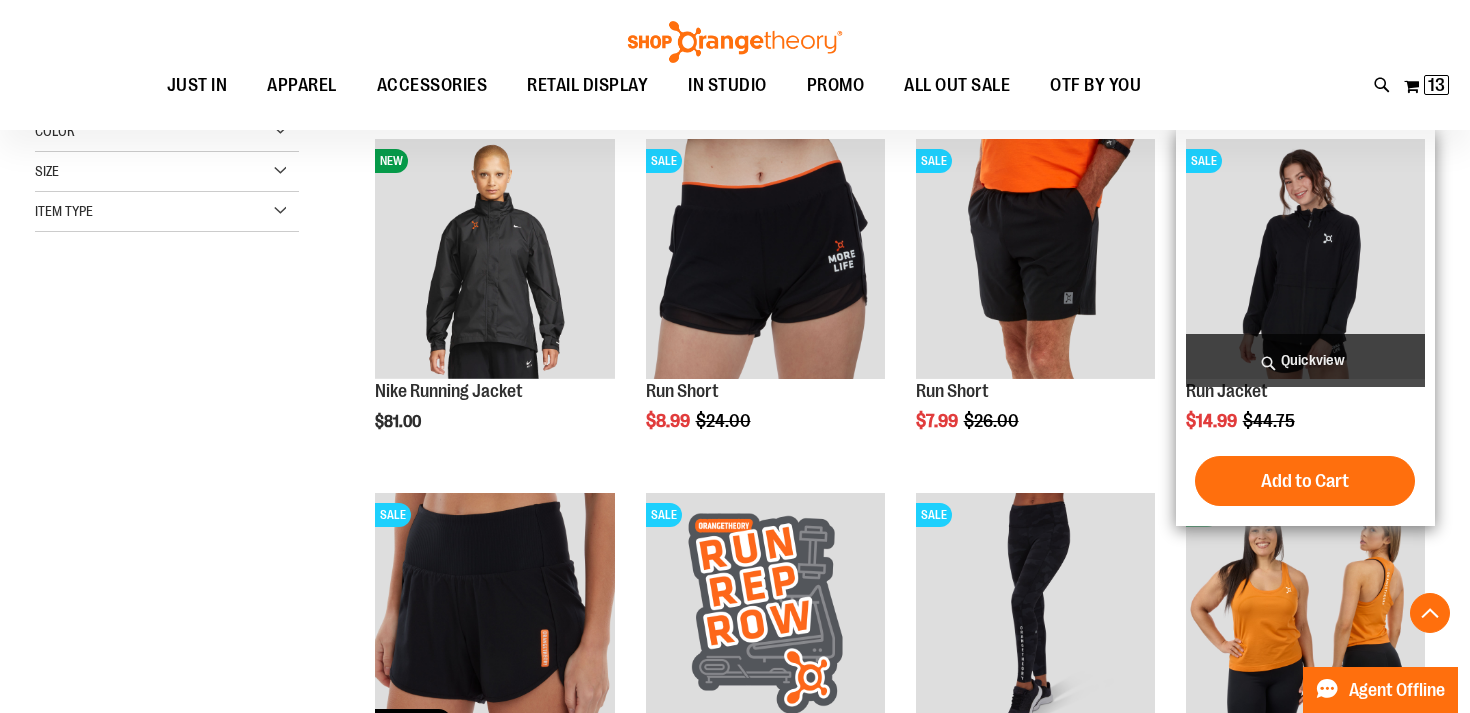 type on "**********" 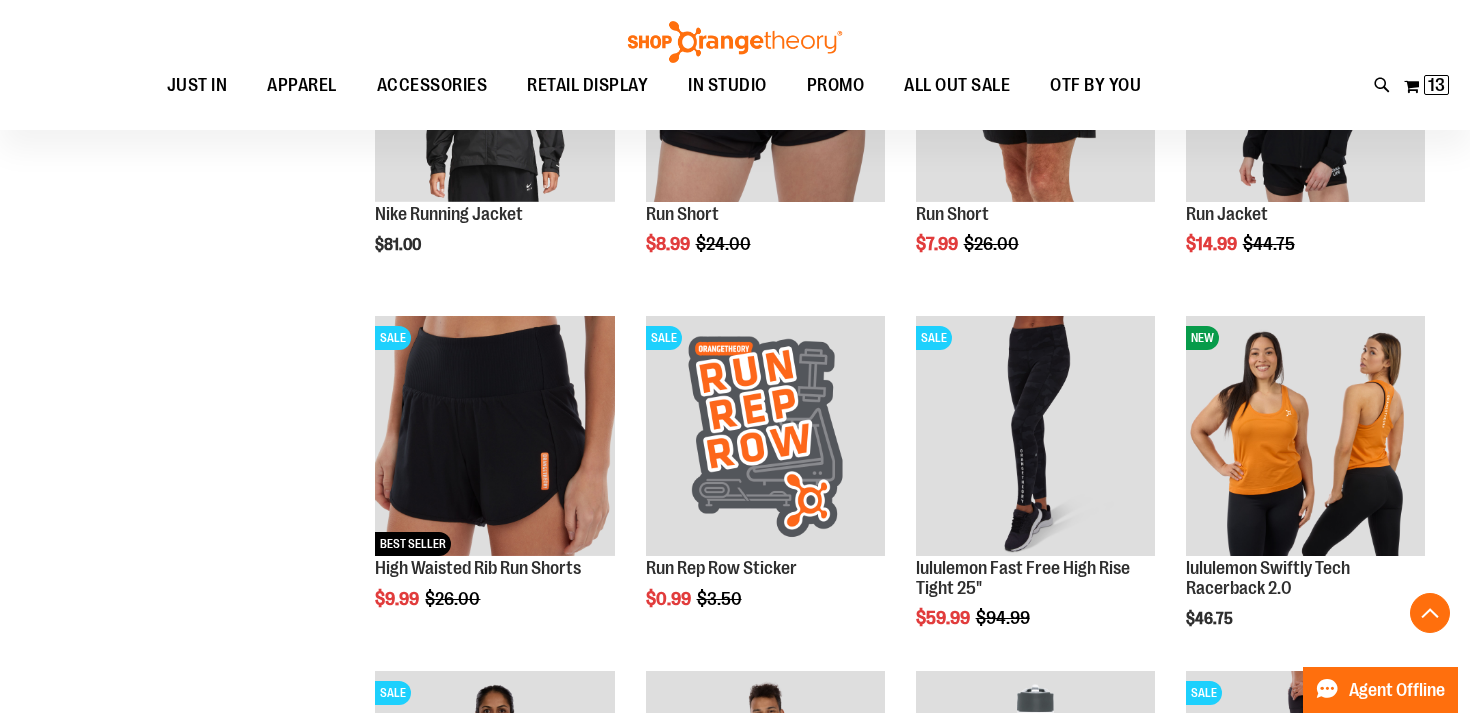 scroll, scrollTop: 711, scrollLeft: 0, axis: vertical 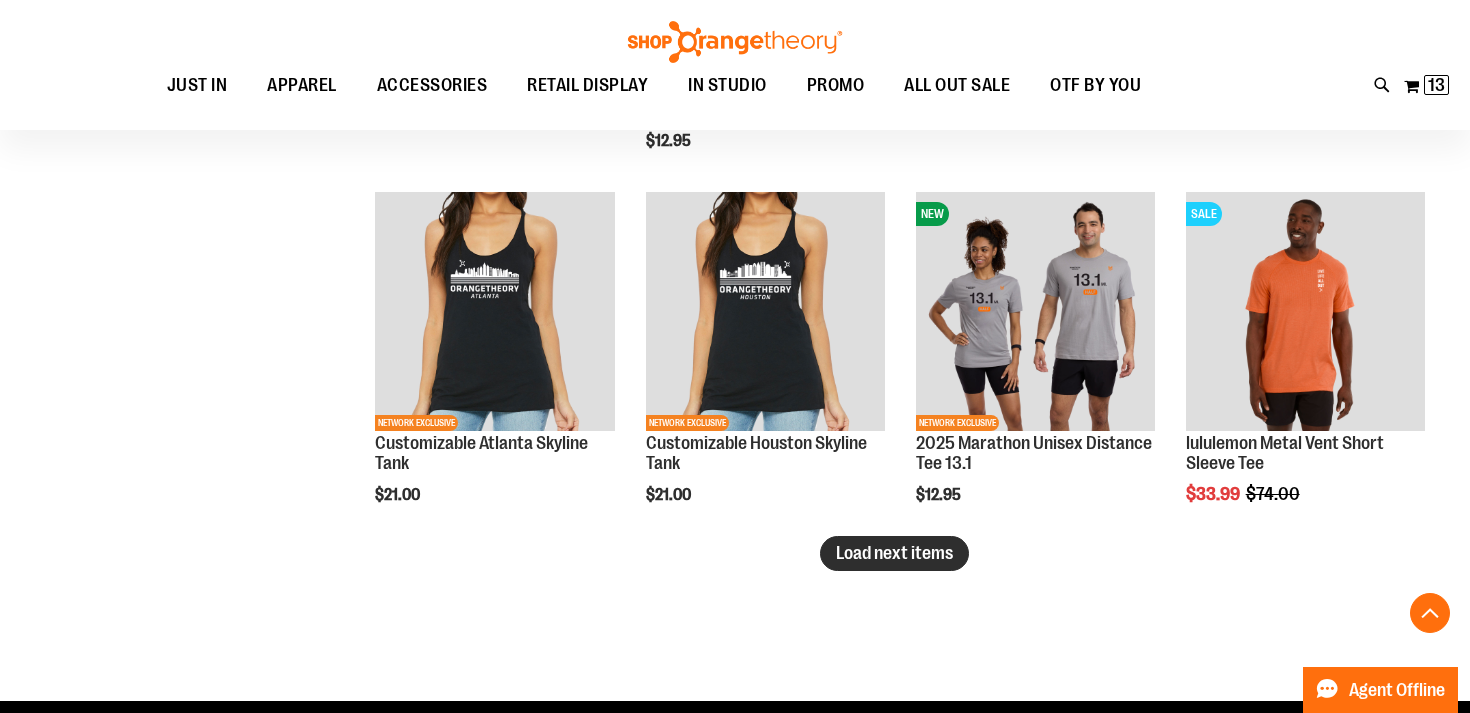 click on "Load next items" at bounding box center (894, 553) 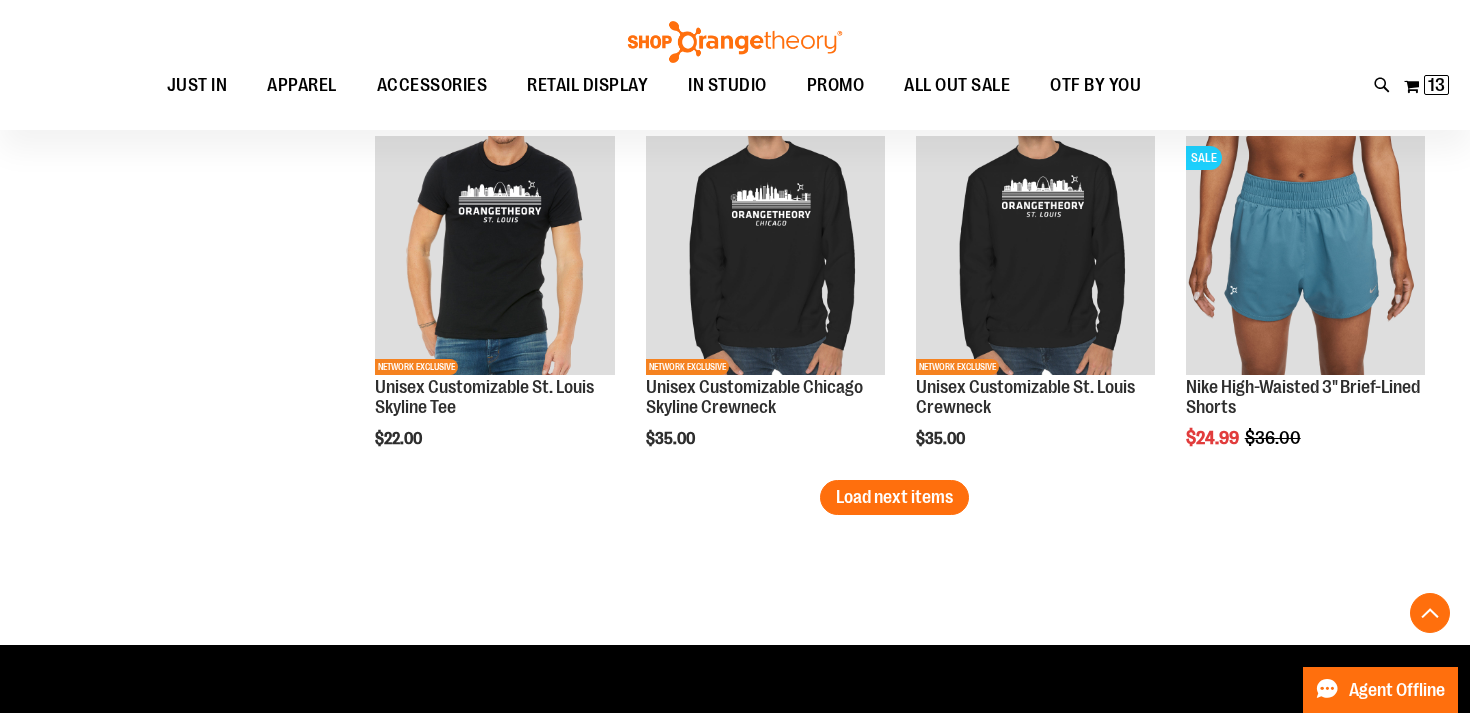 scroll, scrollTop: 4468, scrollLeft: 0, axis: vertical 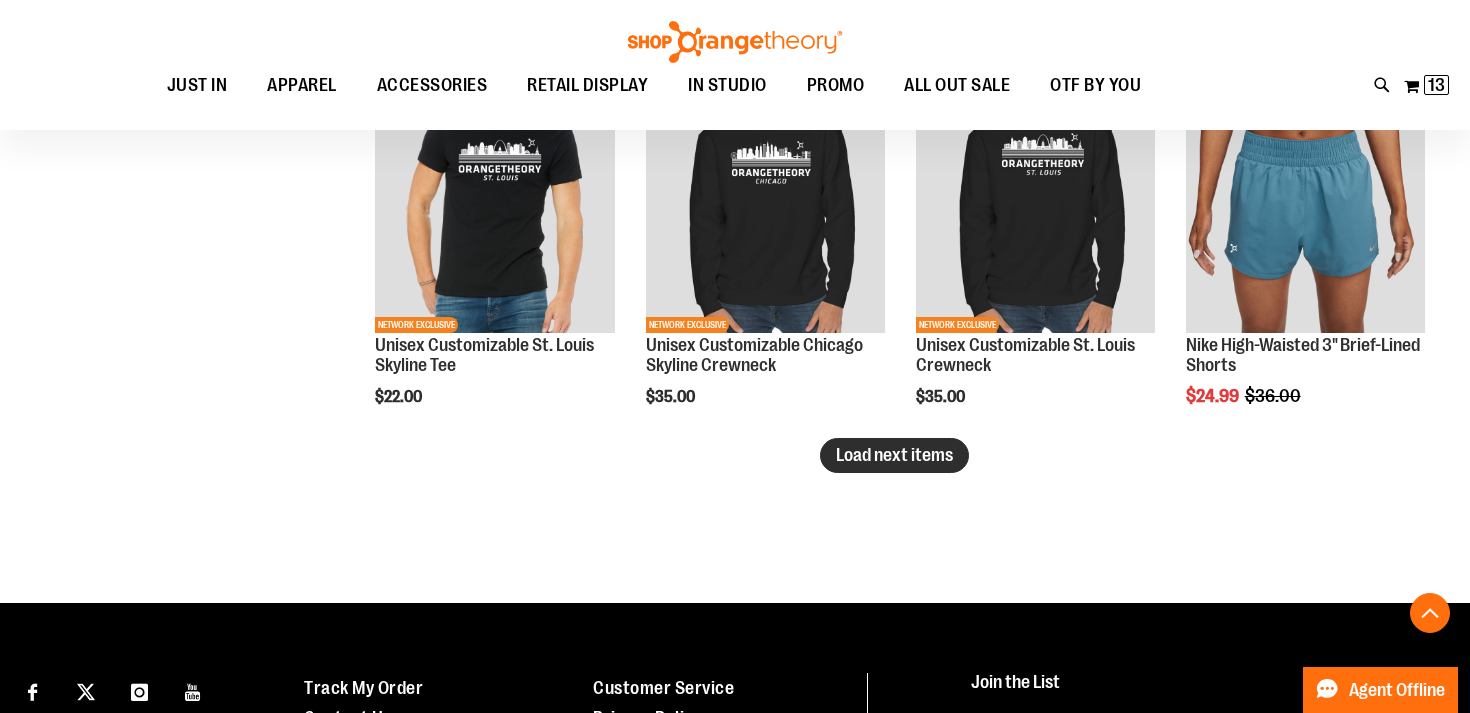 click on "Load next items" at bounding box center (894, 455) 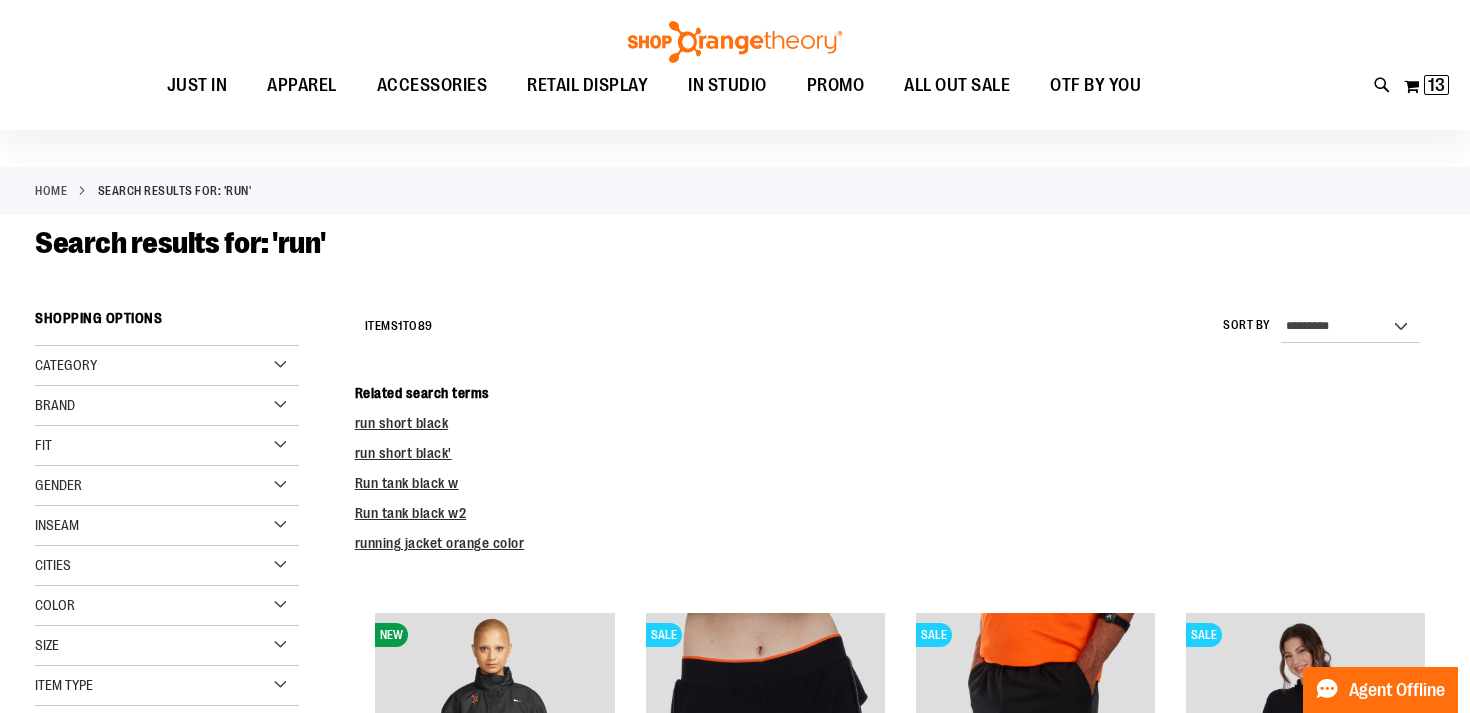 scroll, scrollTop: 0, scrollLeft: 0, axis: both 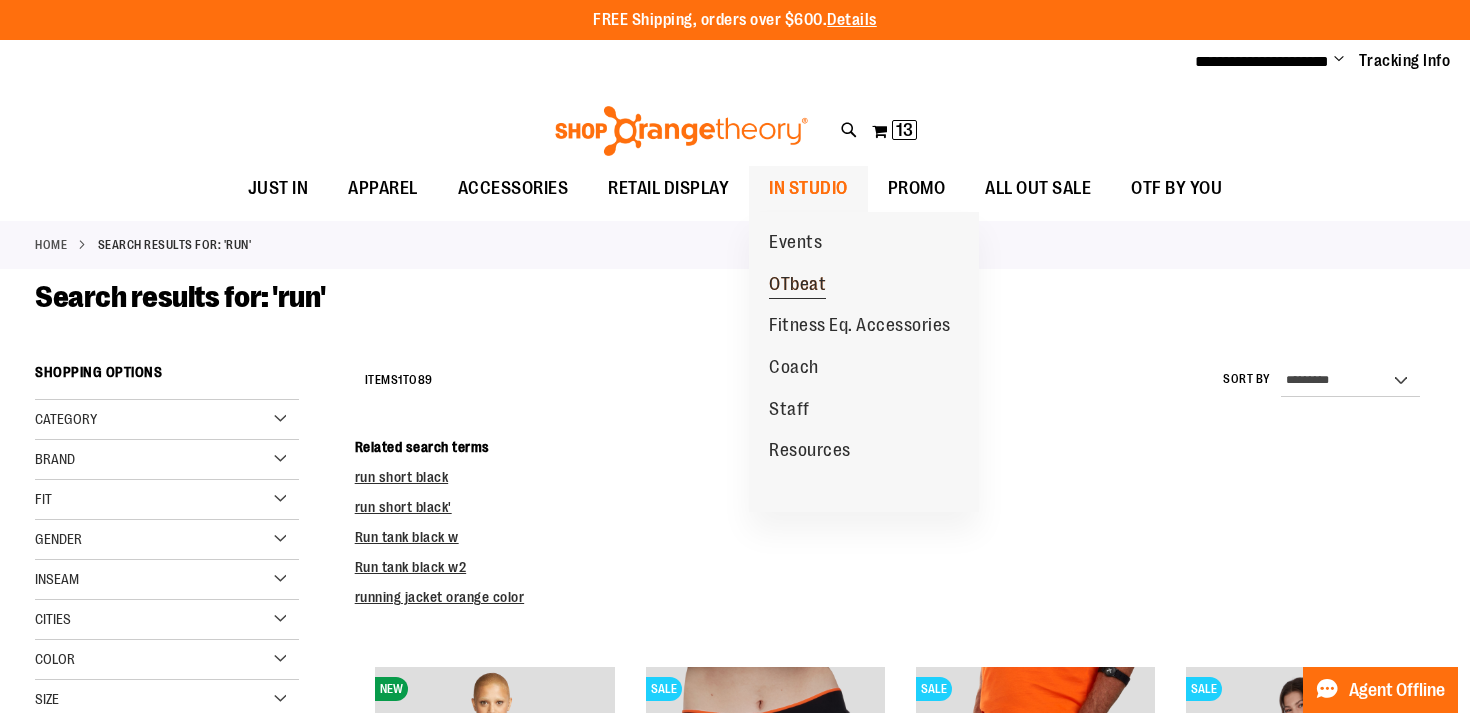 click on "OTbeat" at bounding box center (797, 286) 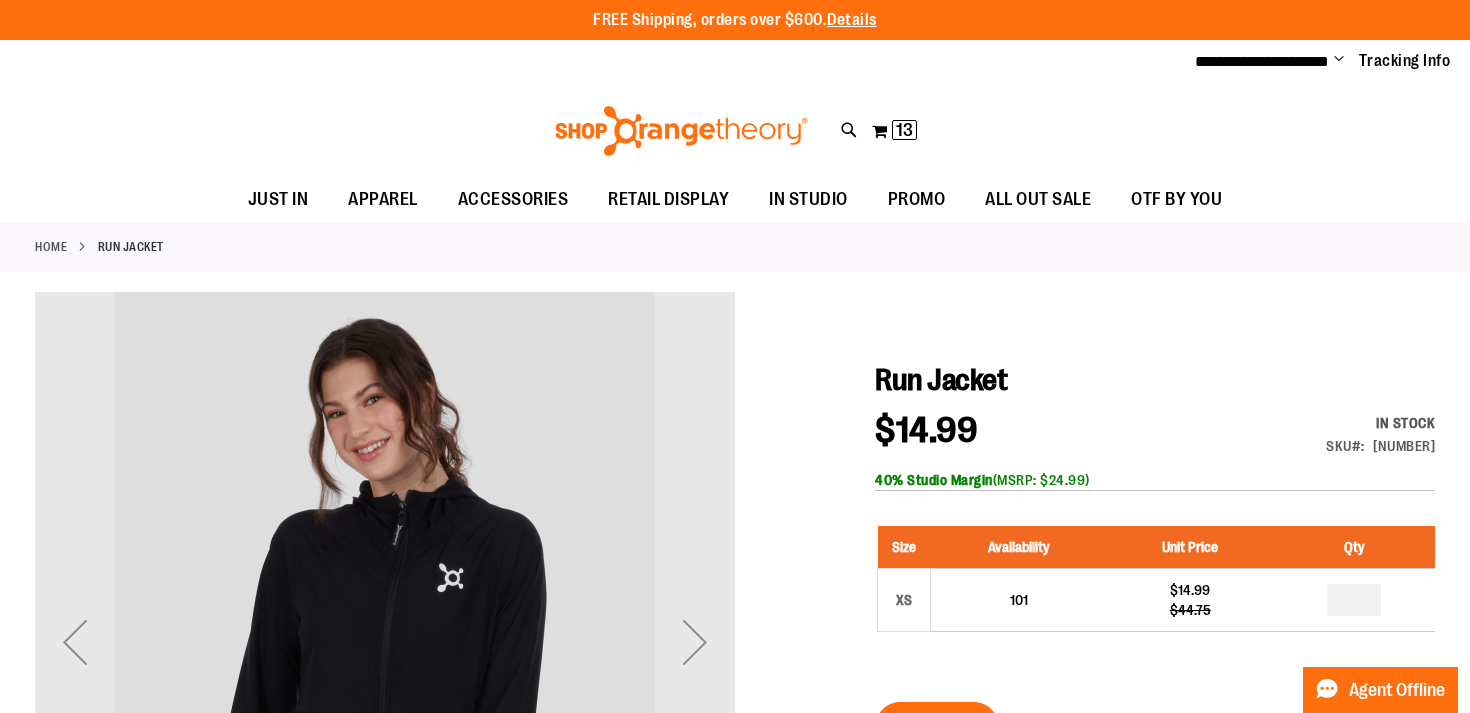 scroll, scrollTop: 0, scrollLeft: 0, axis: both 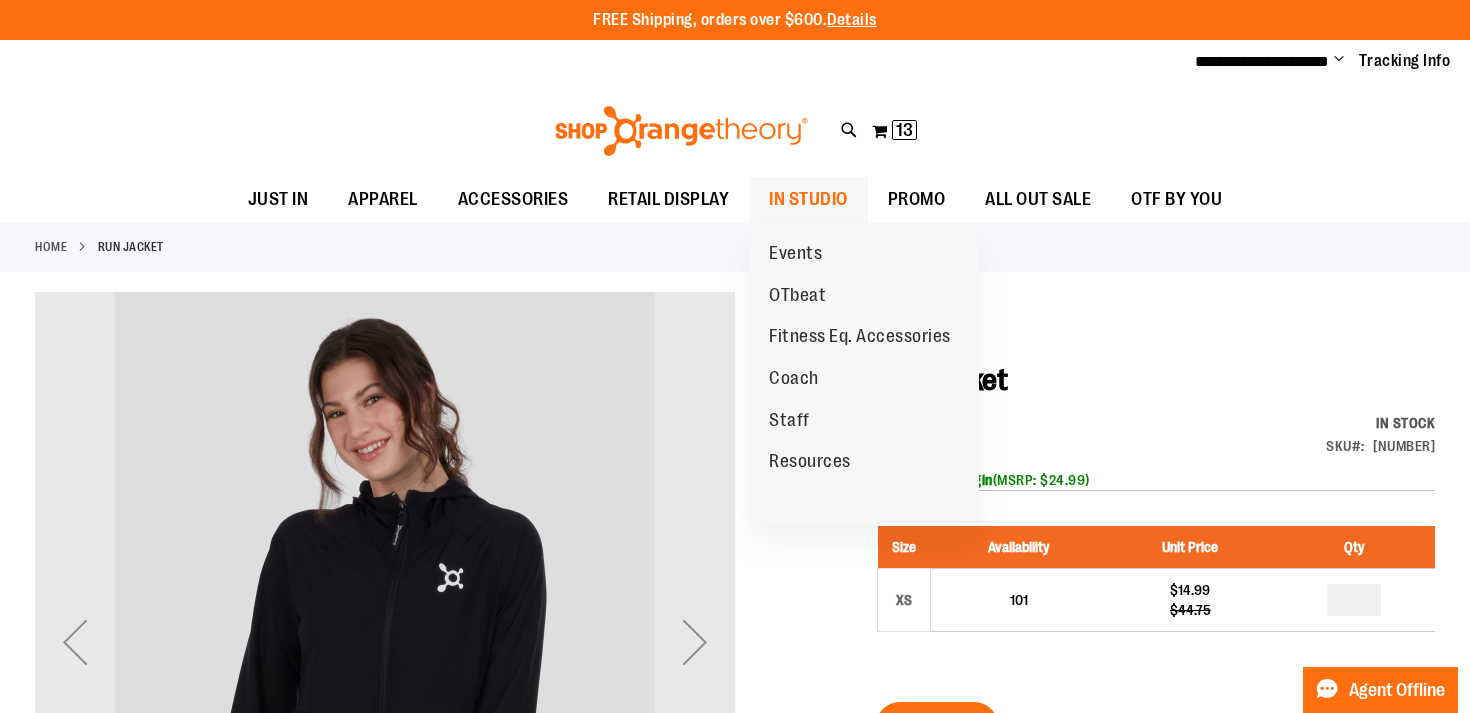 type on "**********" 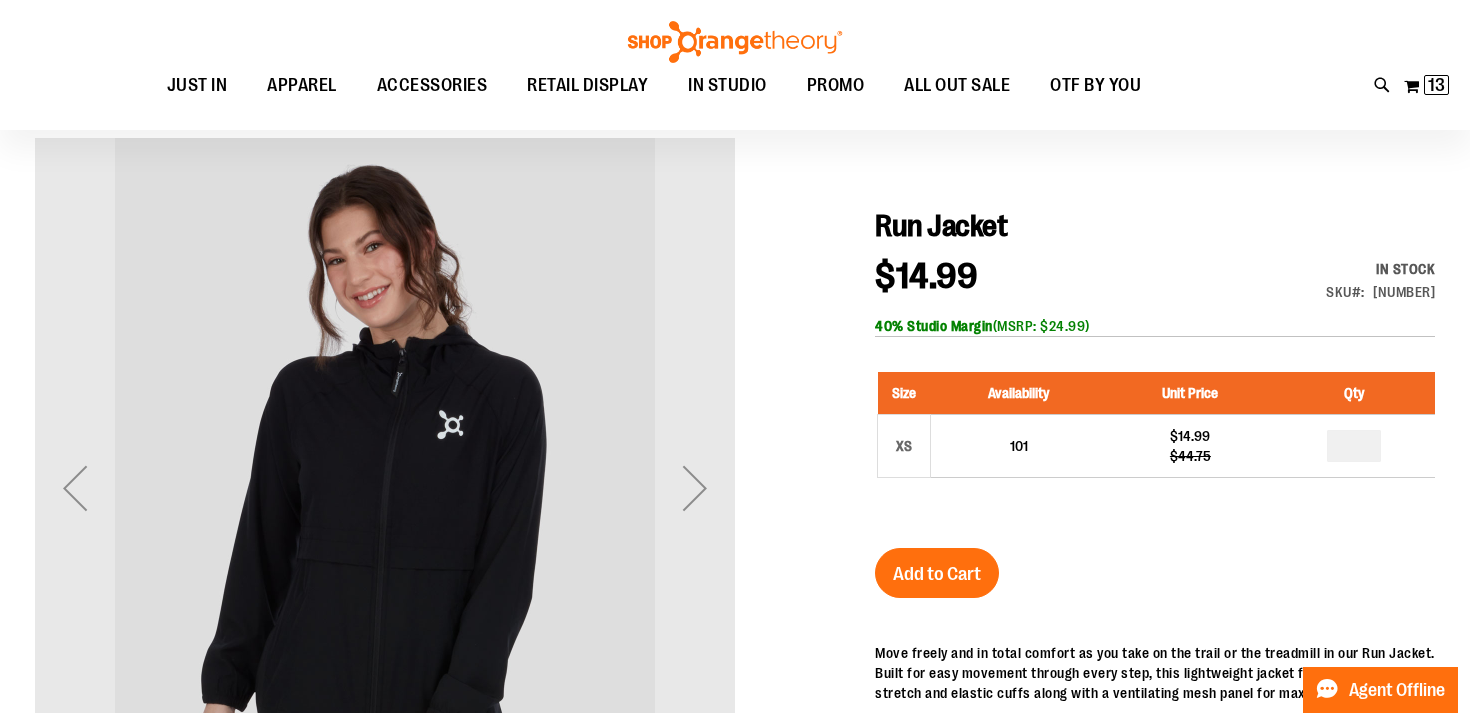 scroll, scrollTop: 154, scrollLeft: 0, axis: vertical 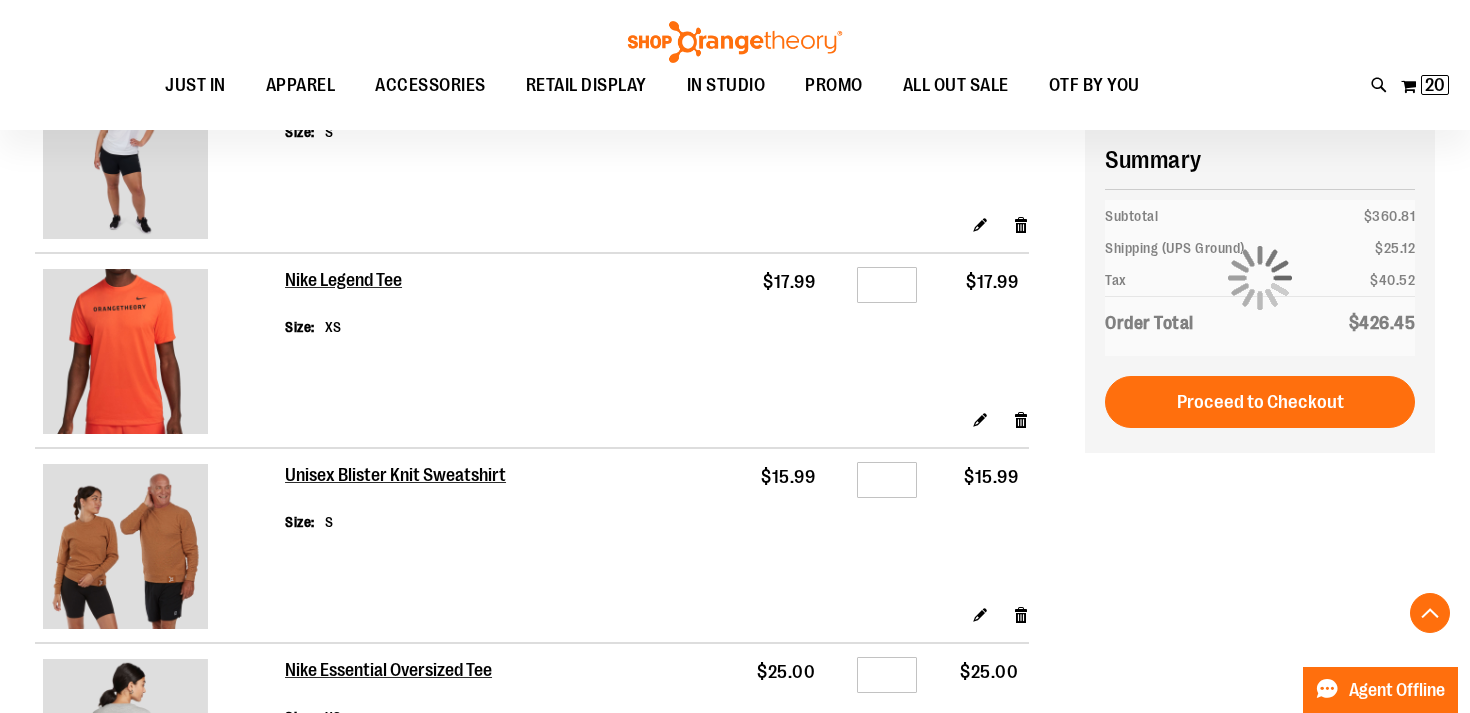type on "**********" 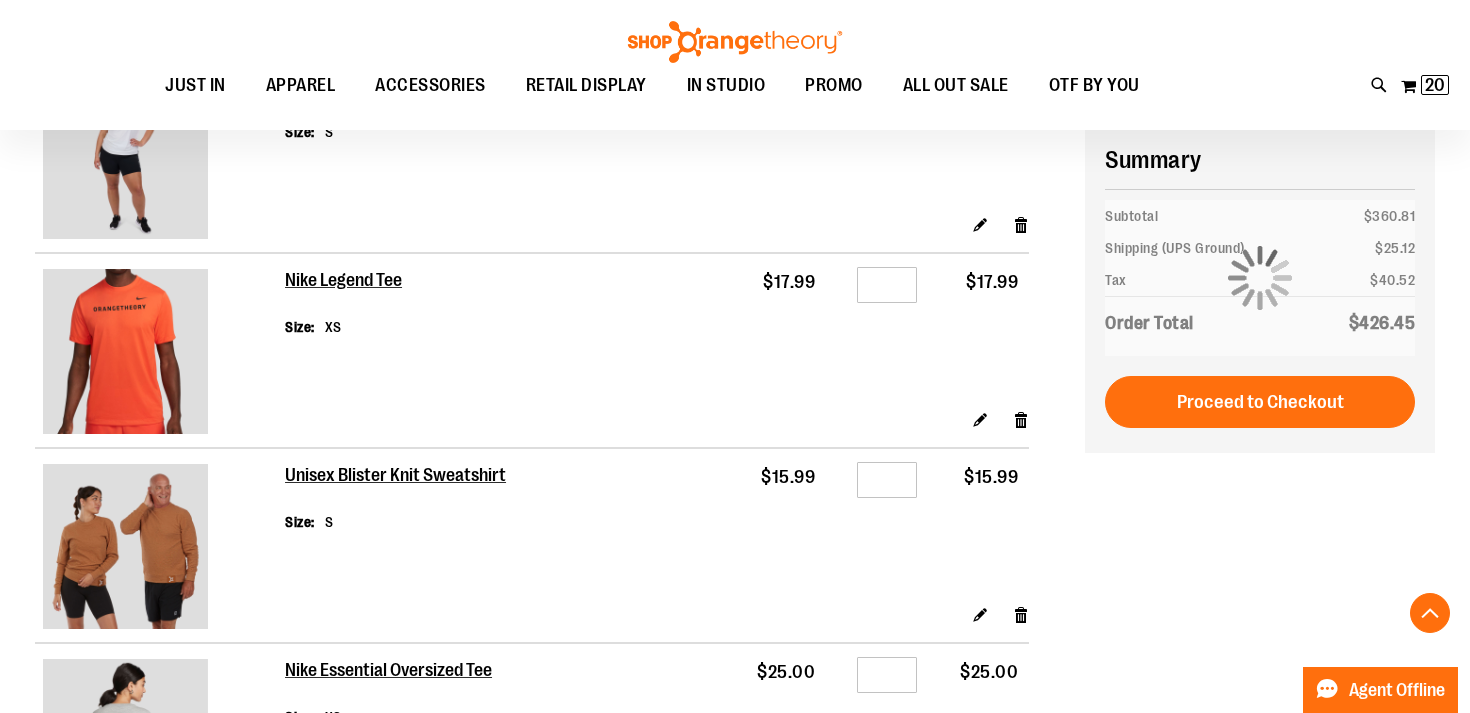 click at bounding box center (125, 351) 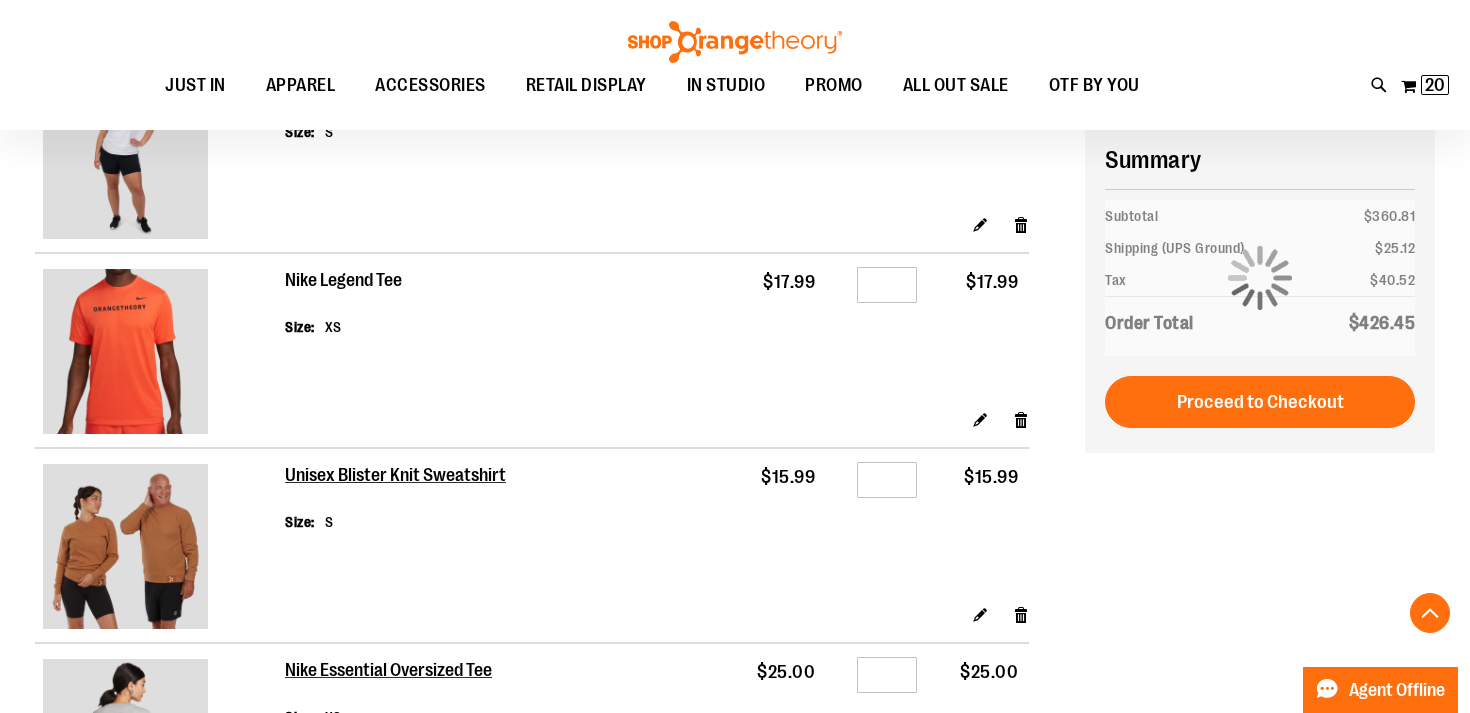 click on "Nike Legend Tee" at bounding box center (344, 281) 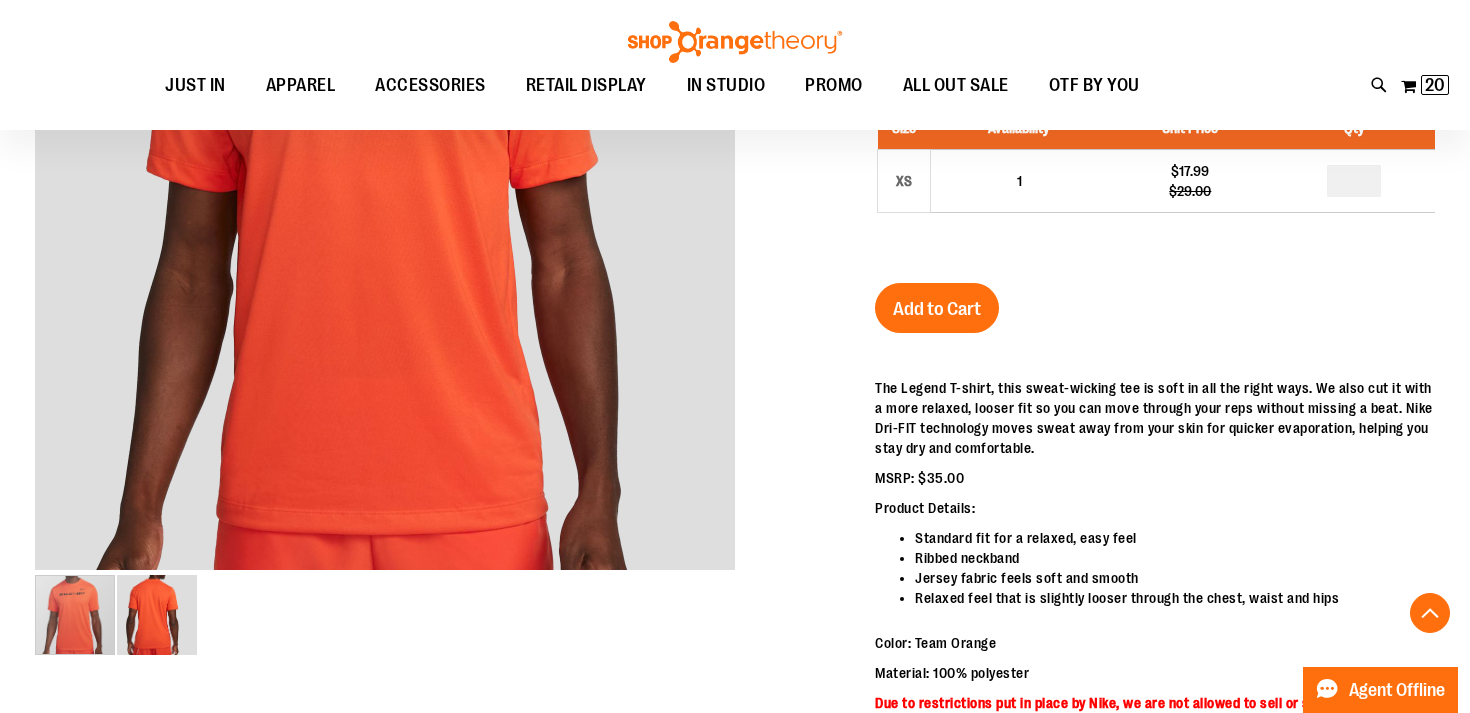 scroll, scrollTop: 418, scrollLeft: 0, axis: vertical 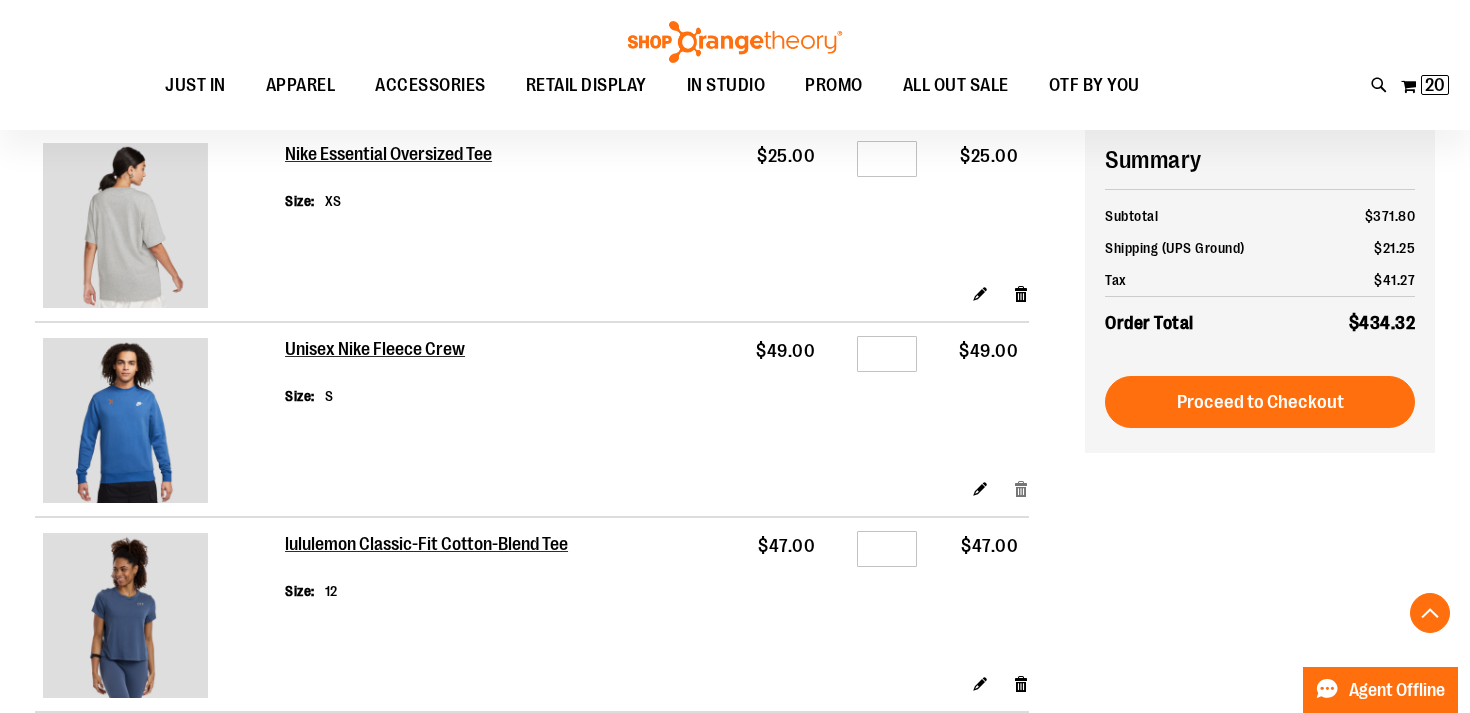 type on "**********" 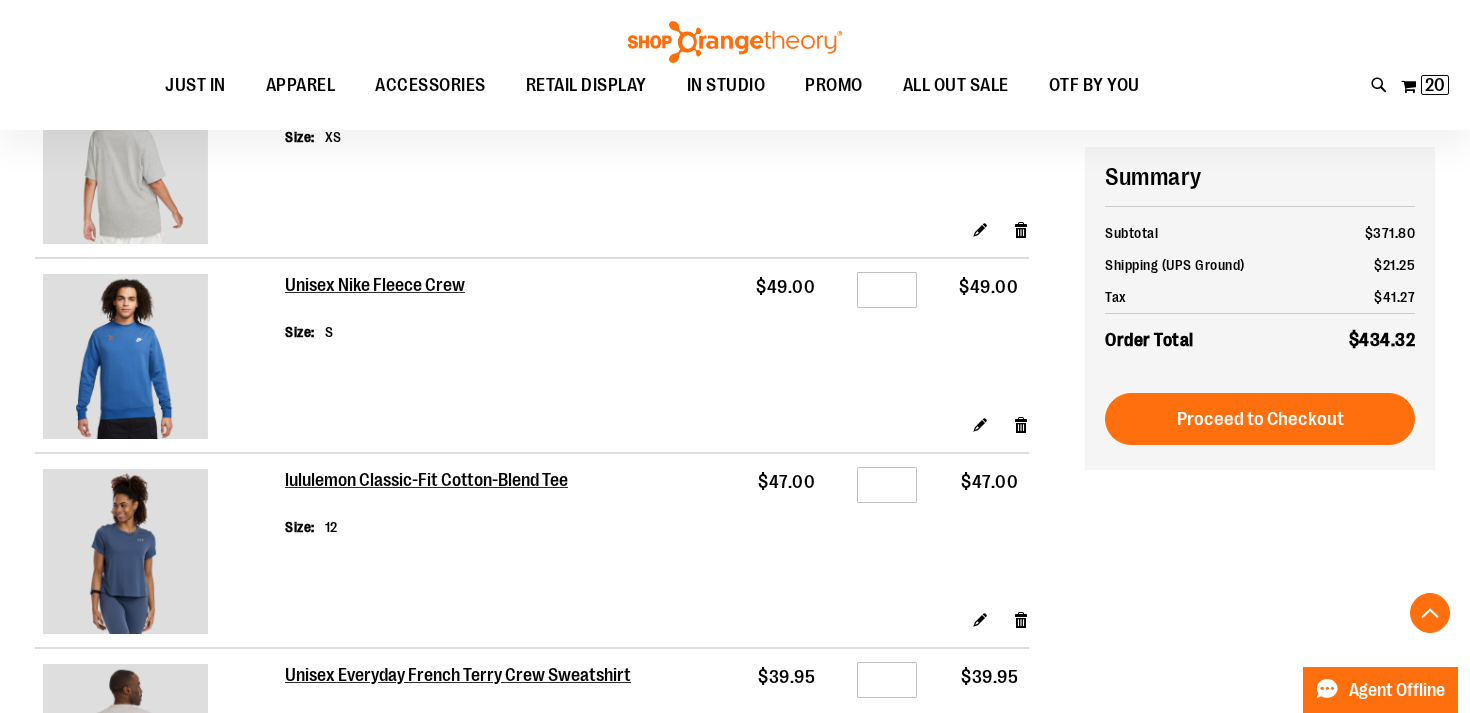 scroll, scrollTop: 1060, scrollLeft: 0, axis: vertical 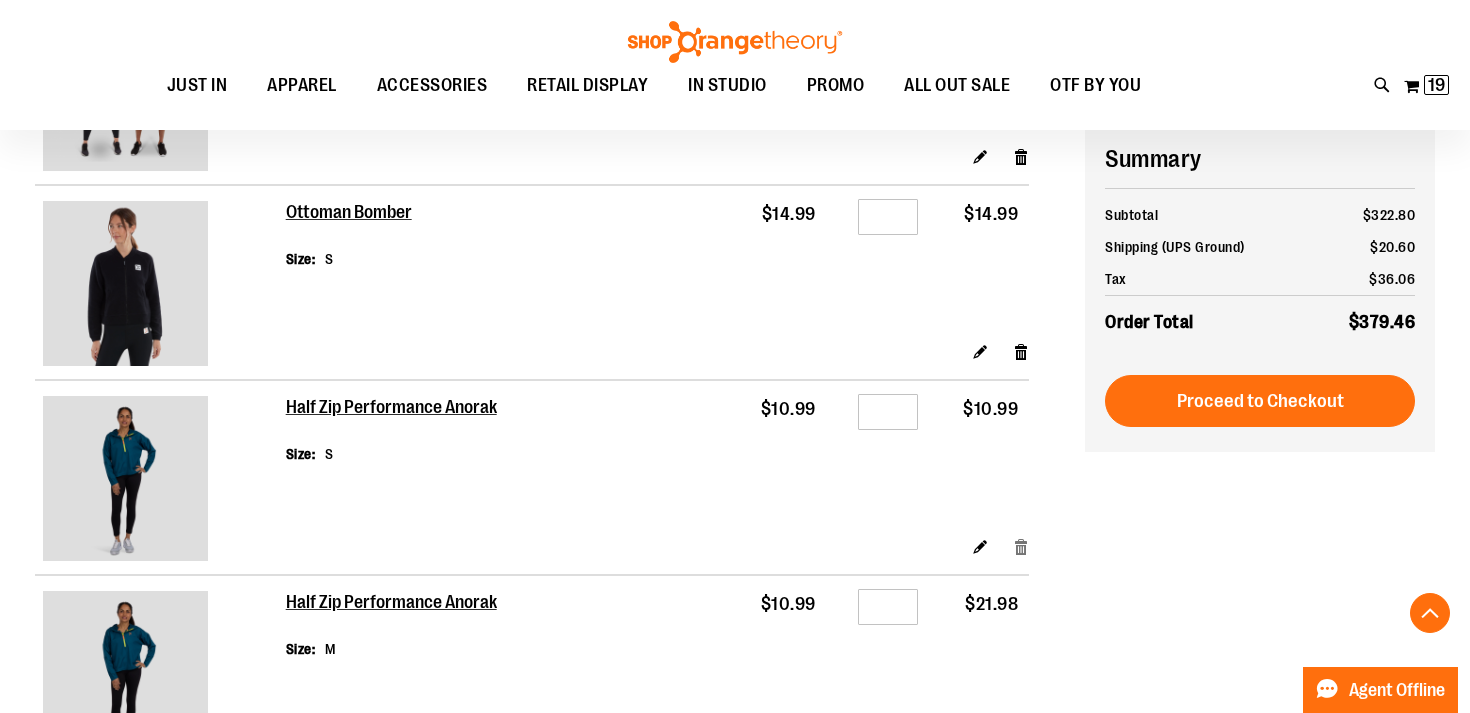 type on "**********" 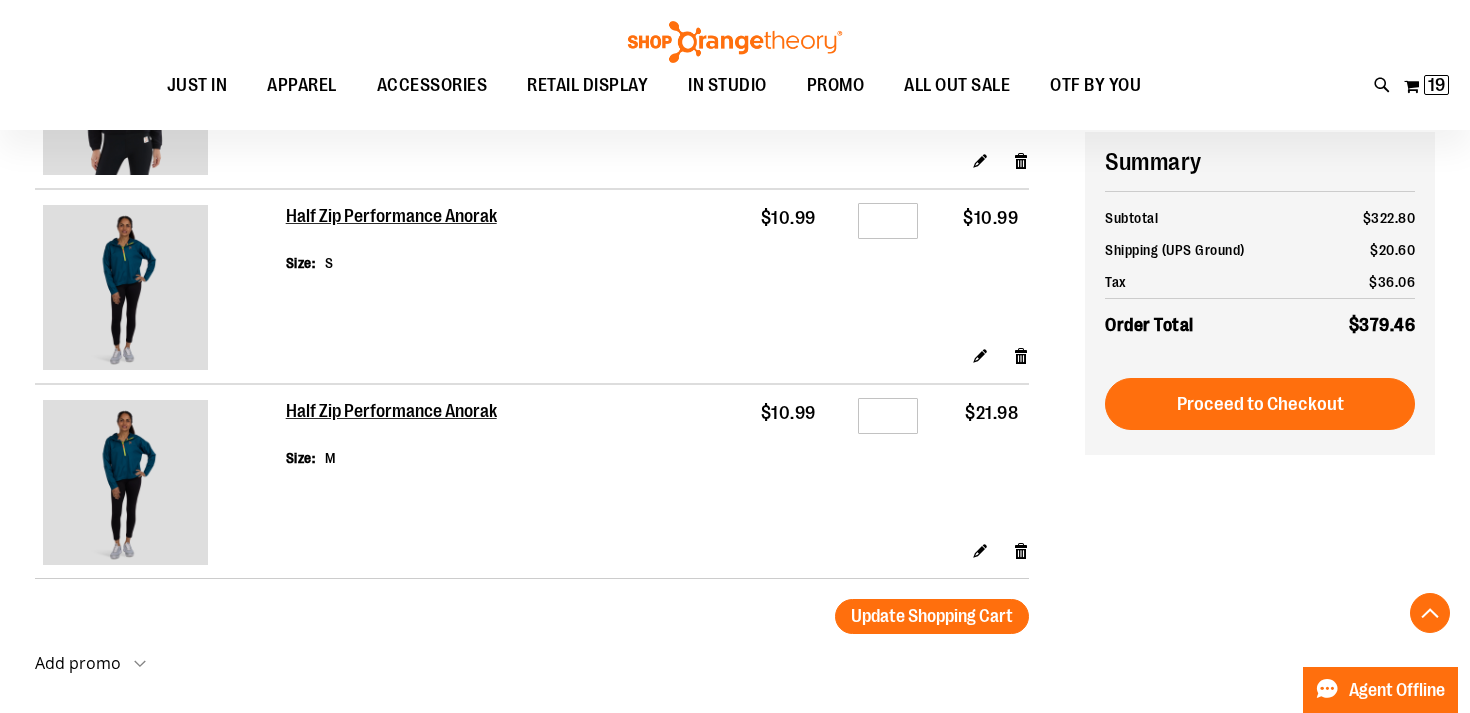scroll, scrollTop: 2898, scrollLeft: 0, axis: vertical 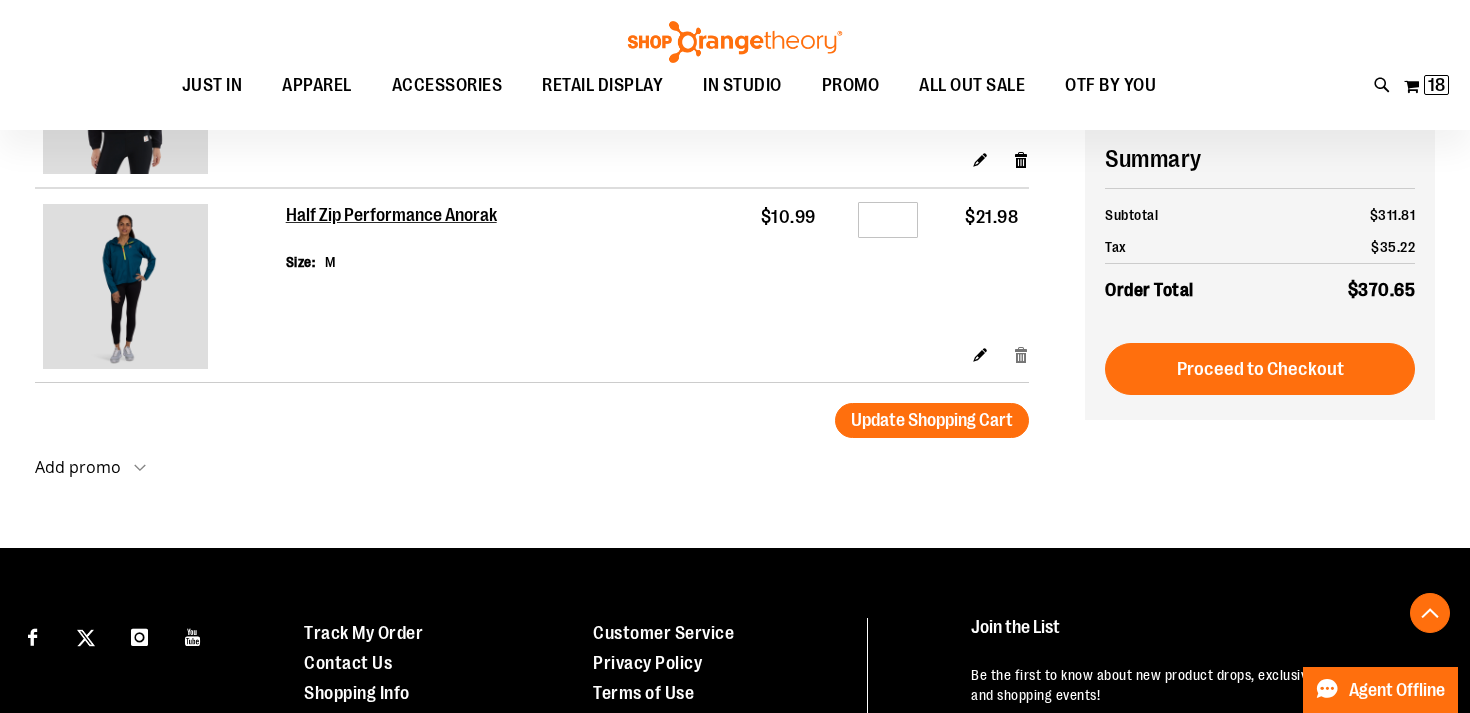 type on "**********" 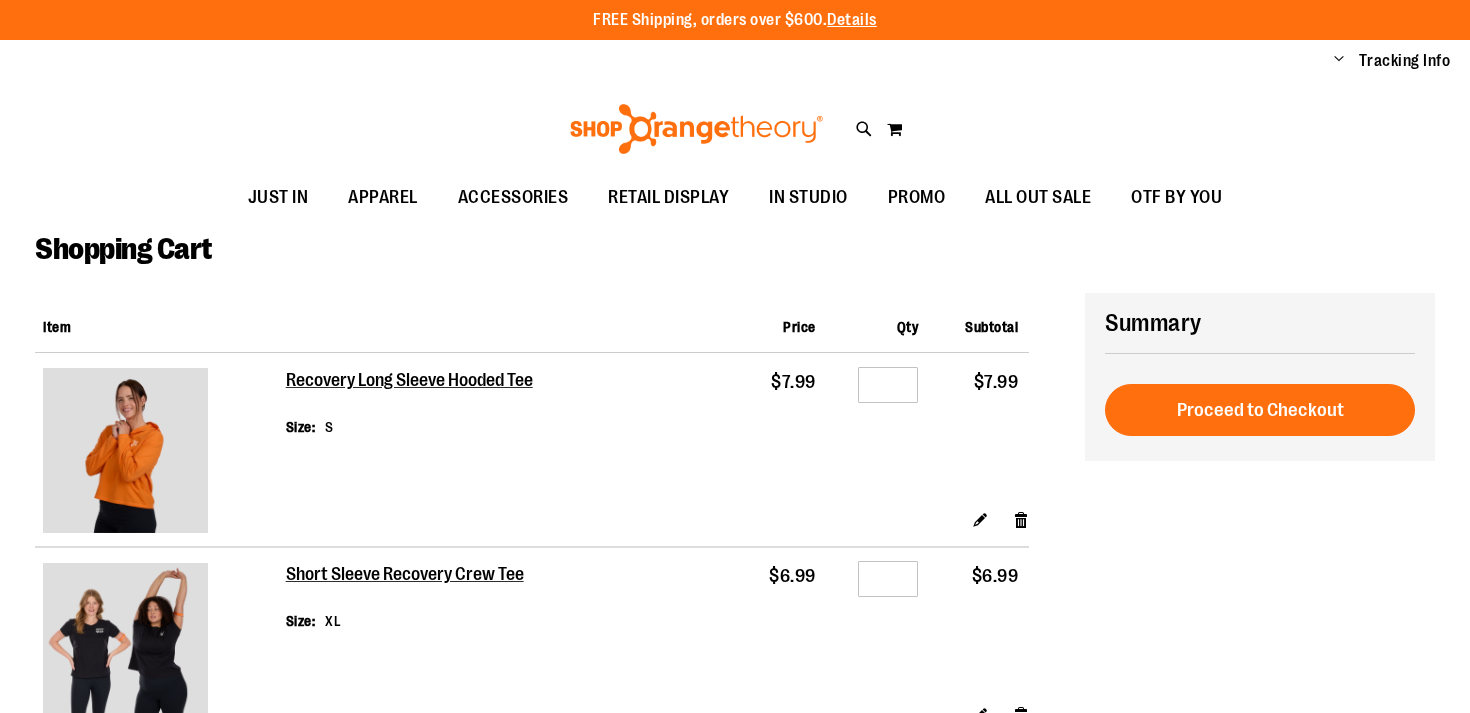 scroll, scrollTop: 0, scrollLeft: 0, axis: both 